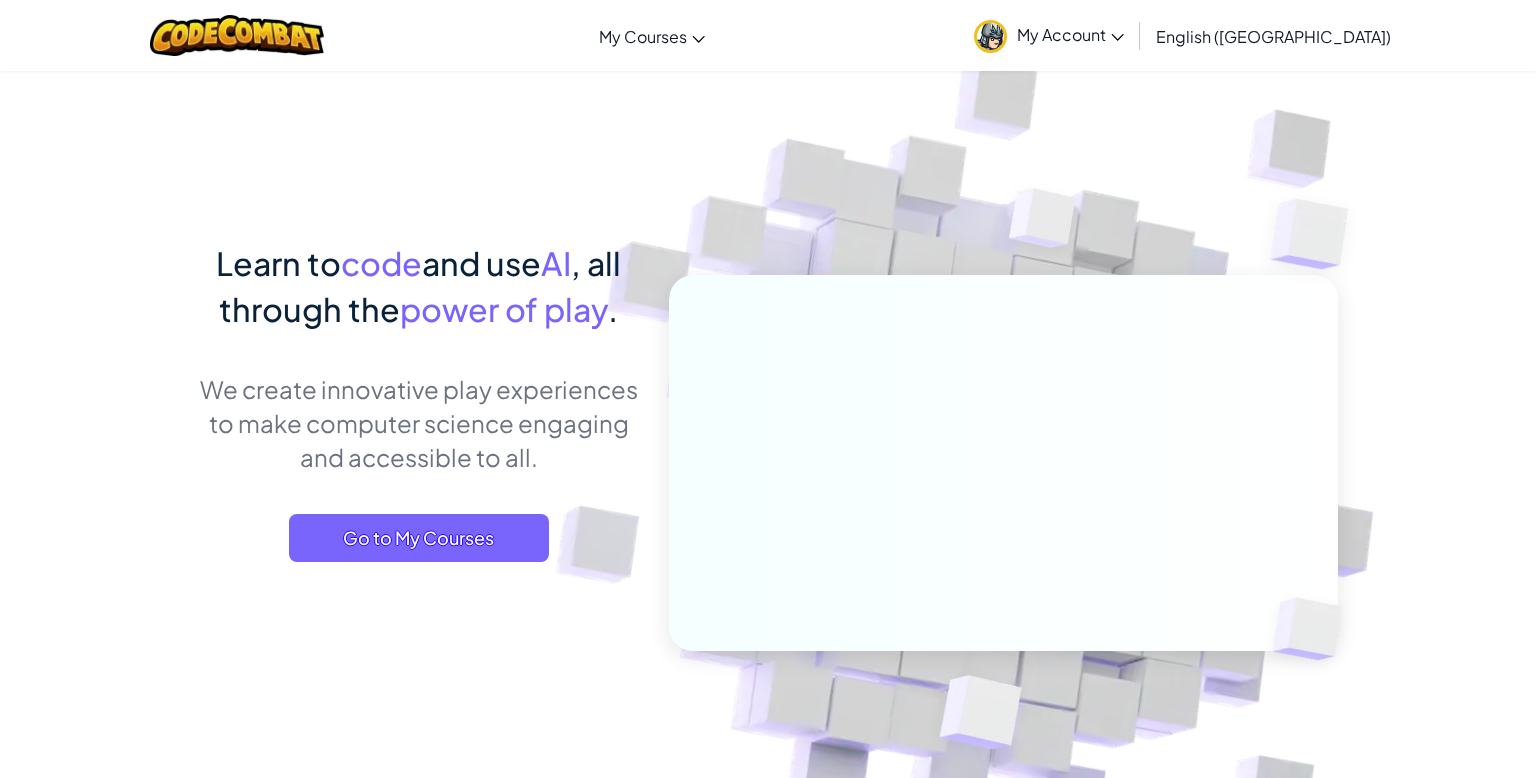 scroll, scrollTop: 0, scrollLeft: 0, axis: both 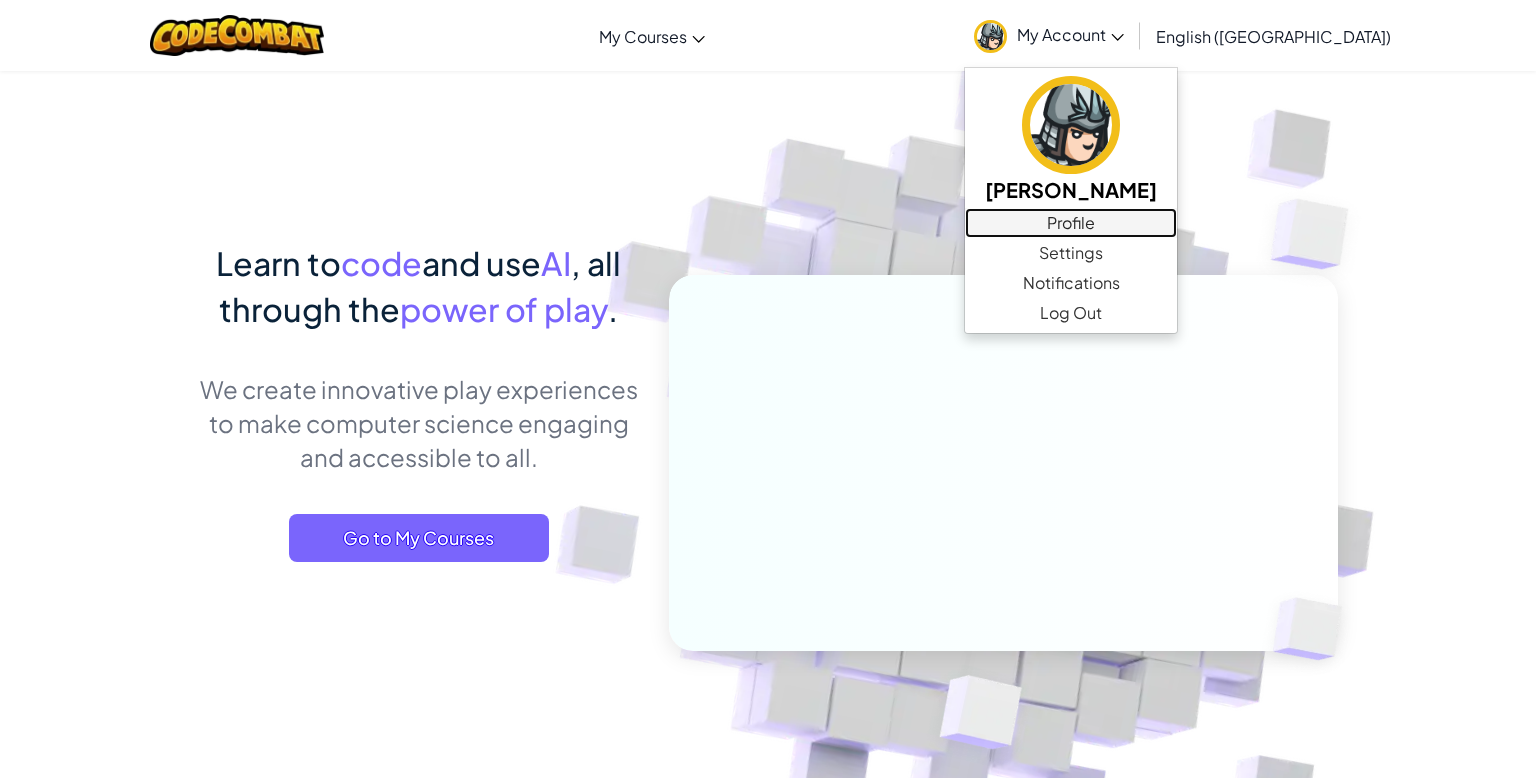 click on "Profile" at bounding box center [1071, 223] 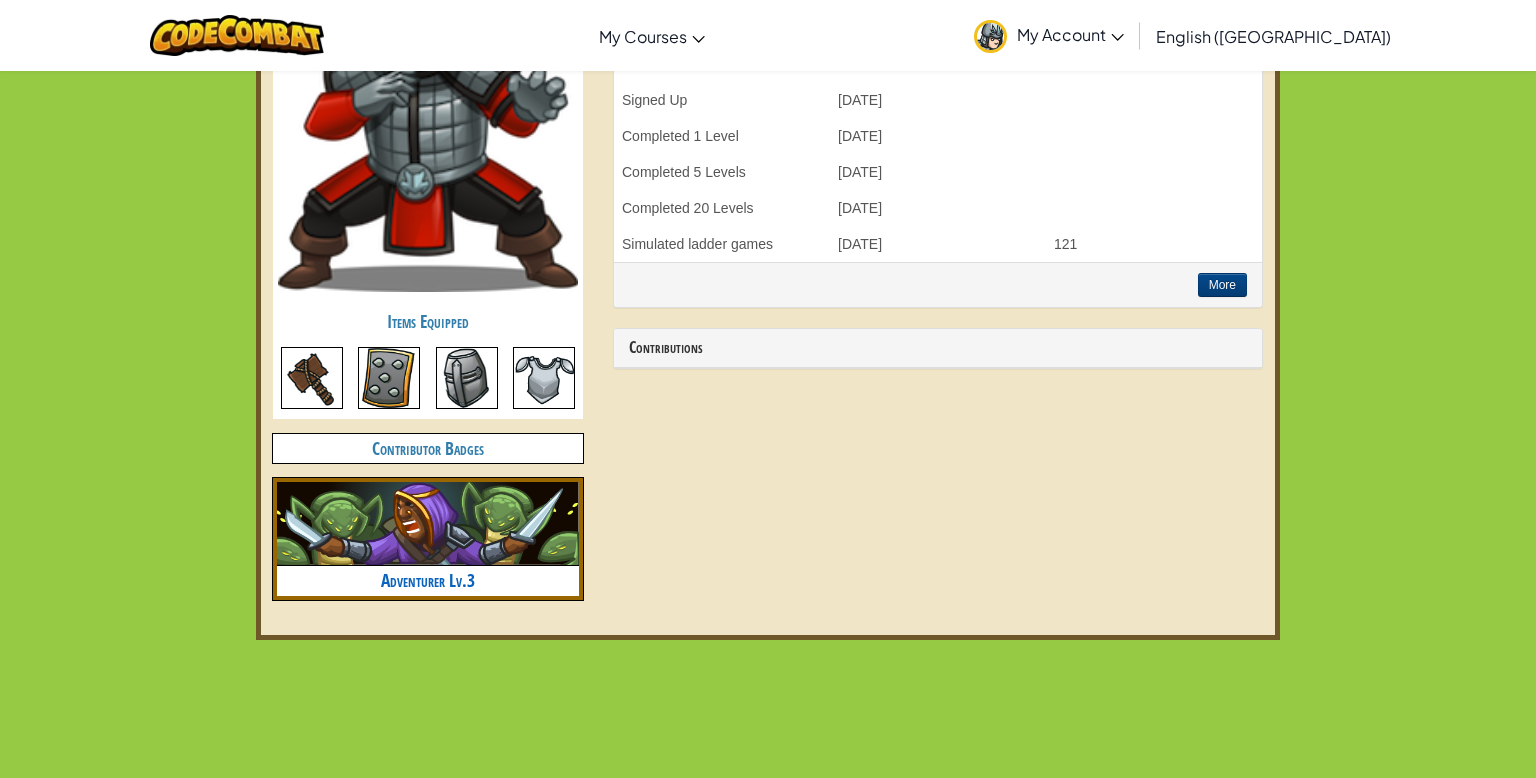 scroll, scrollTop: 857, scrollLeft: 0, axis: vertical 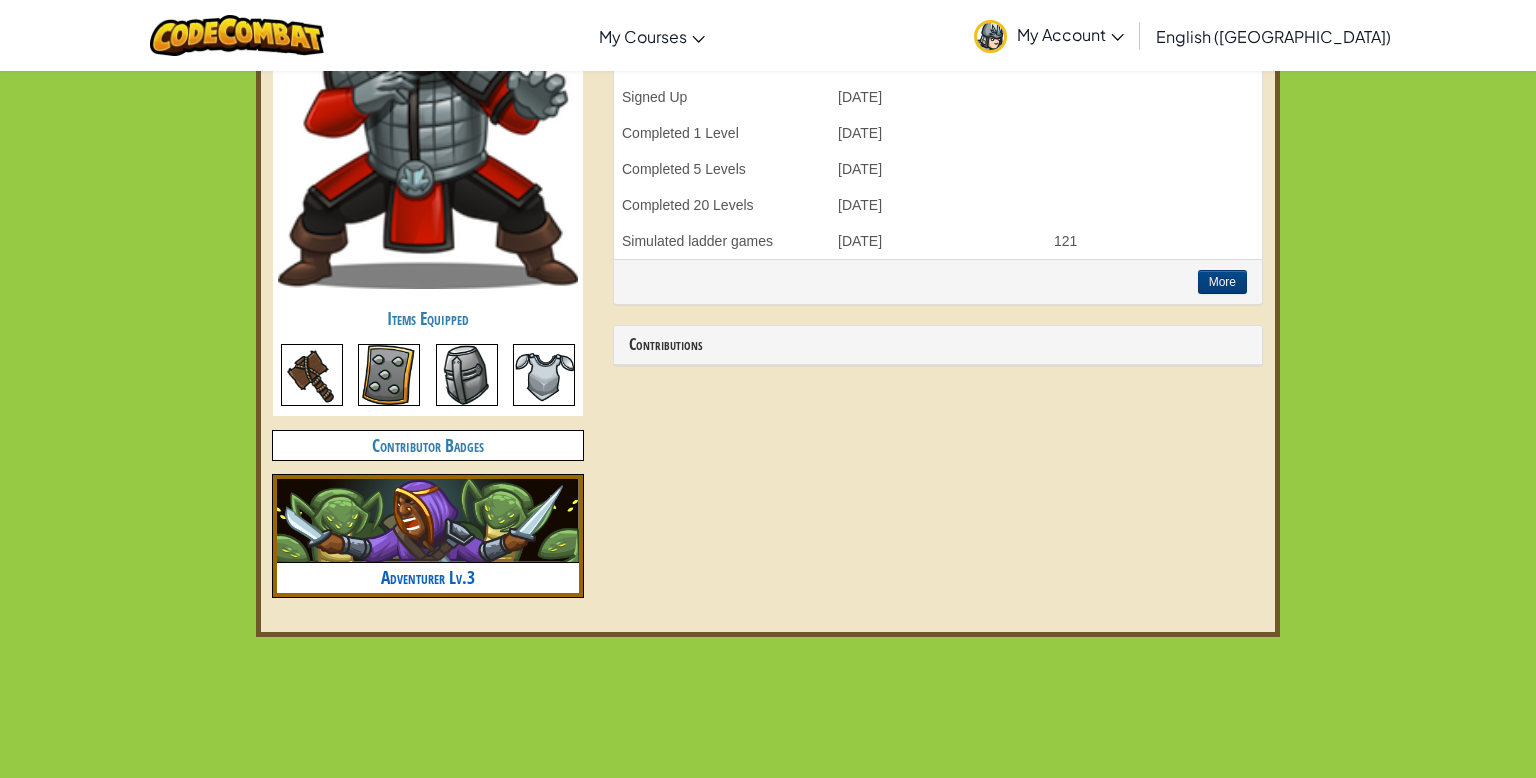 click on "My Account" at bounding box center (1070, 34) 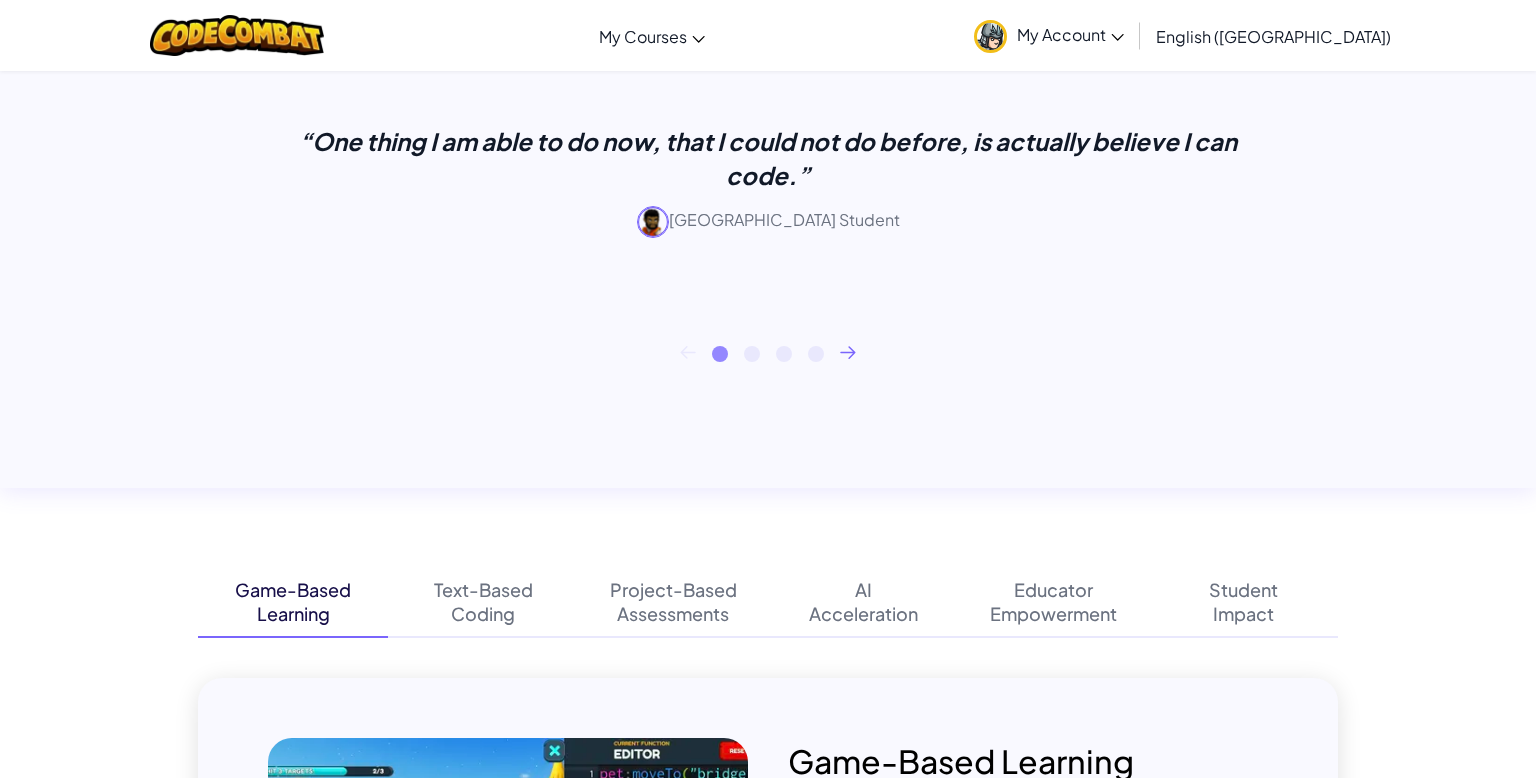 scroll, scrollTop: 0, scrollLeft: 0, axis: both 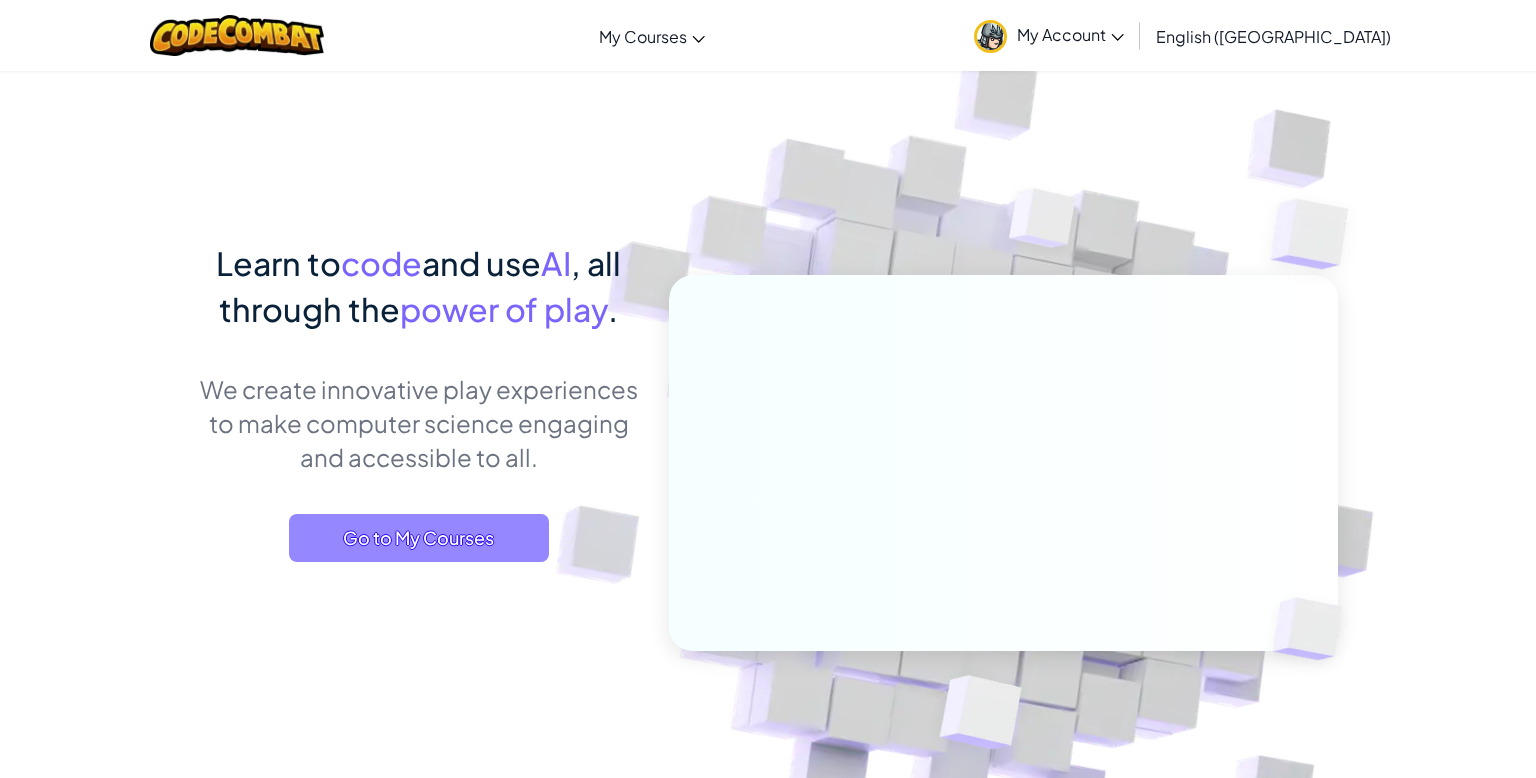 click on "Go to My Courses" at bounding box center [419, 538] 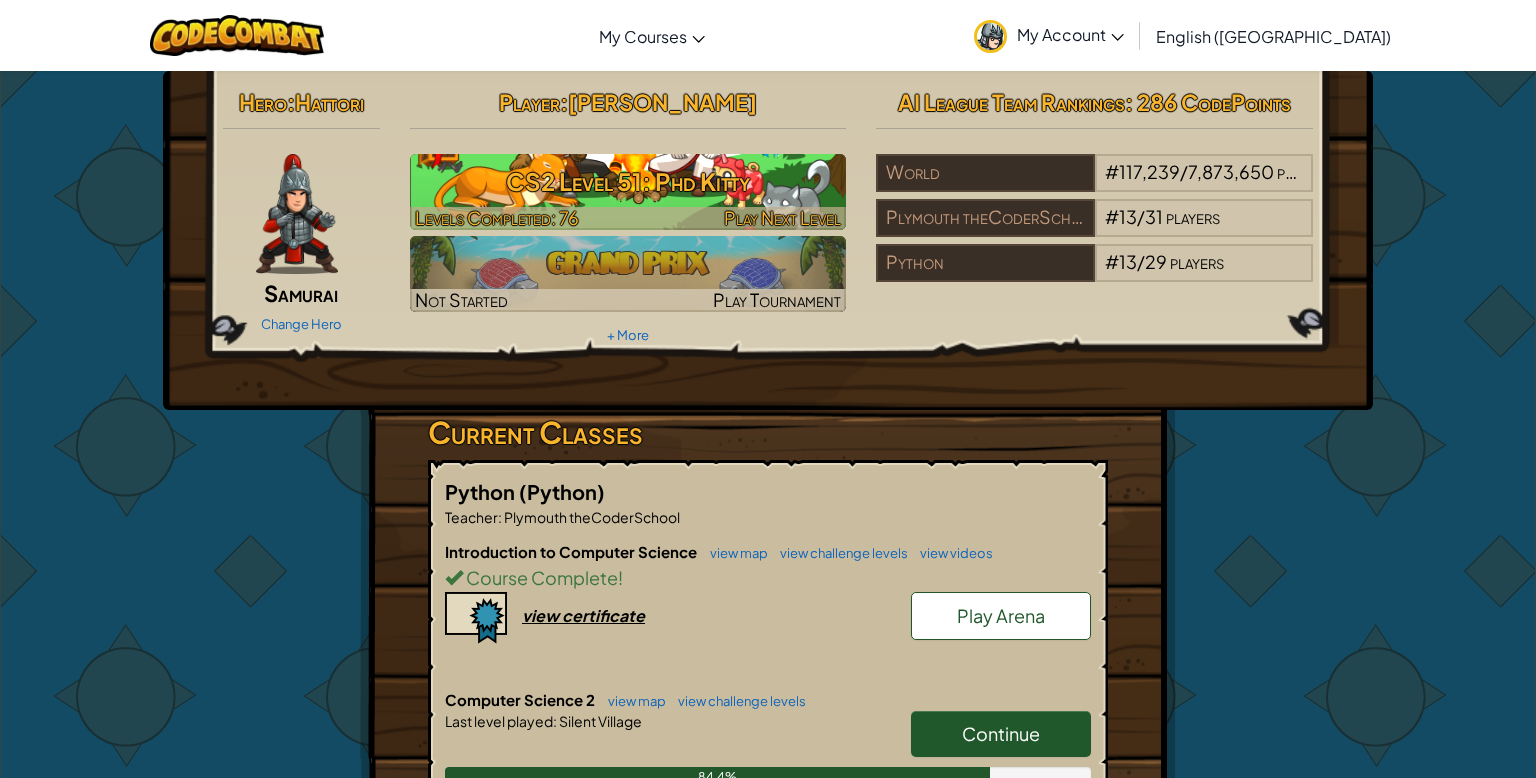 click on "CS2 Level 51: Phd Kitty" at bounding box center (628, 181) 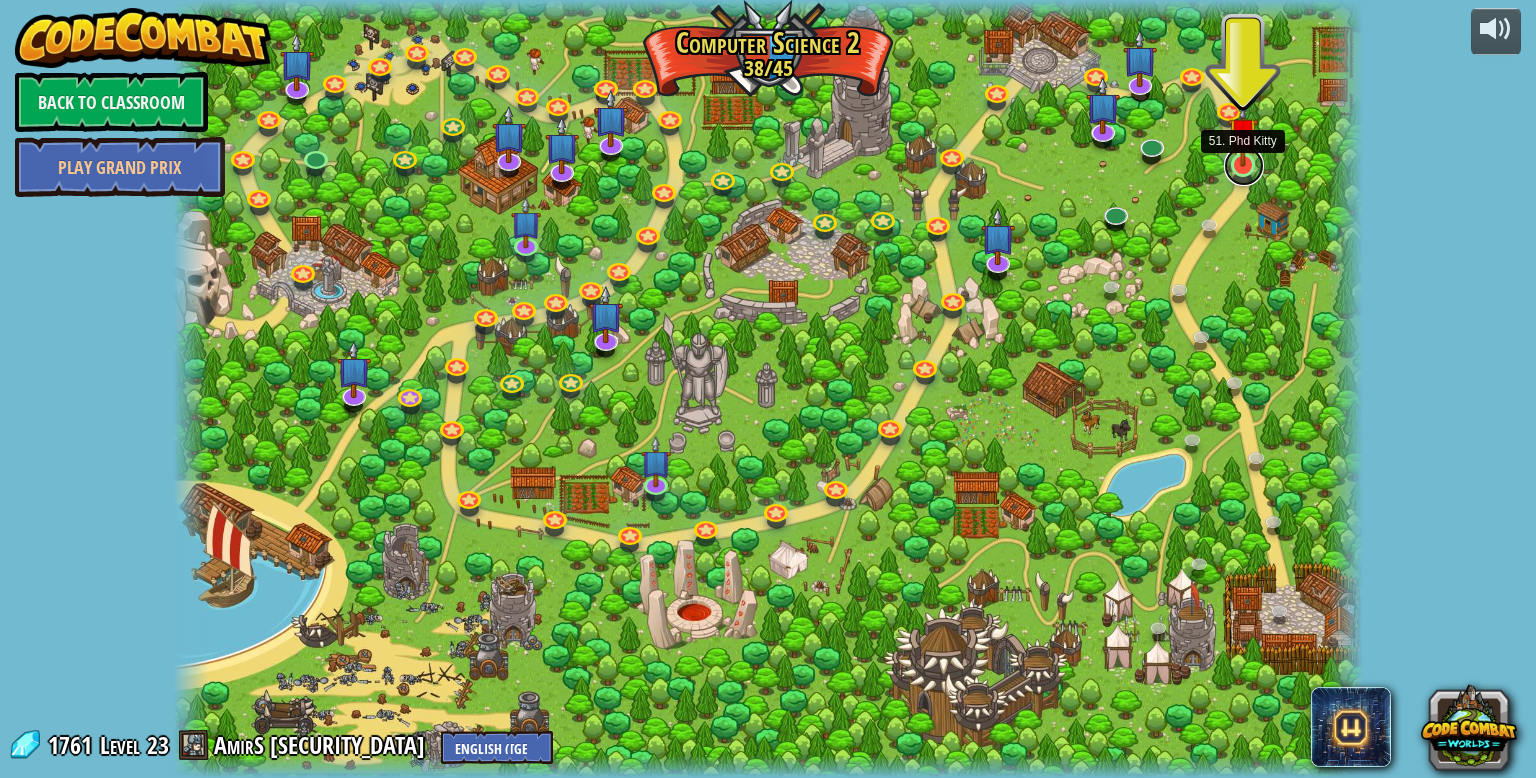 click at bounding box center (1244, 166) 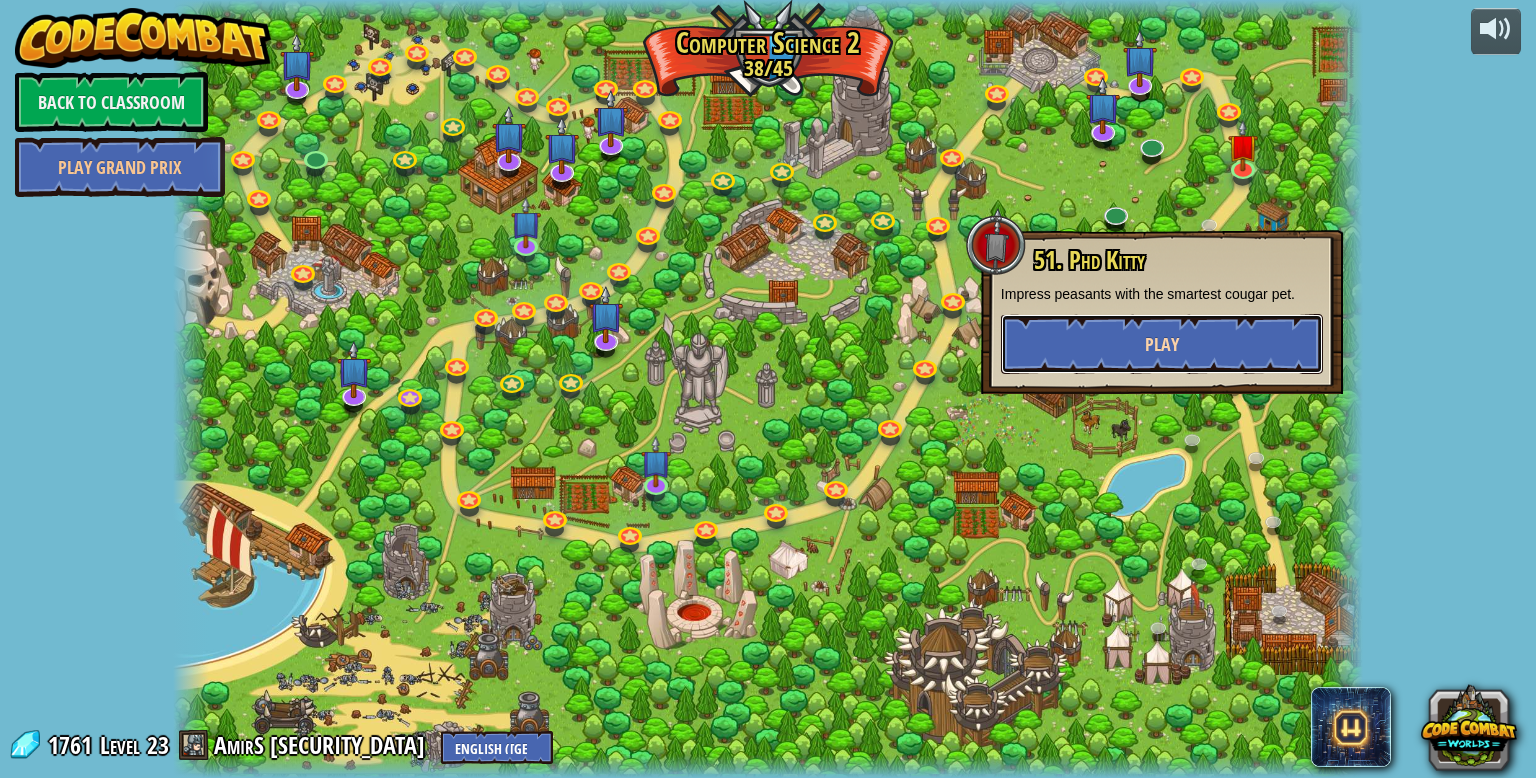 click on "Play" at bounding box center [1162, 344] 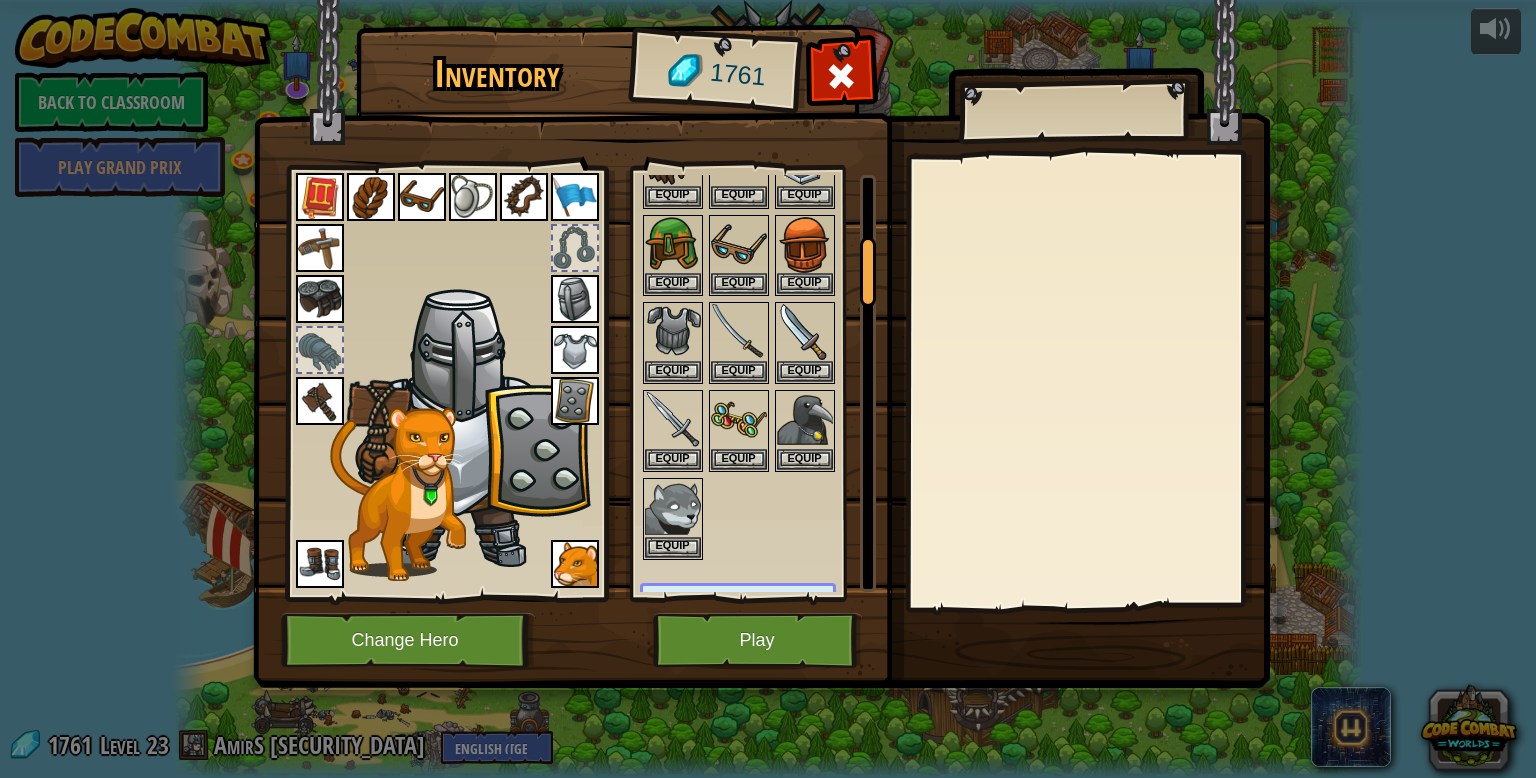 scroll, scrollTop: 381, scrollLeft: 0, axis: vertical 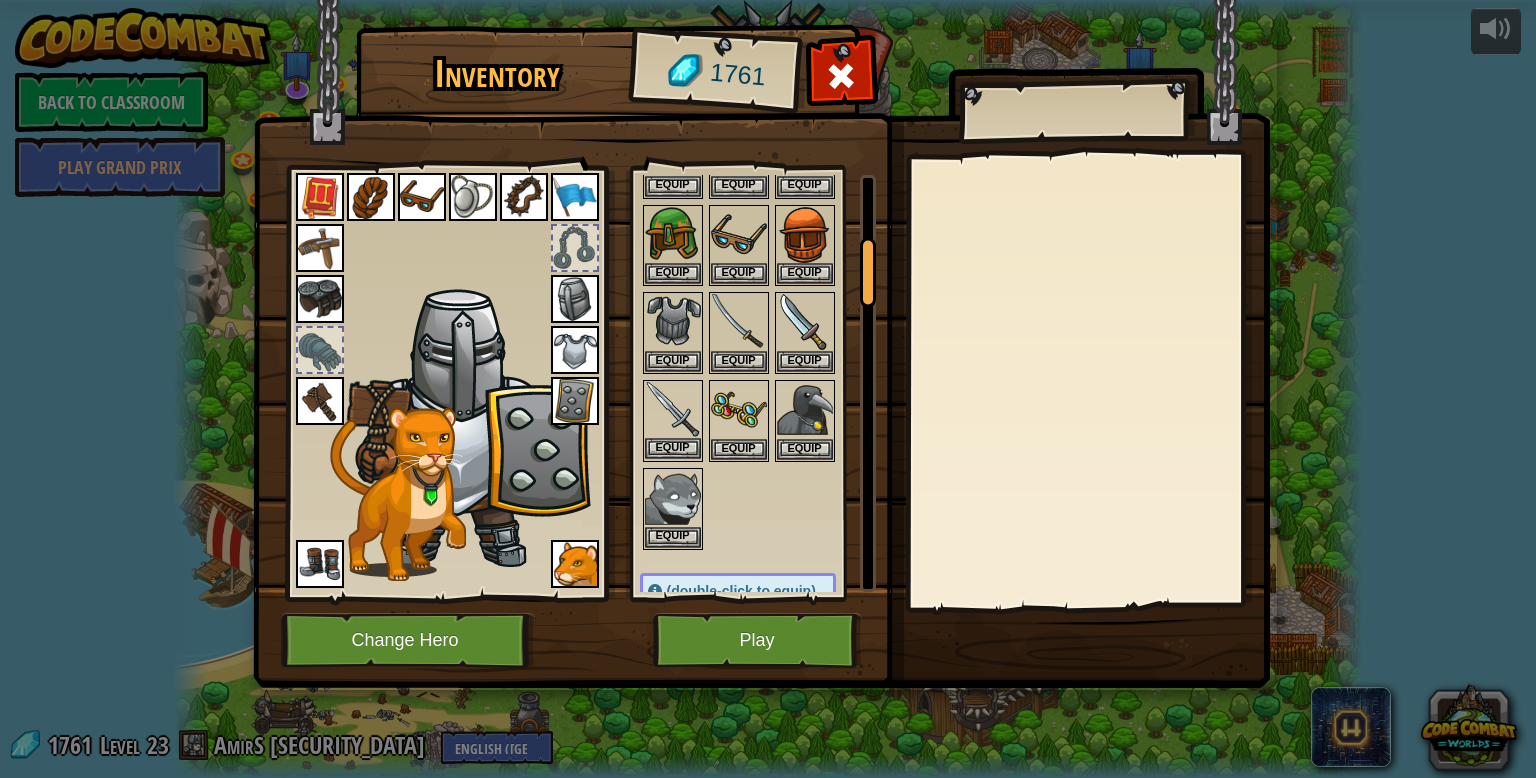 click at bounding box center [673, 410] 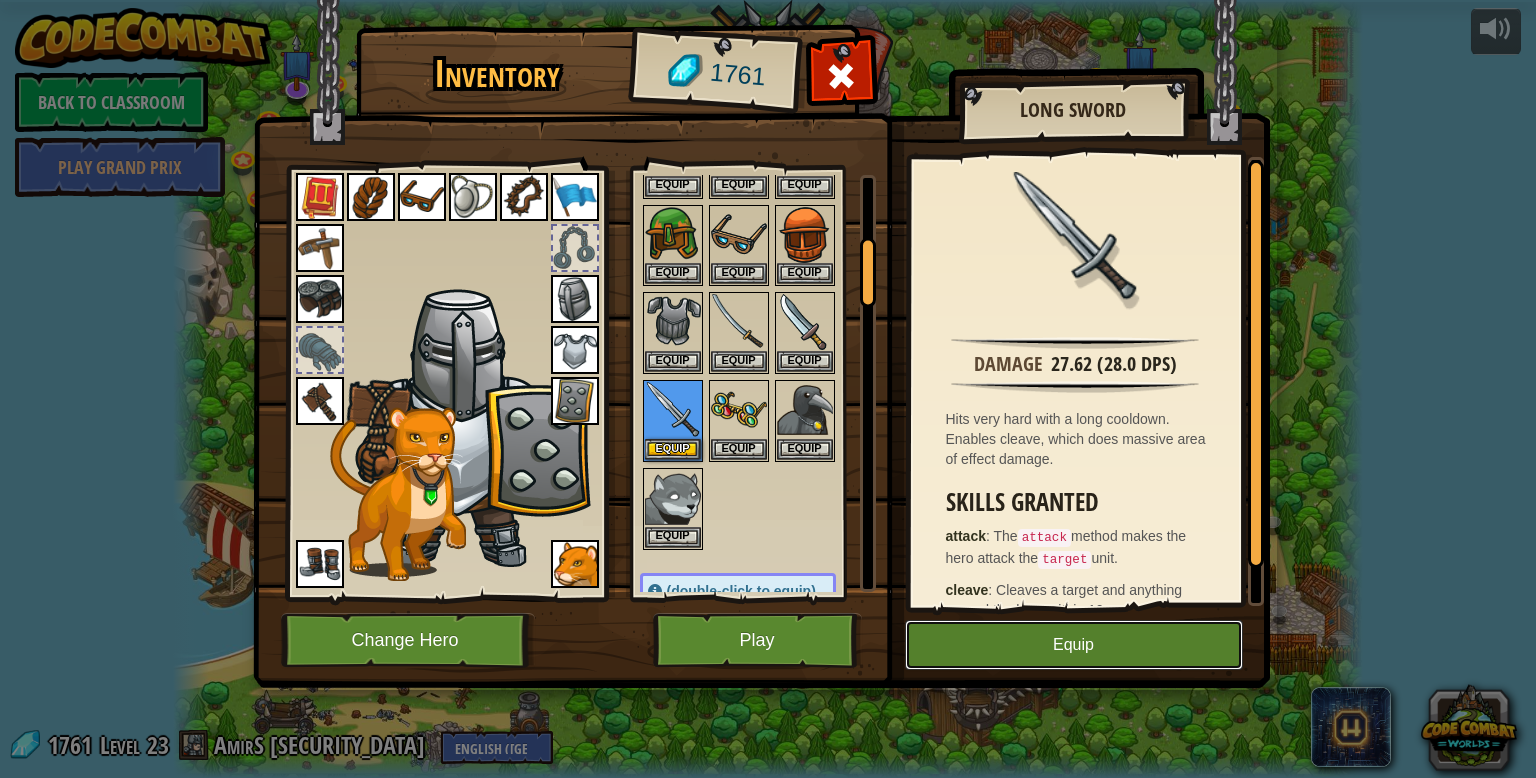 click on "Equip" at bounding box center [1074, 645] 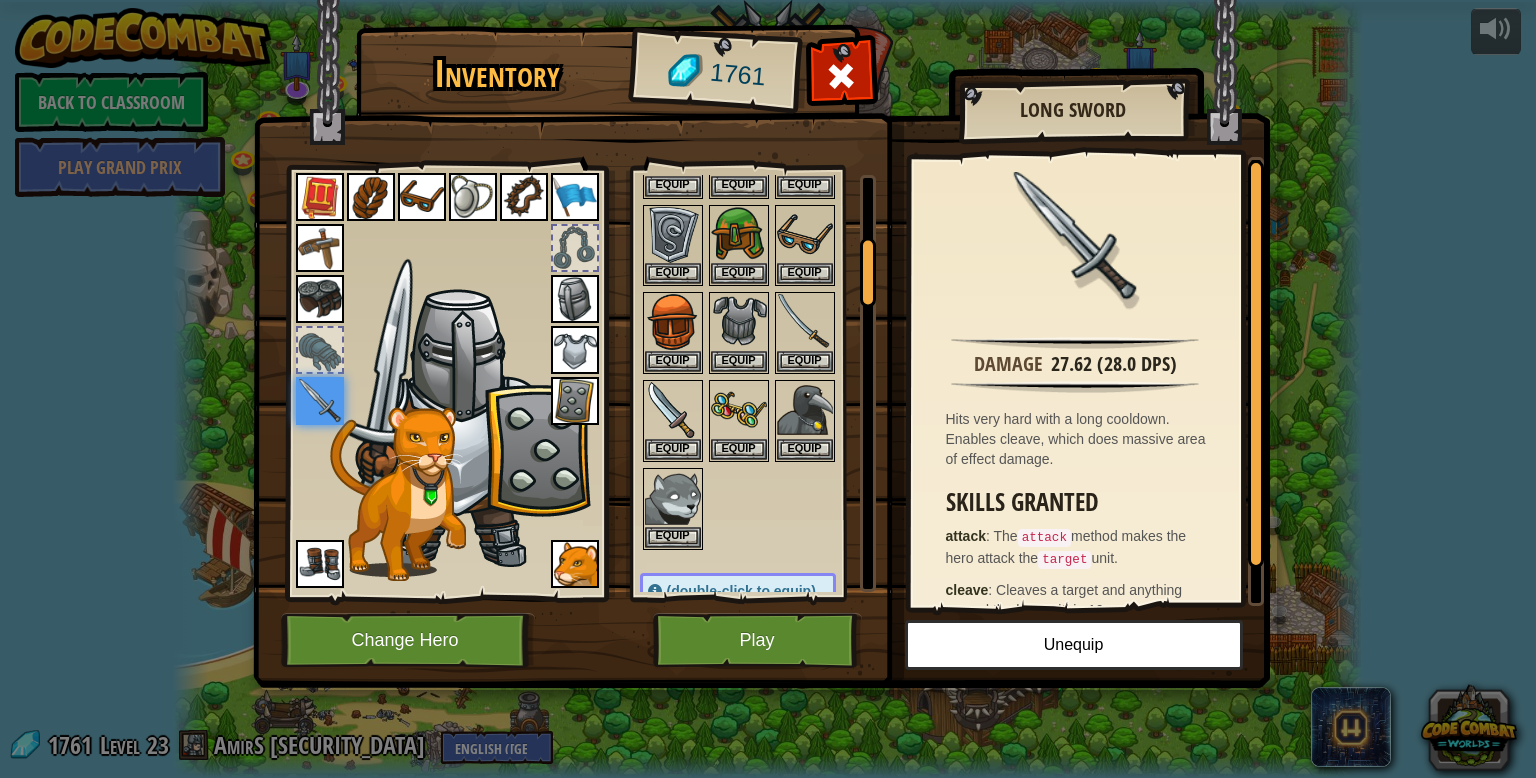 click at bounding box center (320, 350) 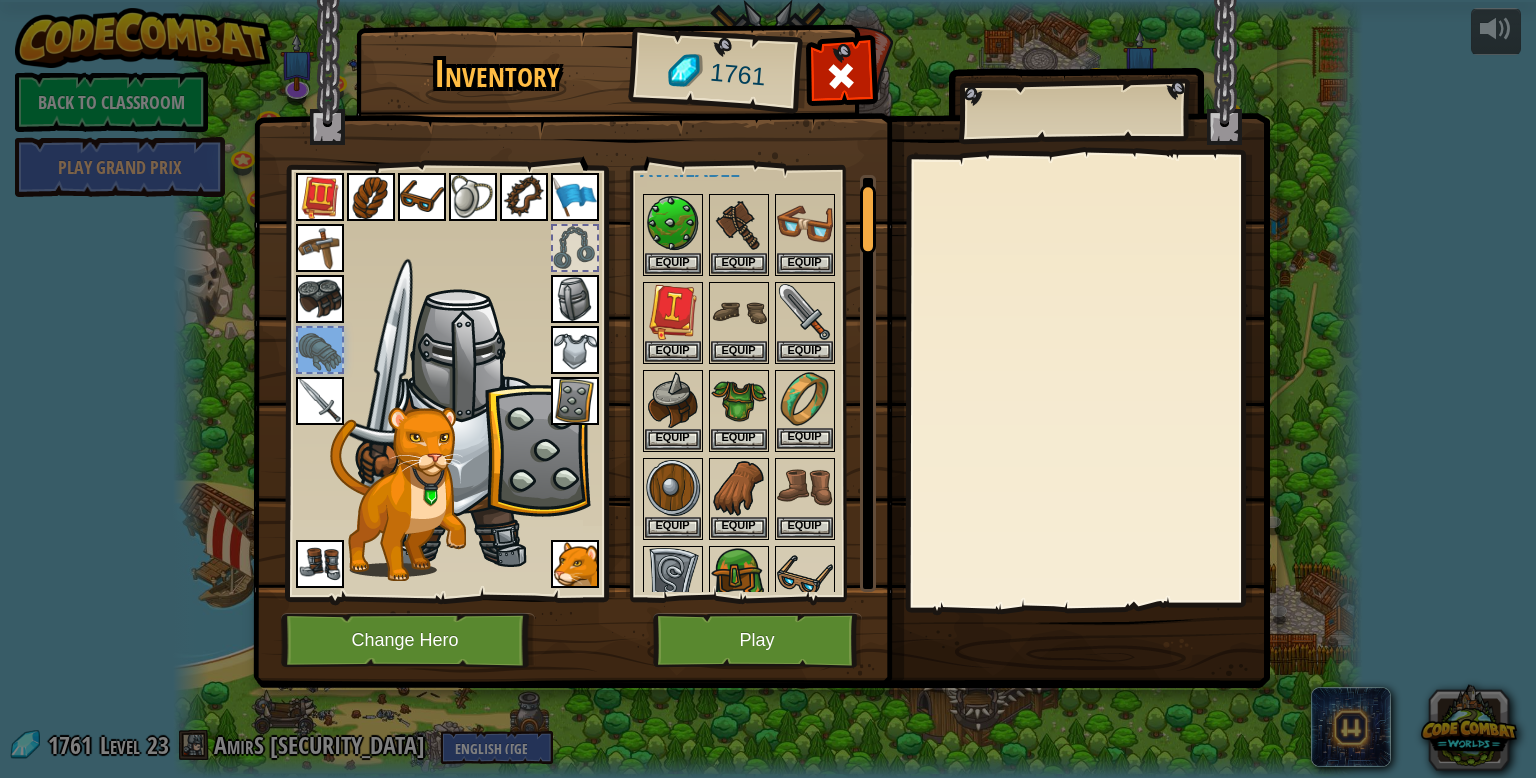 scroll, scrollTop: 0, scrollLeft: 0, axis: both 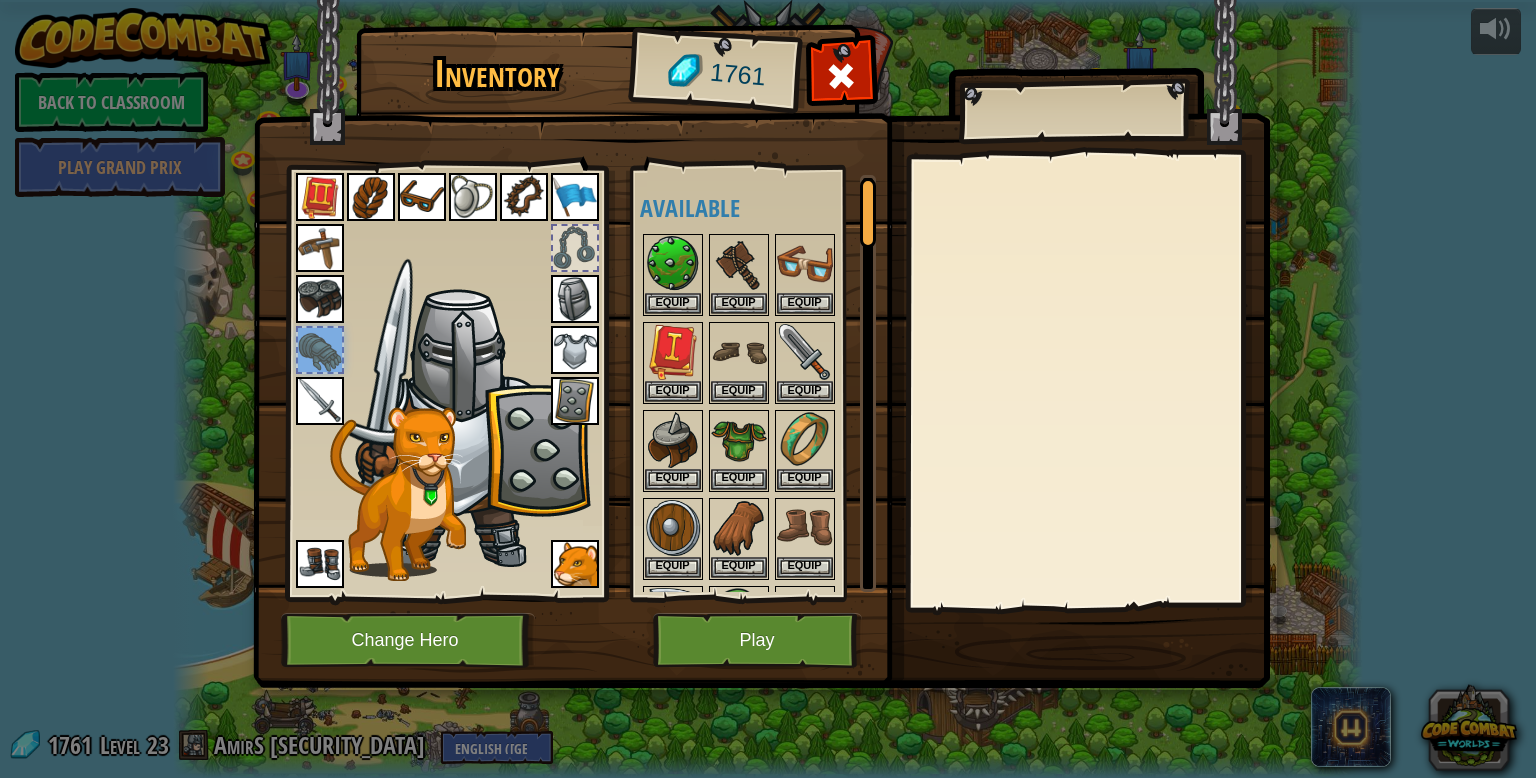 click at bounding box center [320, 350] 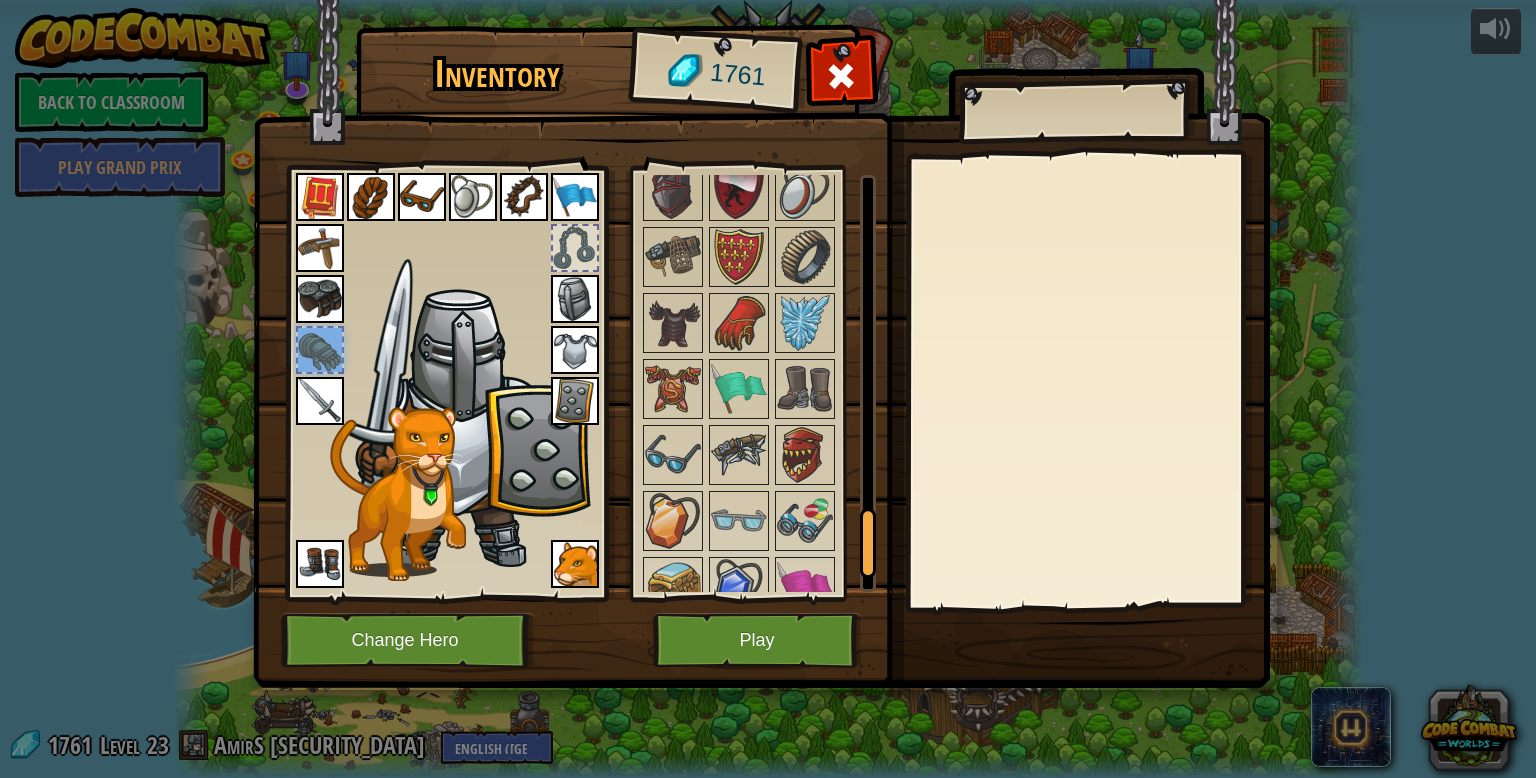 scroll, scrollTop: 2185, scrollLeft: 0, axis: vertical 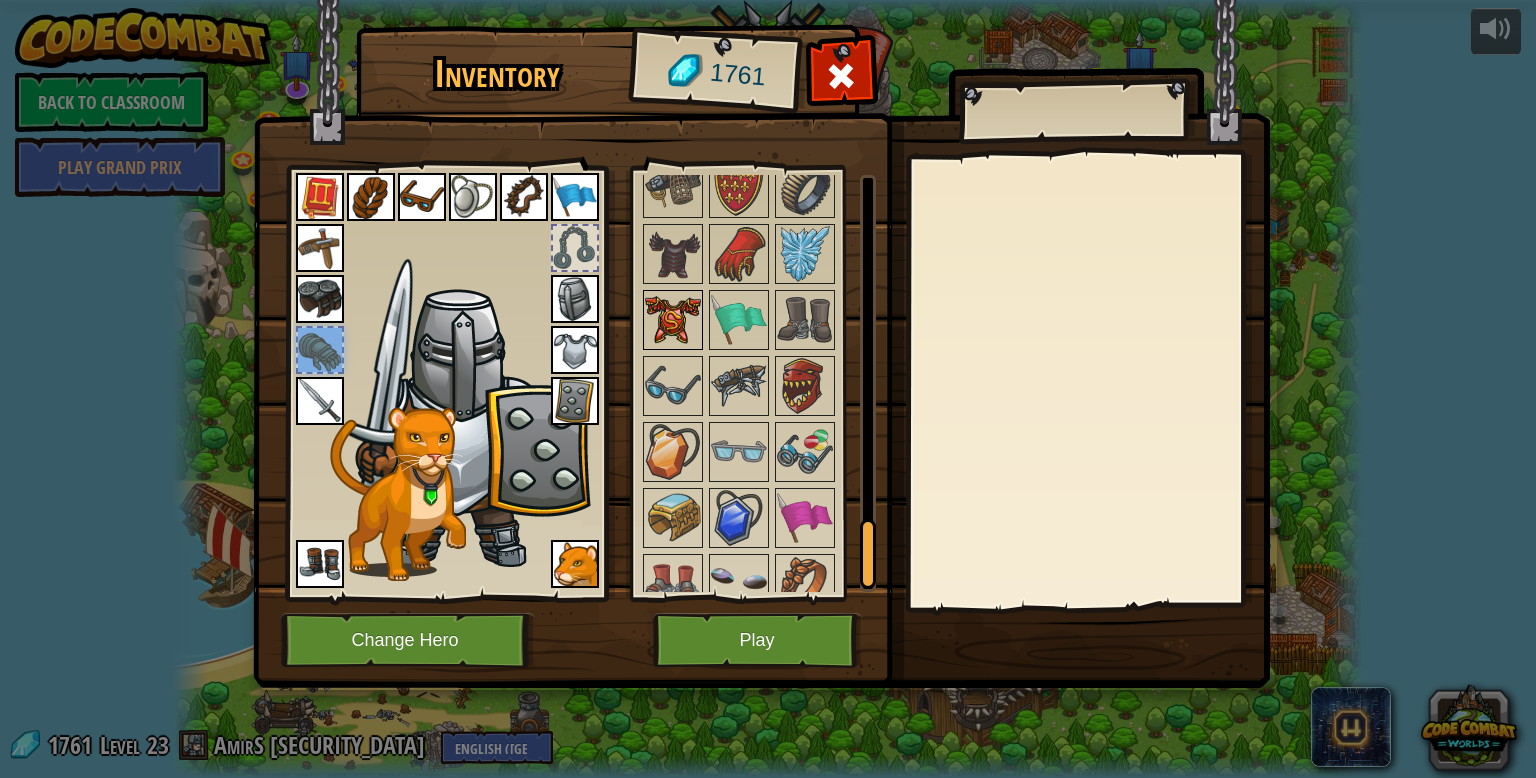 click at bounding box center (673, 320) 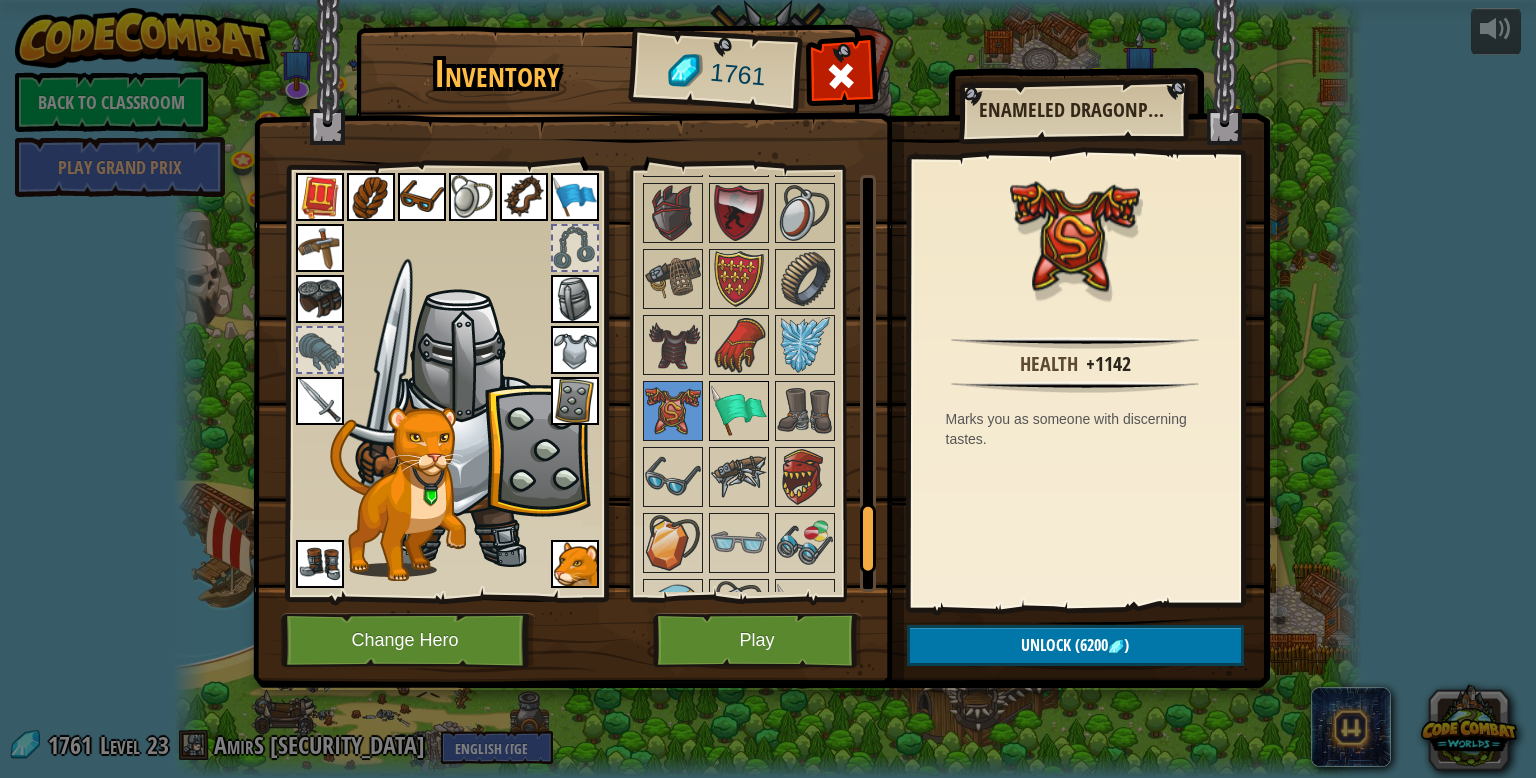 scroll, scrollTop: 2086, scrollLeft: 0, axis: vertical 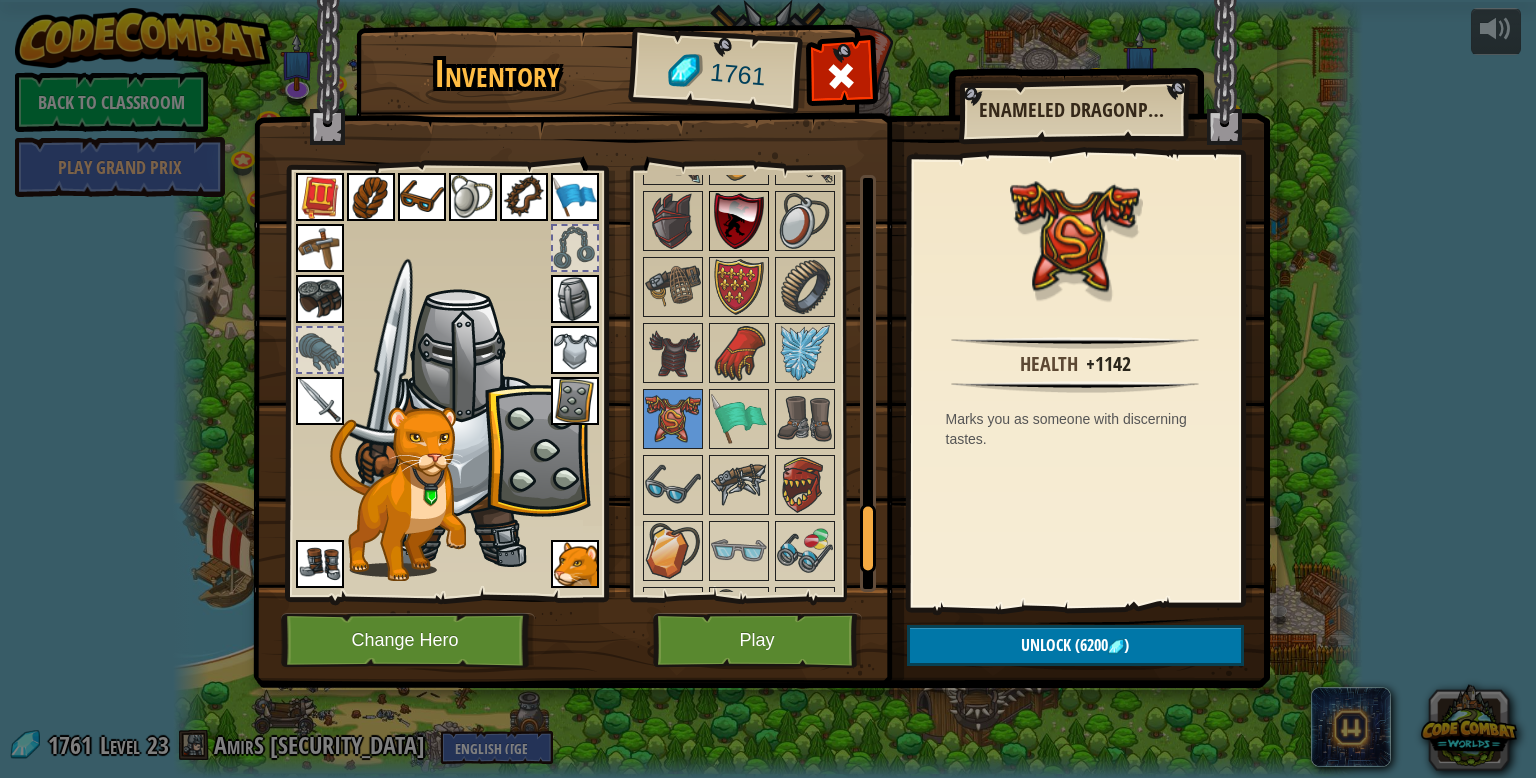 click at bounding box center (739, 221) 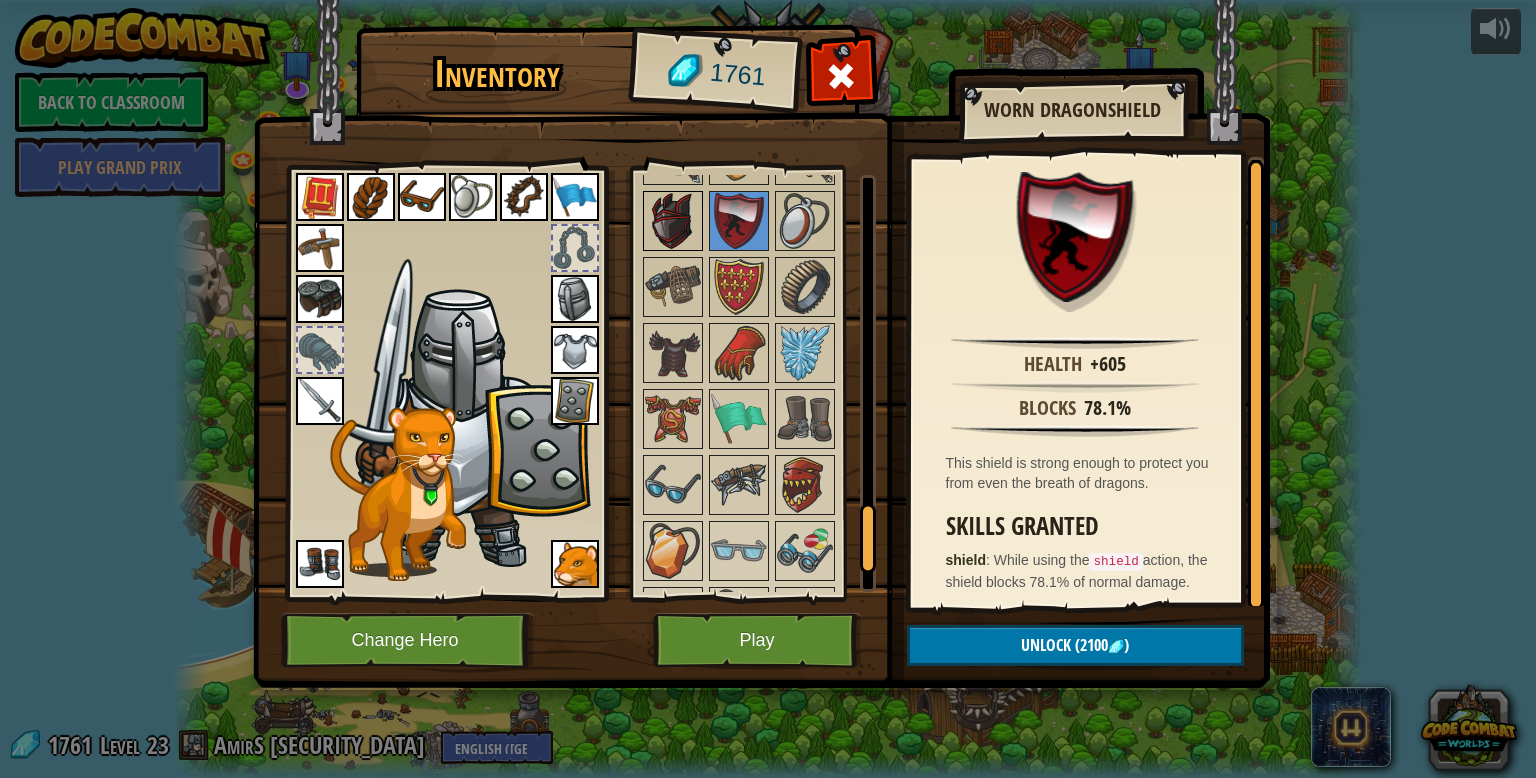 click at bounding box center (673, 221) 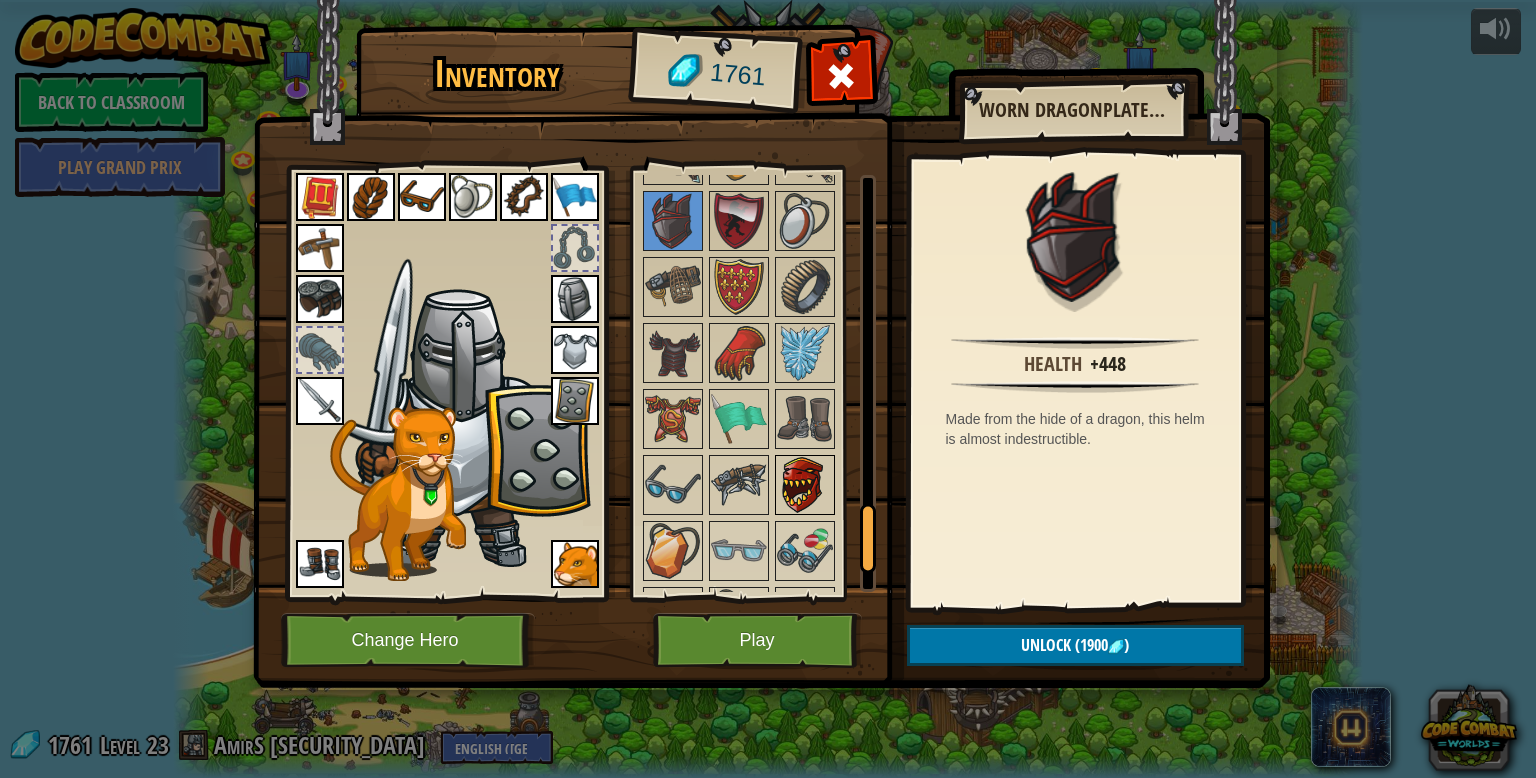 click at bounding box center [805, 485] 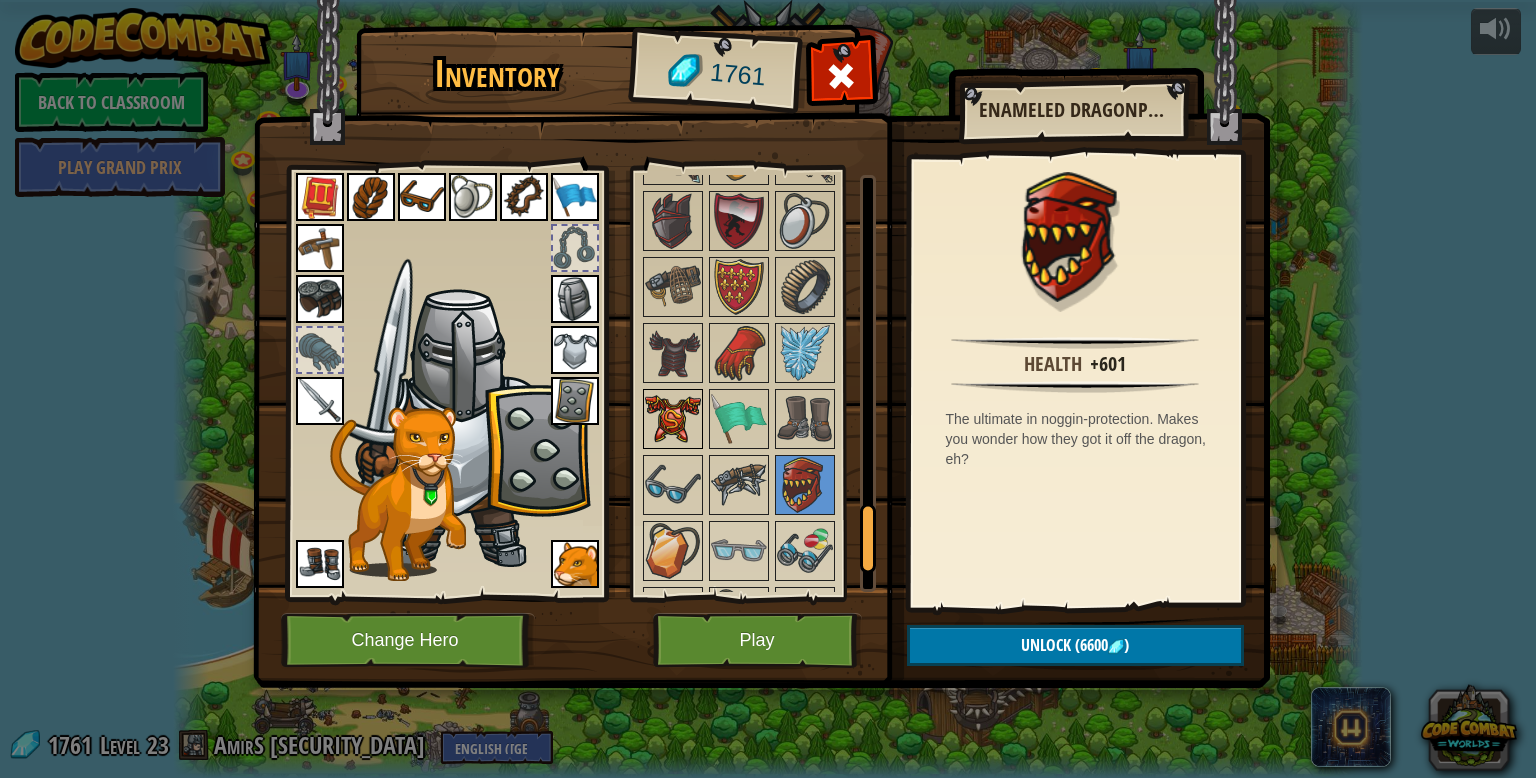 click at bounding box center (673, 419) 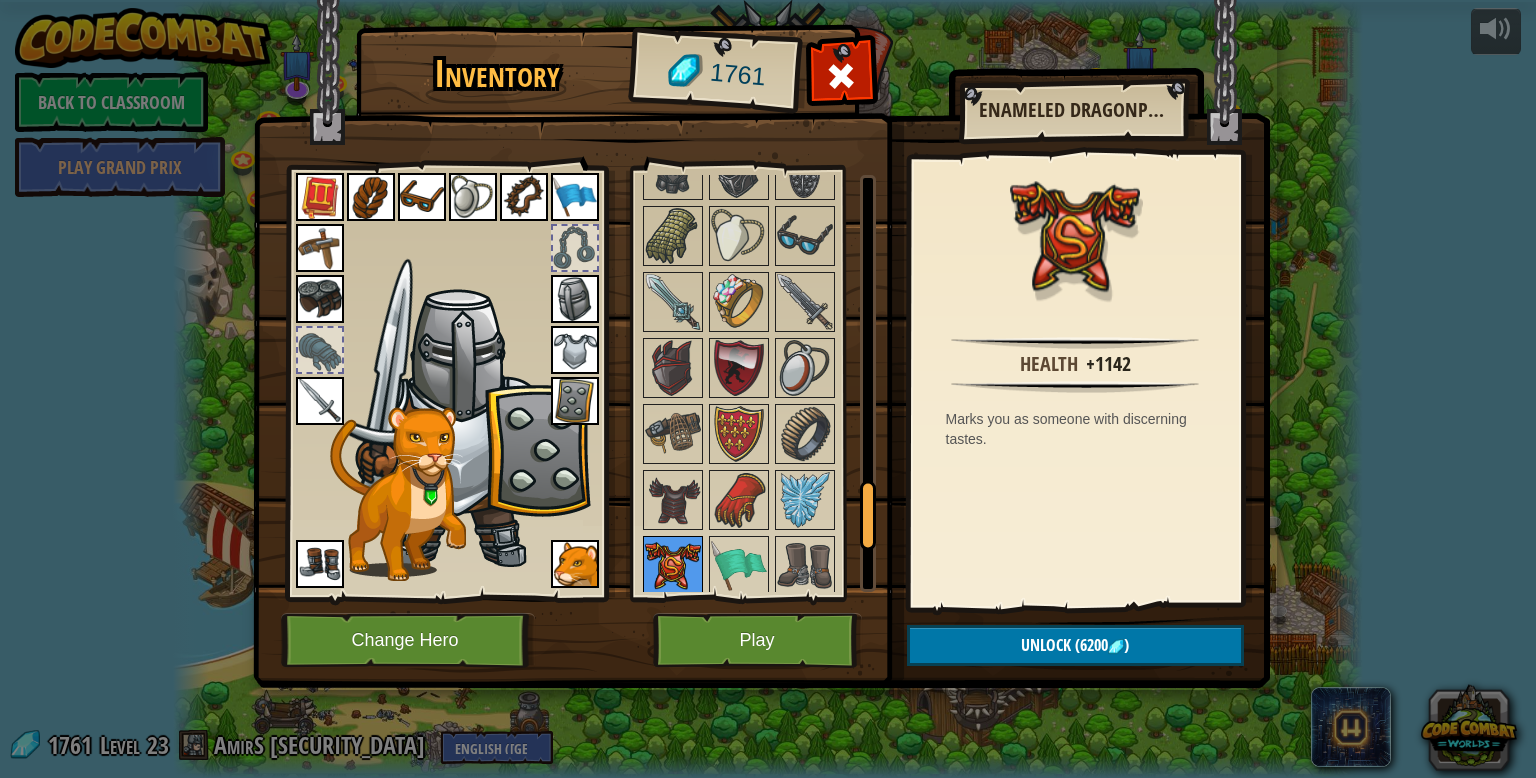 scroll, scrollTop: 1938, scrollLeft: 0, axis: vertical 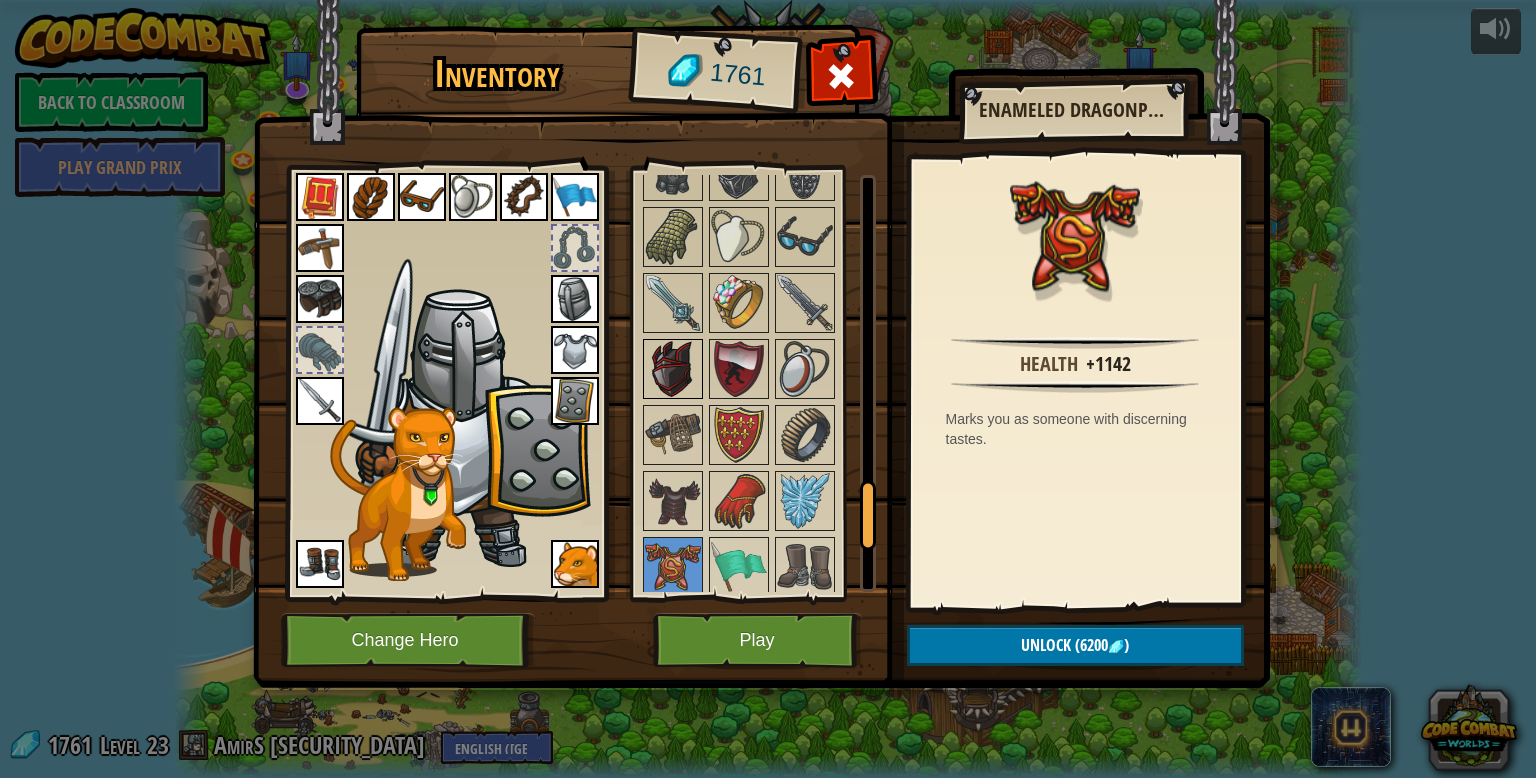 click at bounding box center [673, 369] 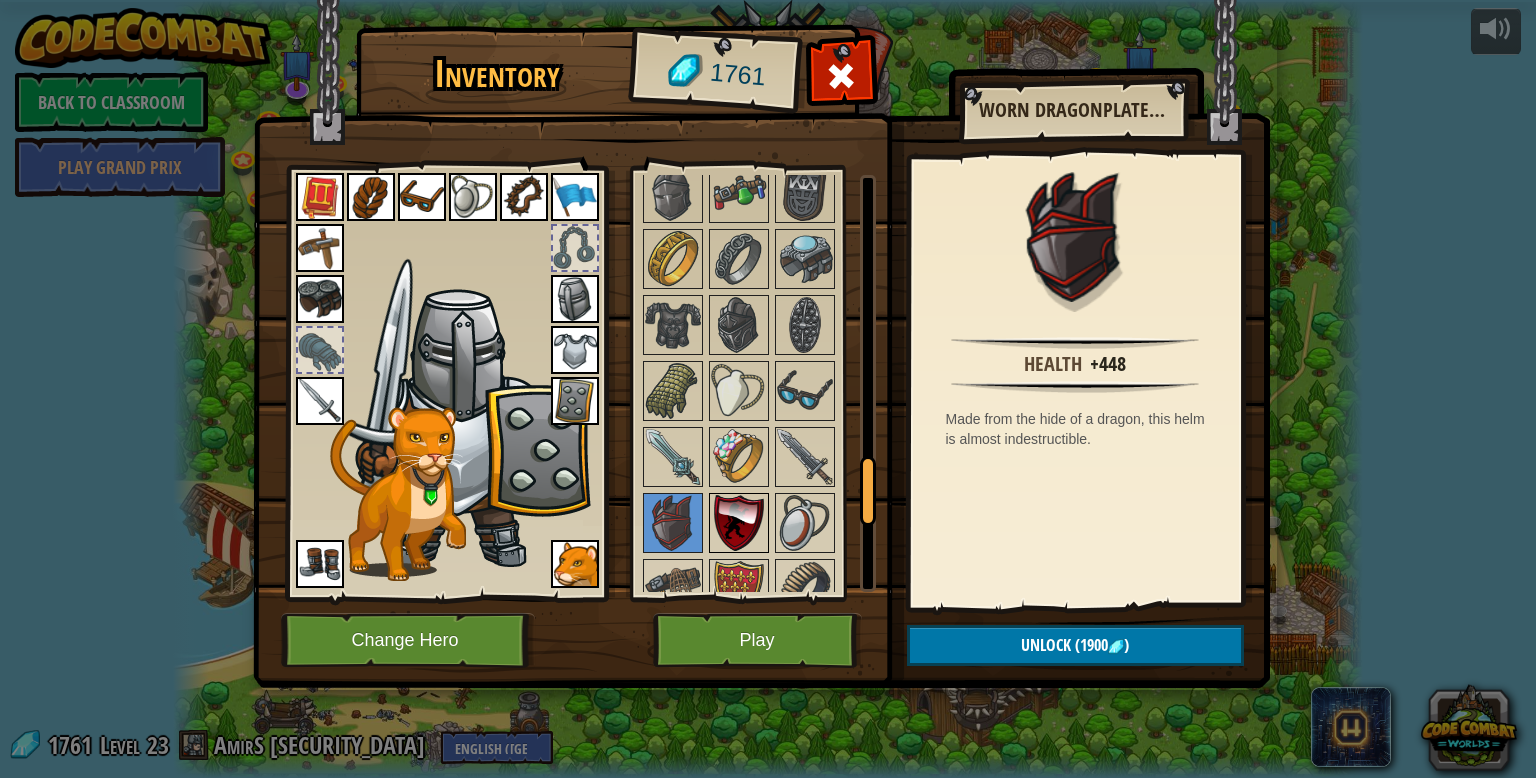 scroll, scrollTop: 1782, scrollLeft: 0, axis: vertical 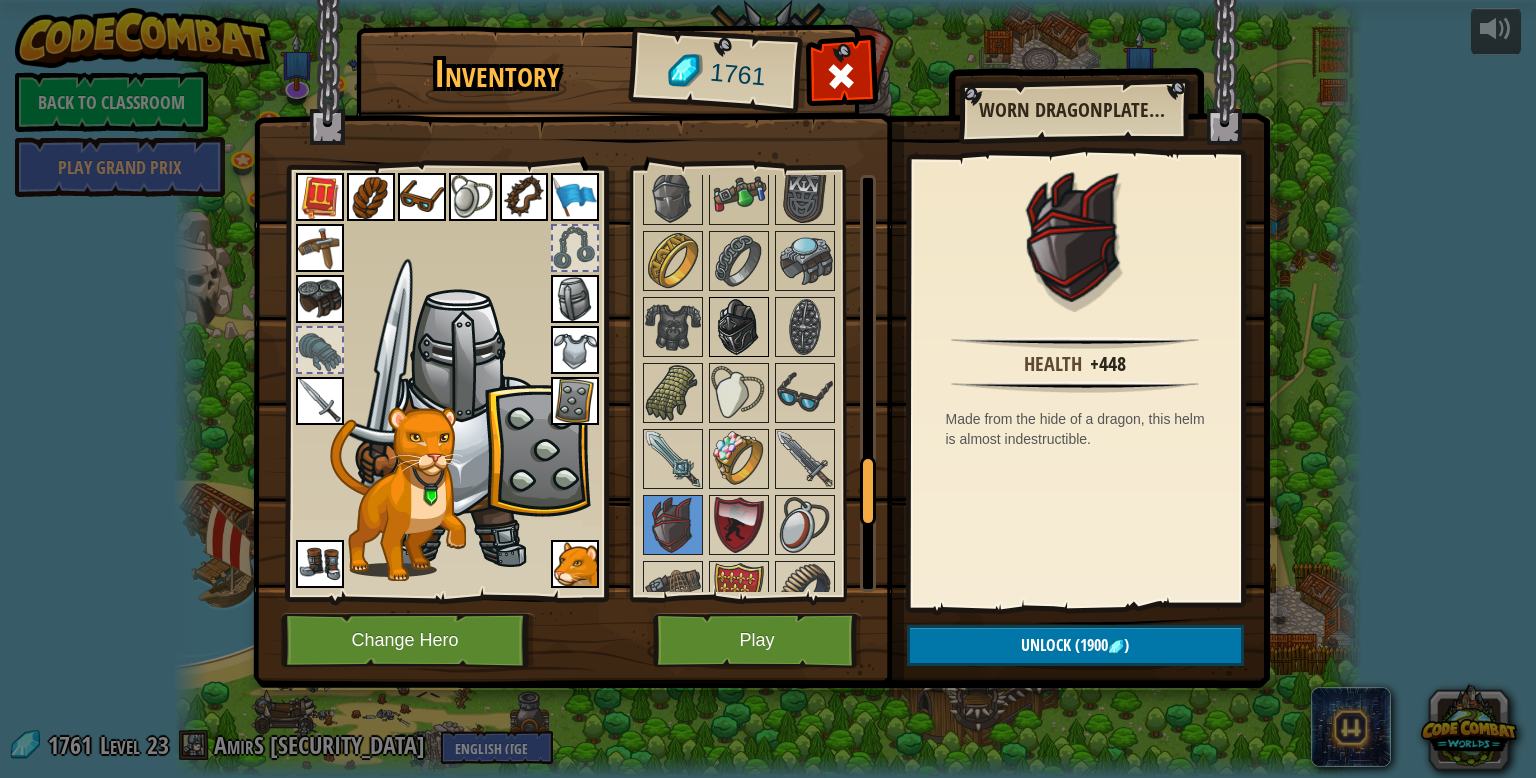 click at bounding box center (739, 327) 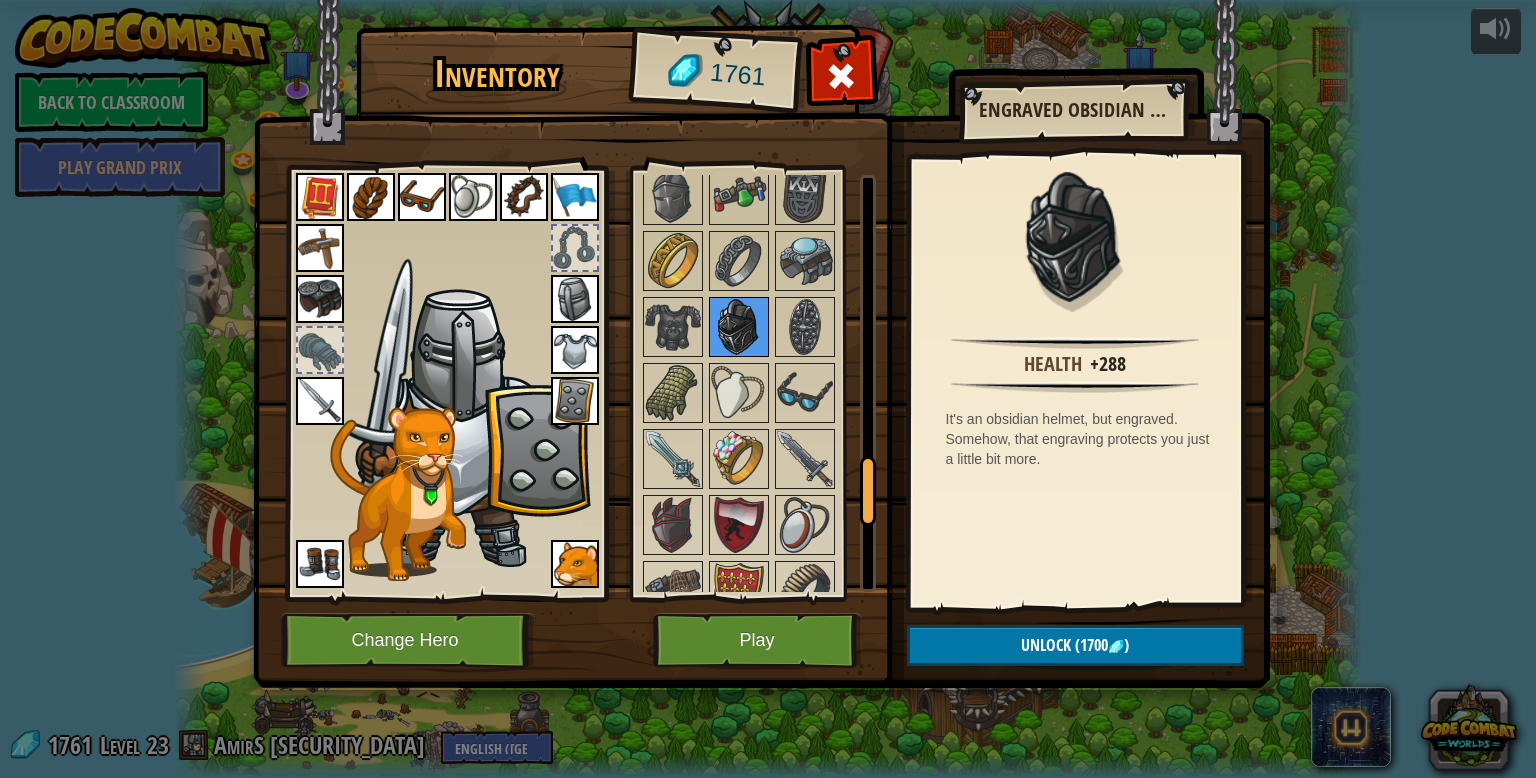click at bounding box center (739, 327) 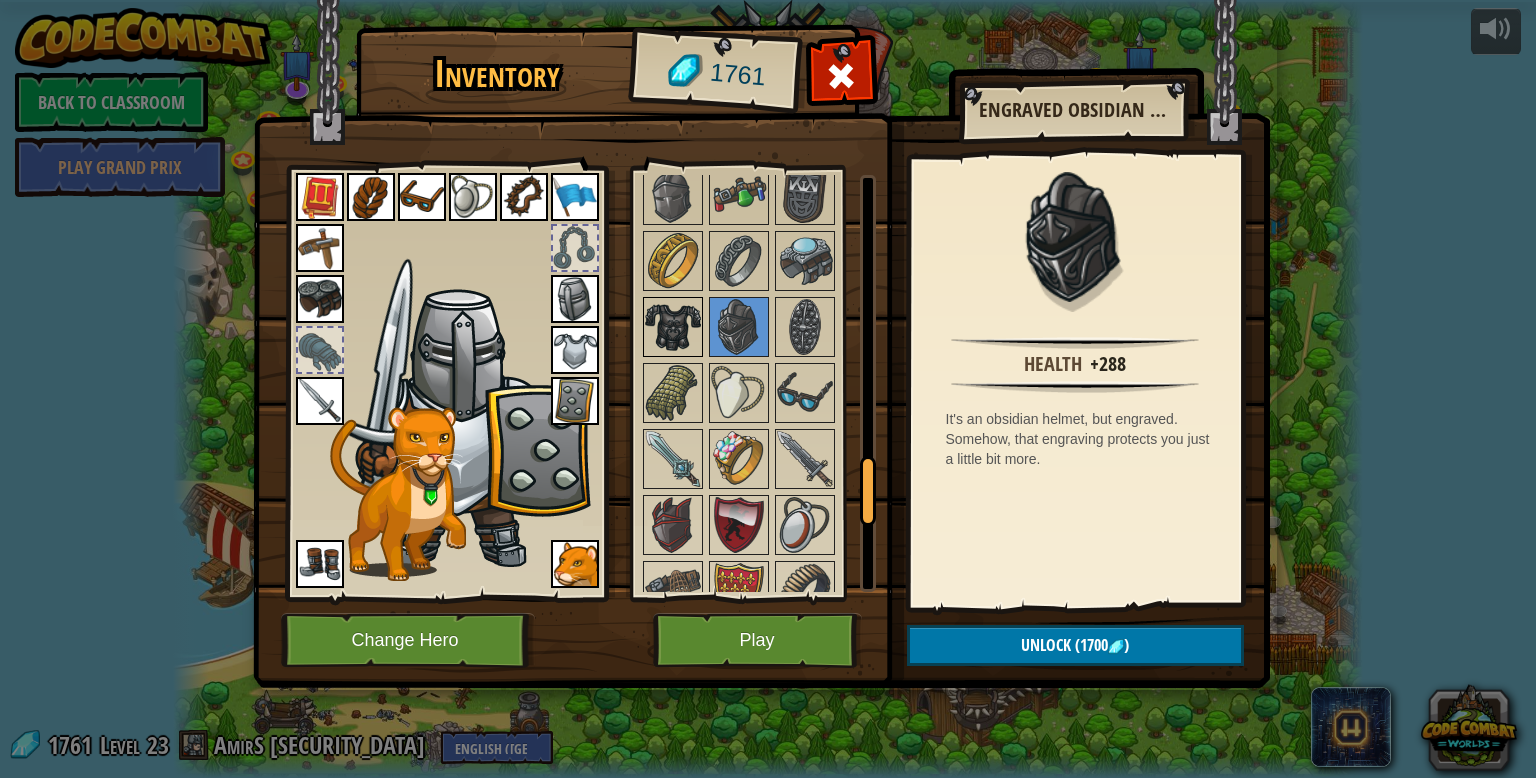 click at bounding box center [673, 327] 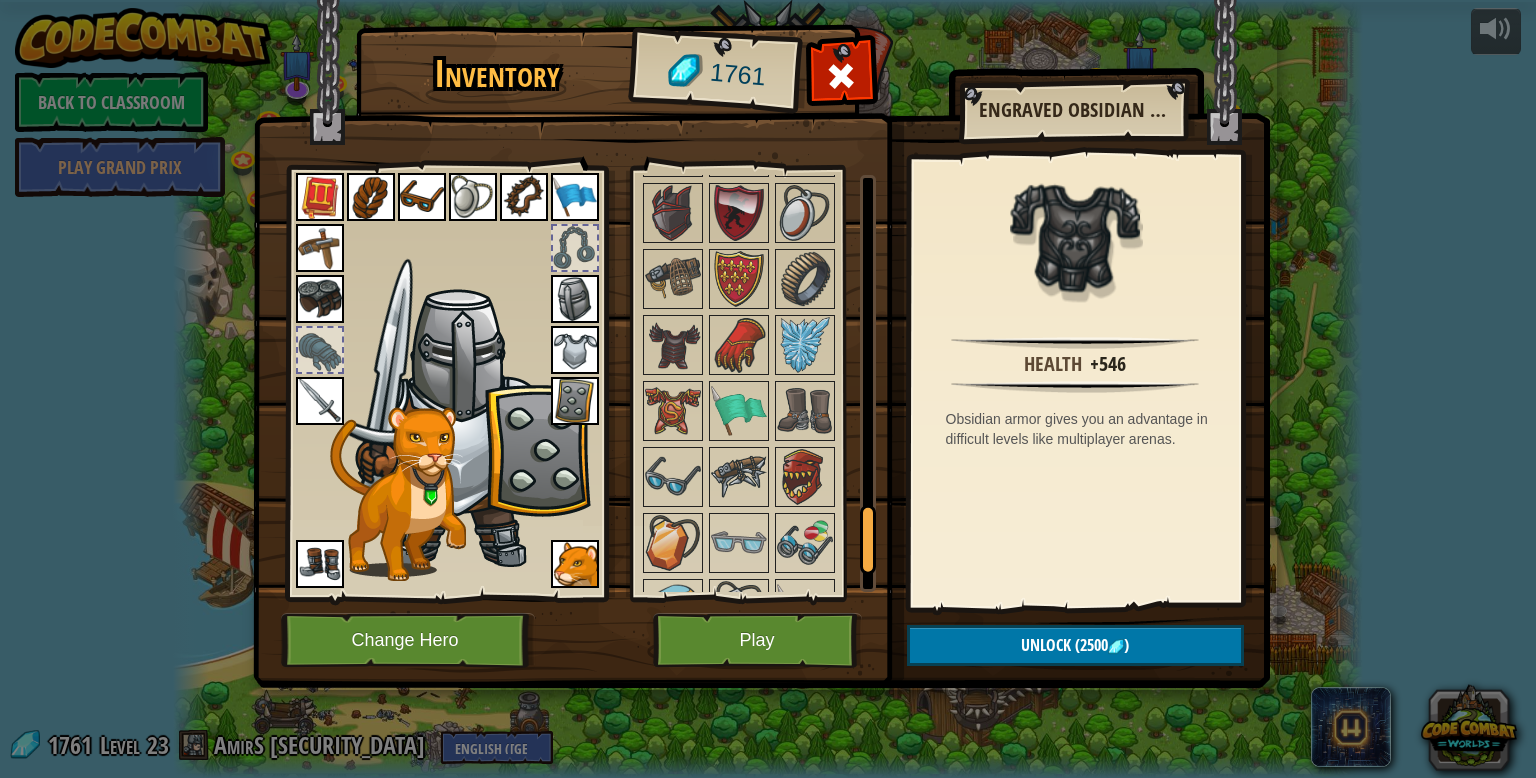 scroll, scrollTop: 2256, scrollLeft: 0, axis: vertical 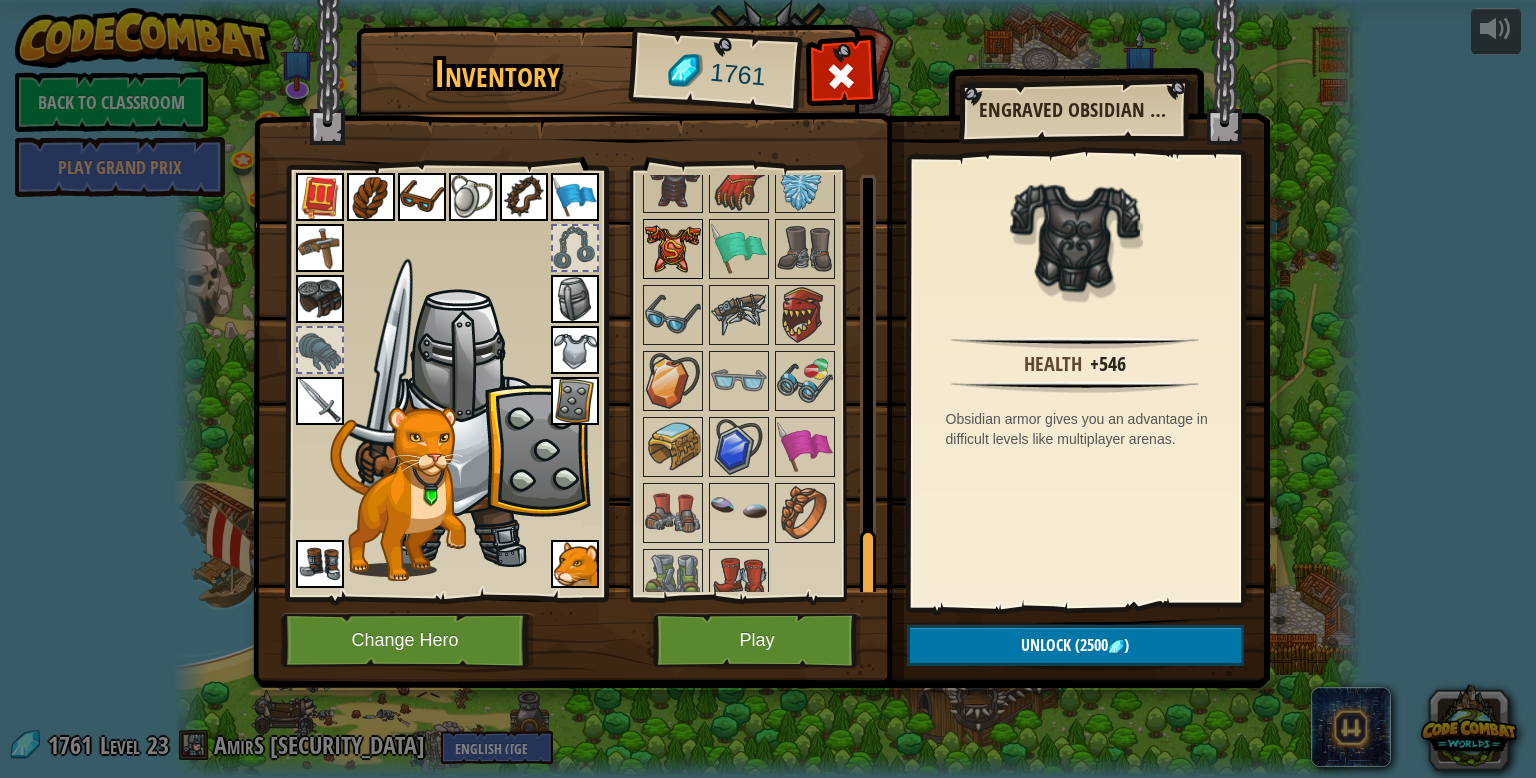 click at bounding box center (673, 249) 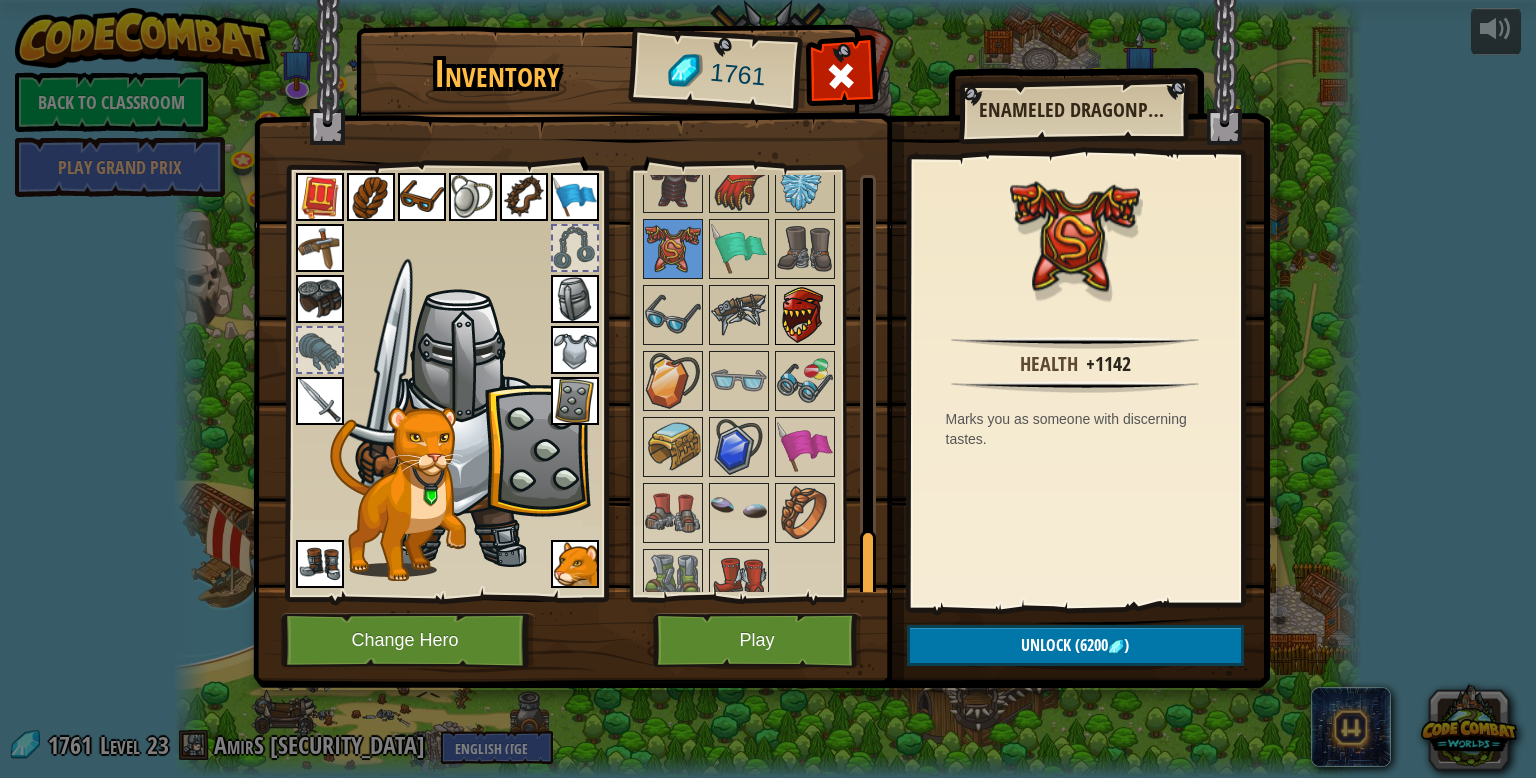 click at bounding box center [805, 315] 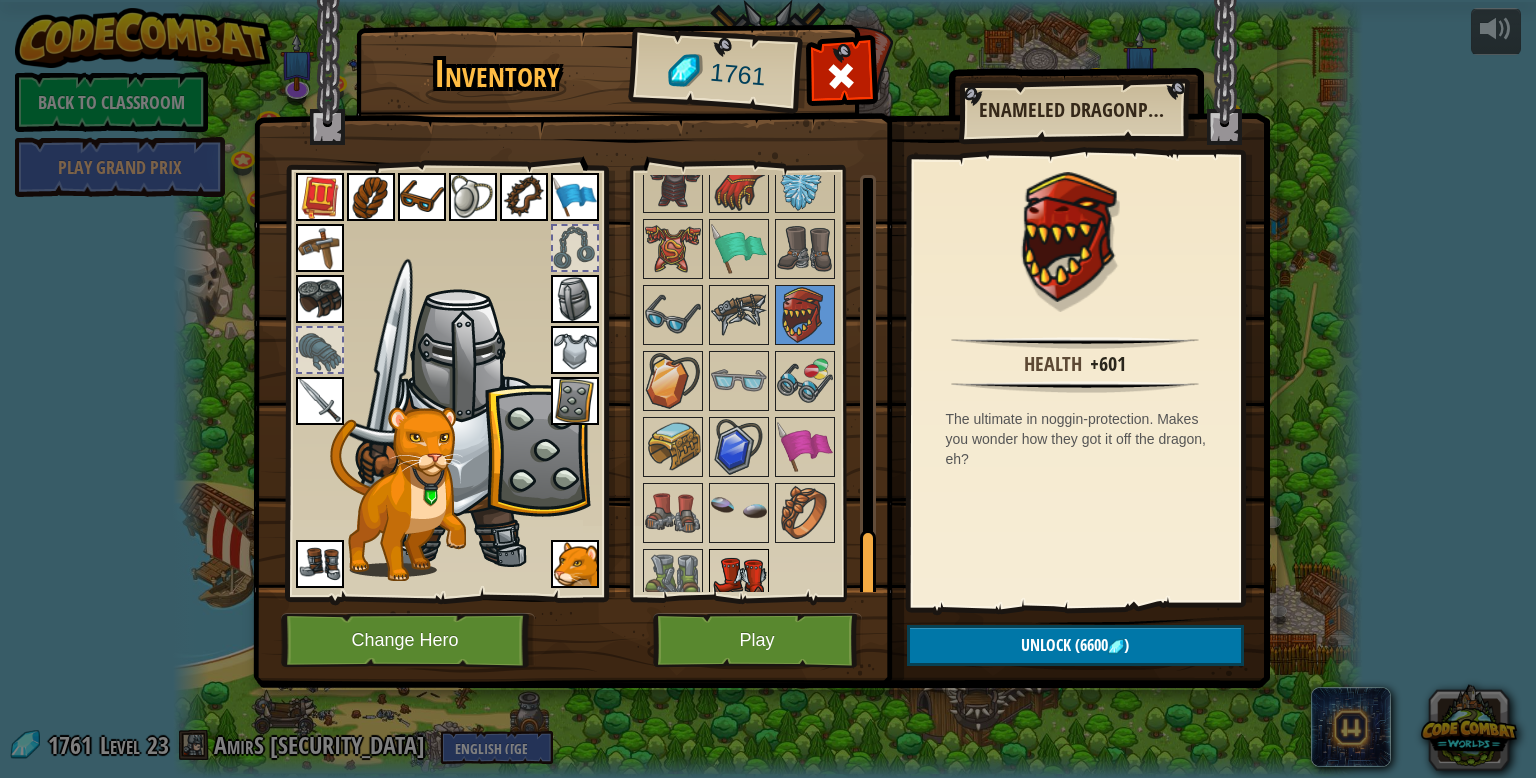 click at bounding box center [739, 579] 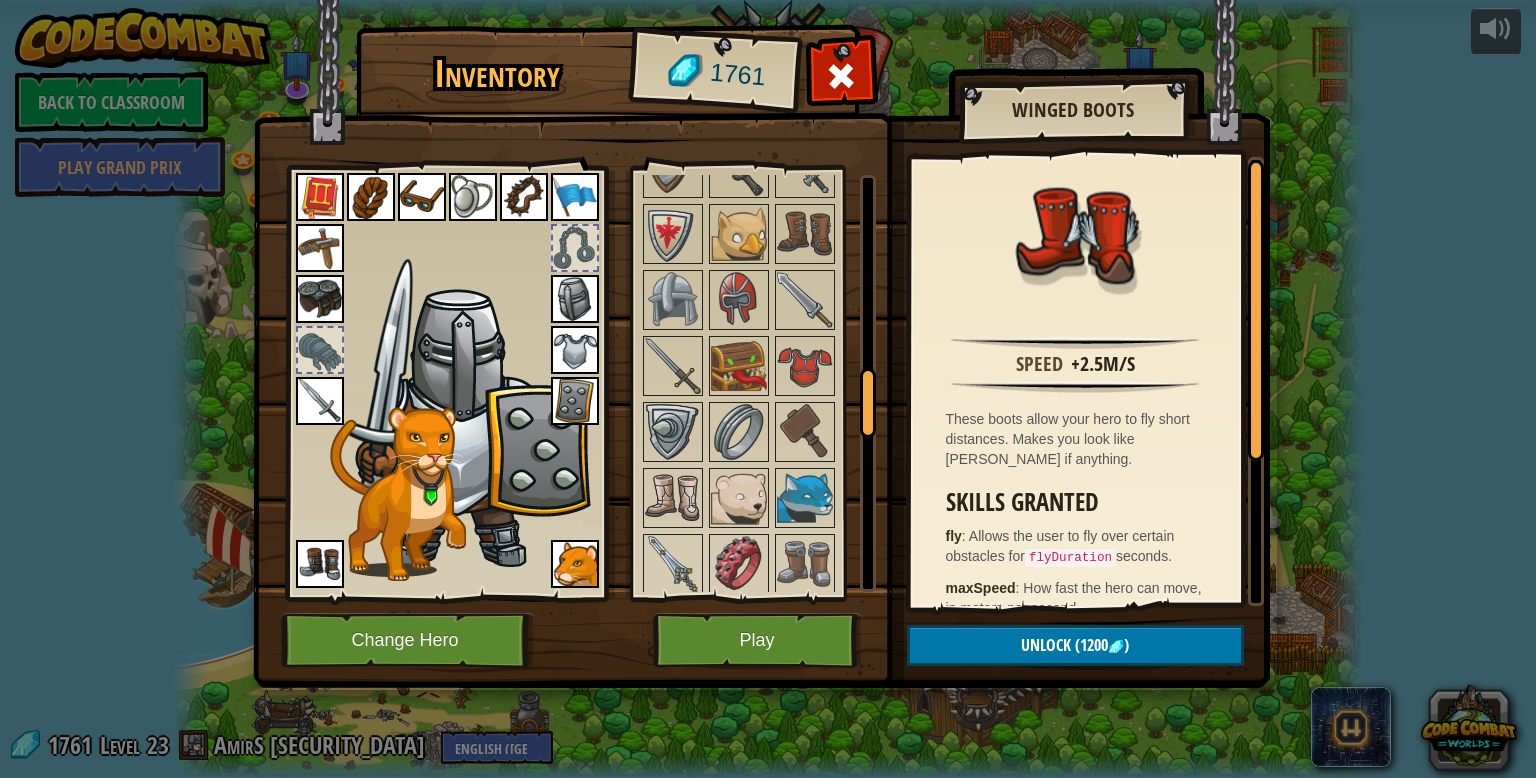 scroll, scrollTop: 1217, scrollLeft: 0, axis: vertical 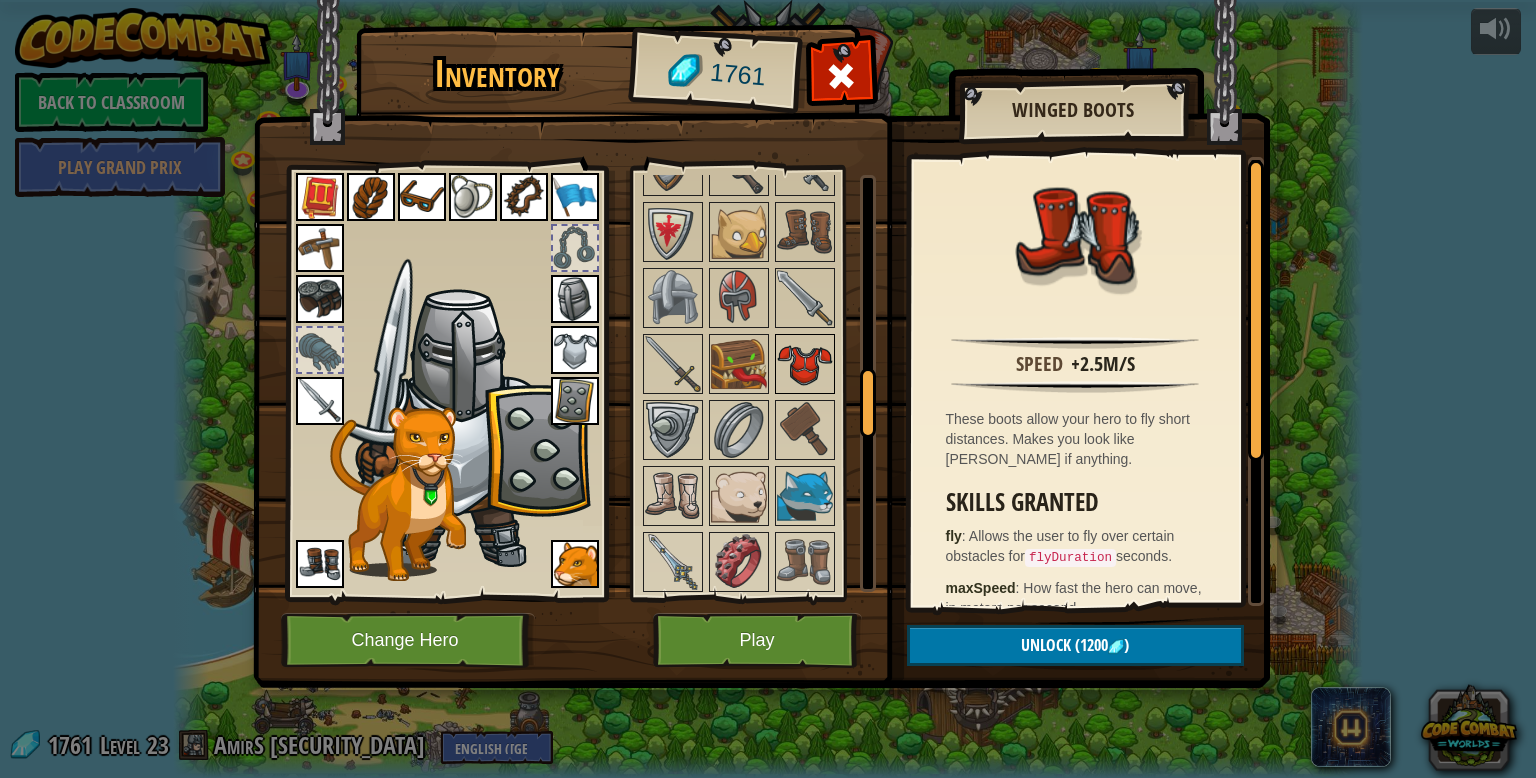 click at bounding box center [805, 364] 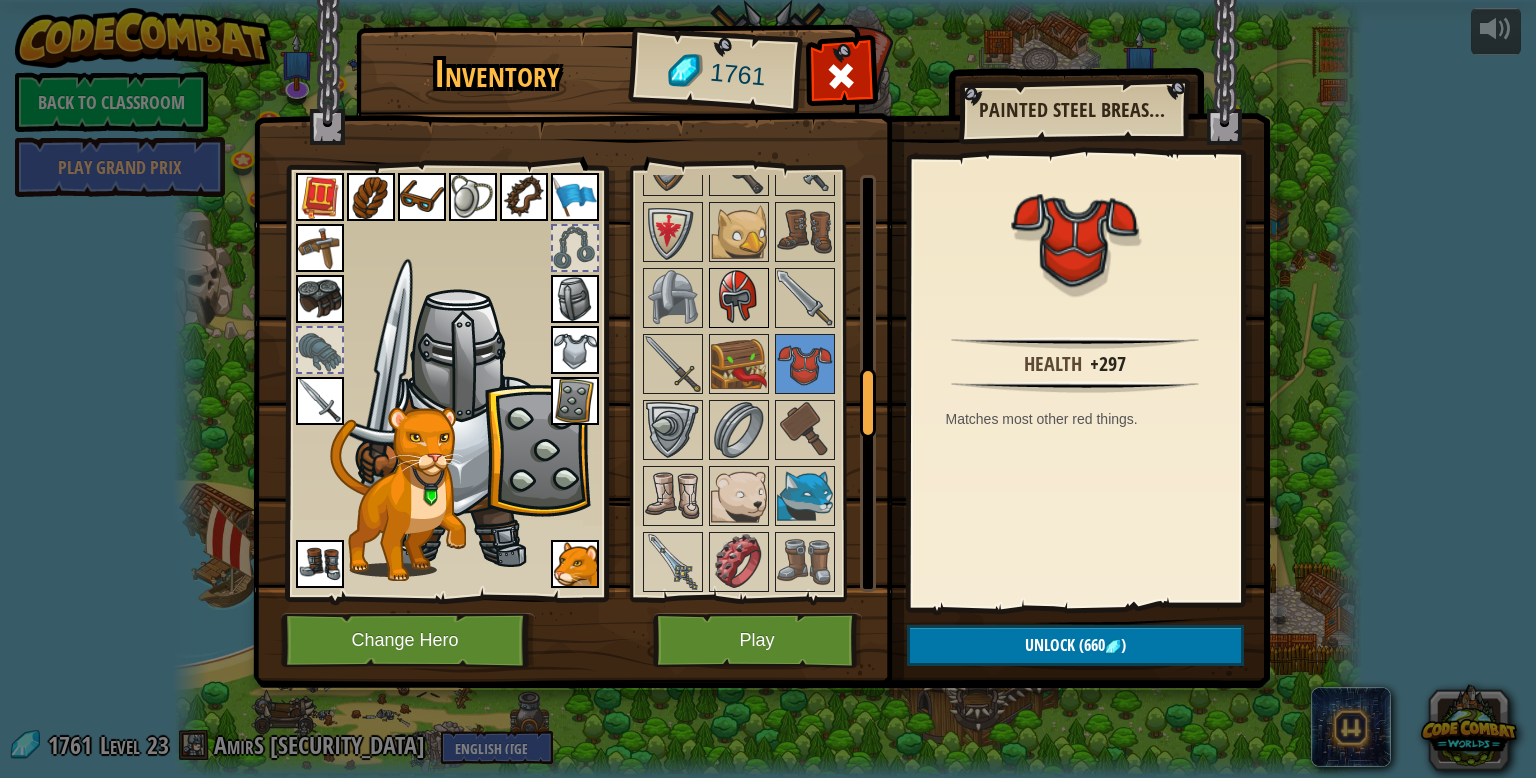 click at bounding box center [739, 298] 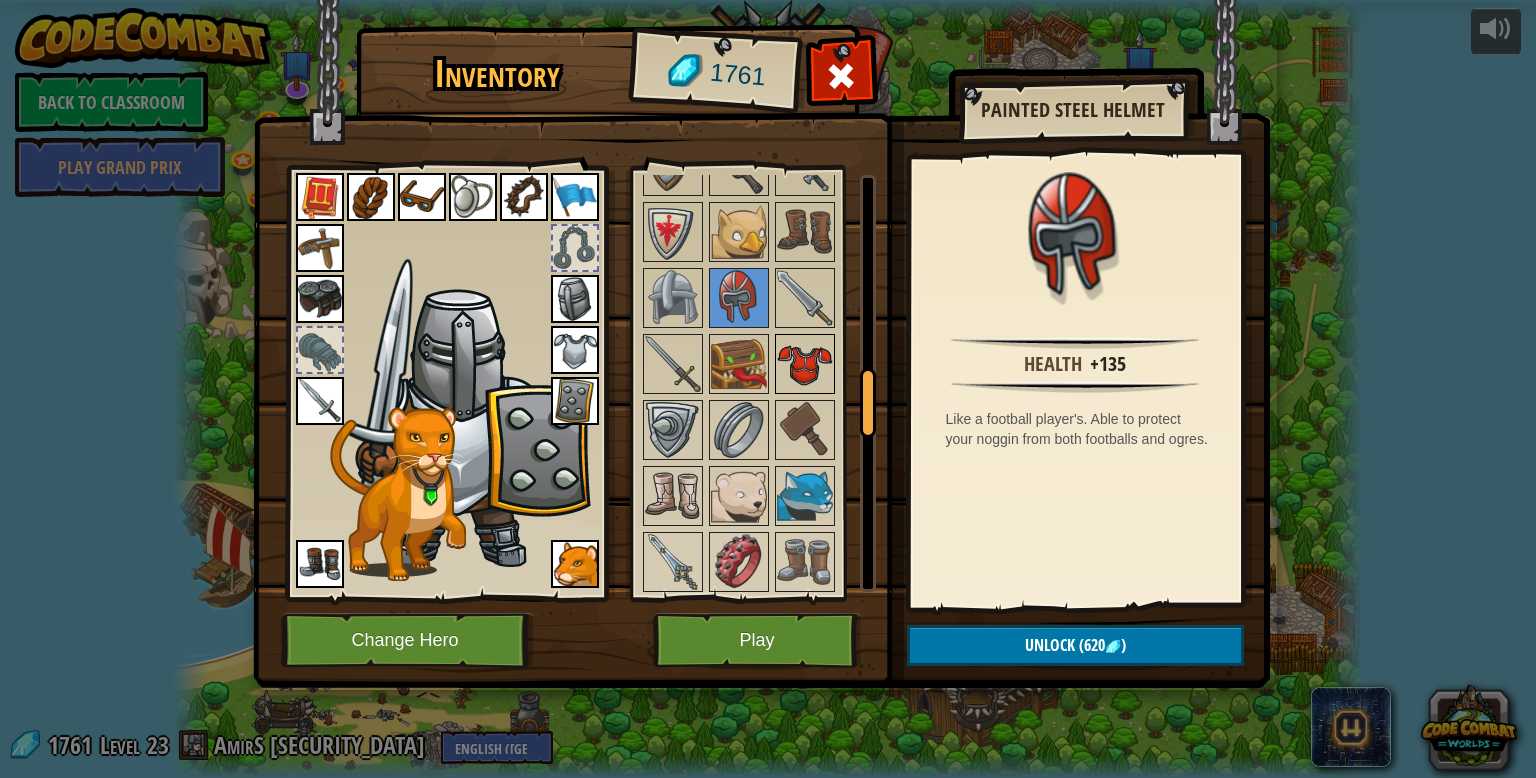 click at bounding box center [805, 364] 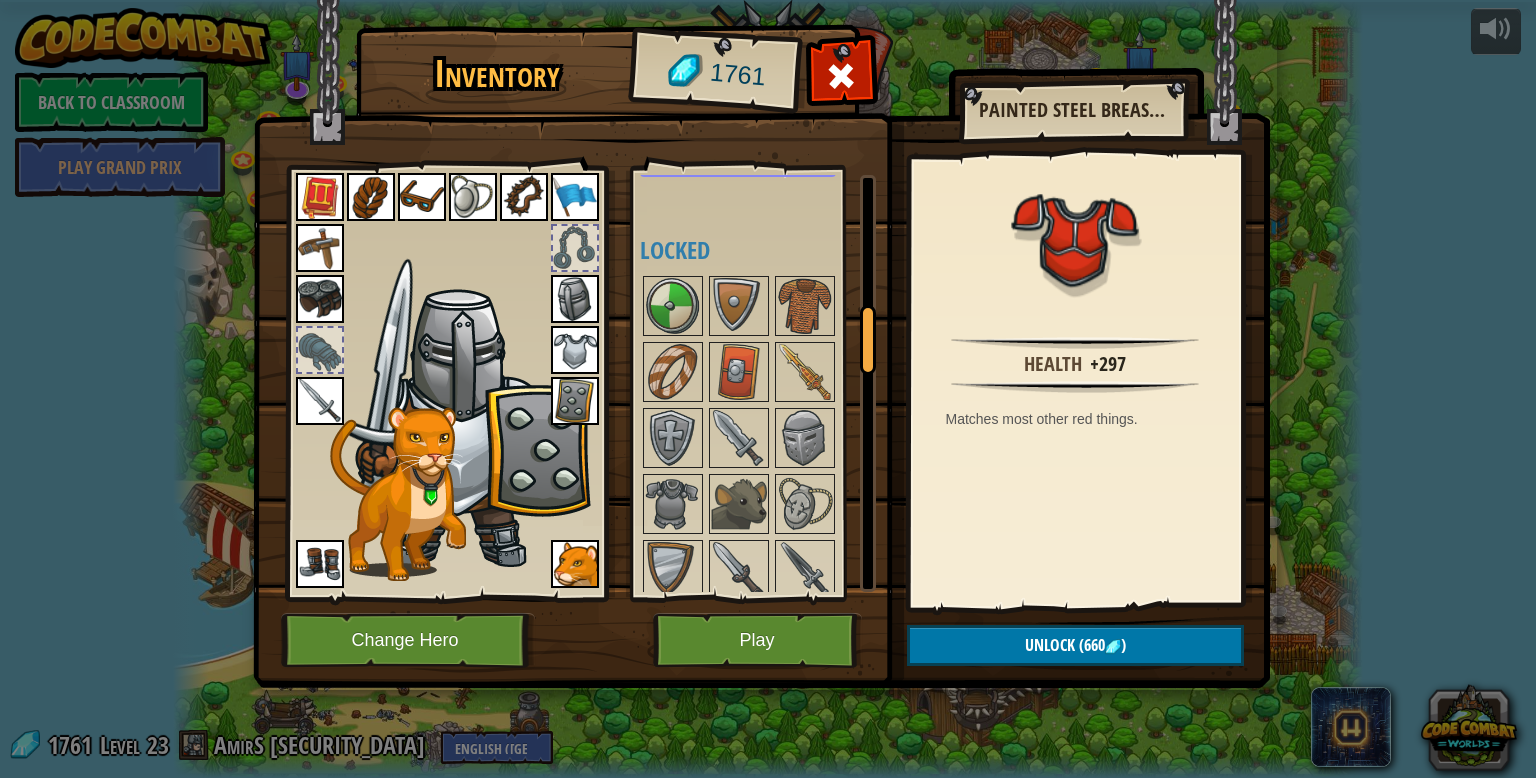 scroll, scrollTop: 811, scrollLeft: 0, axis: vertical 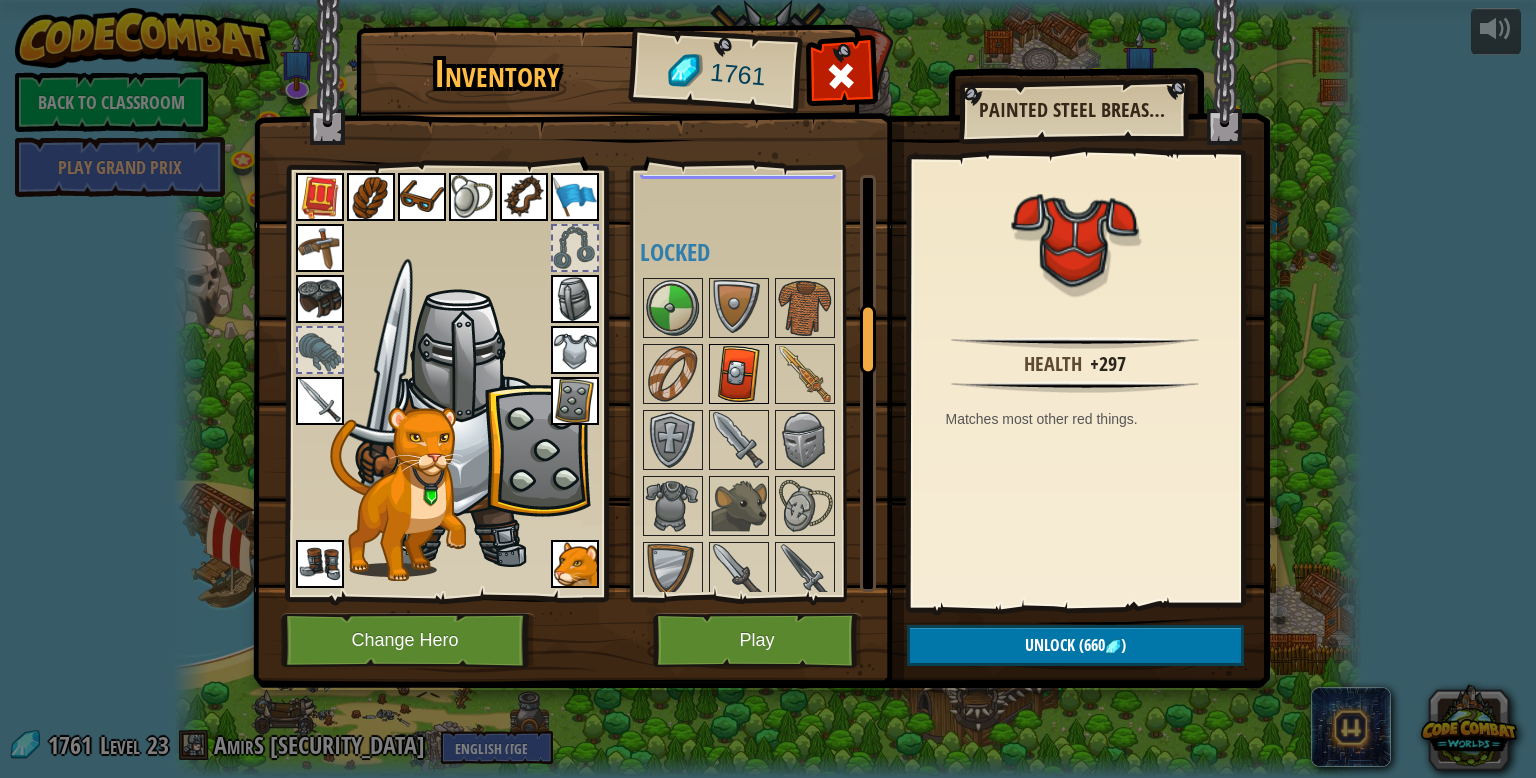 click at bounding box center (739, 374) 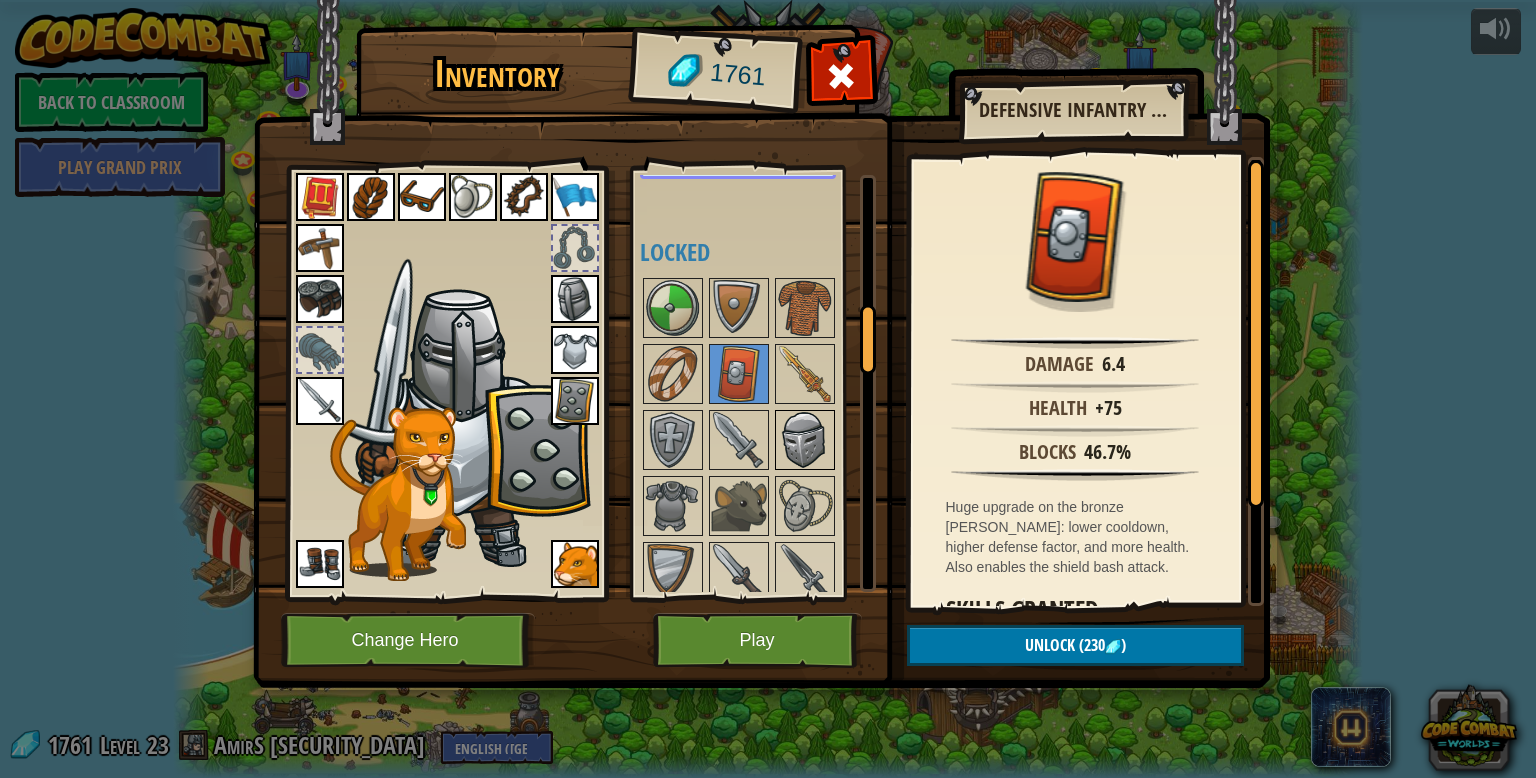 click at bounding box center (805, 440) 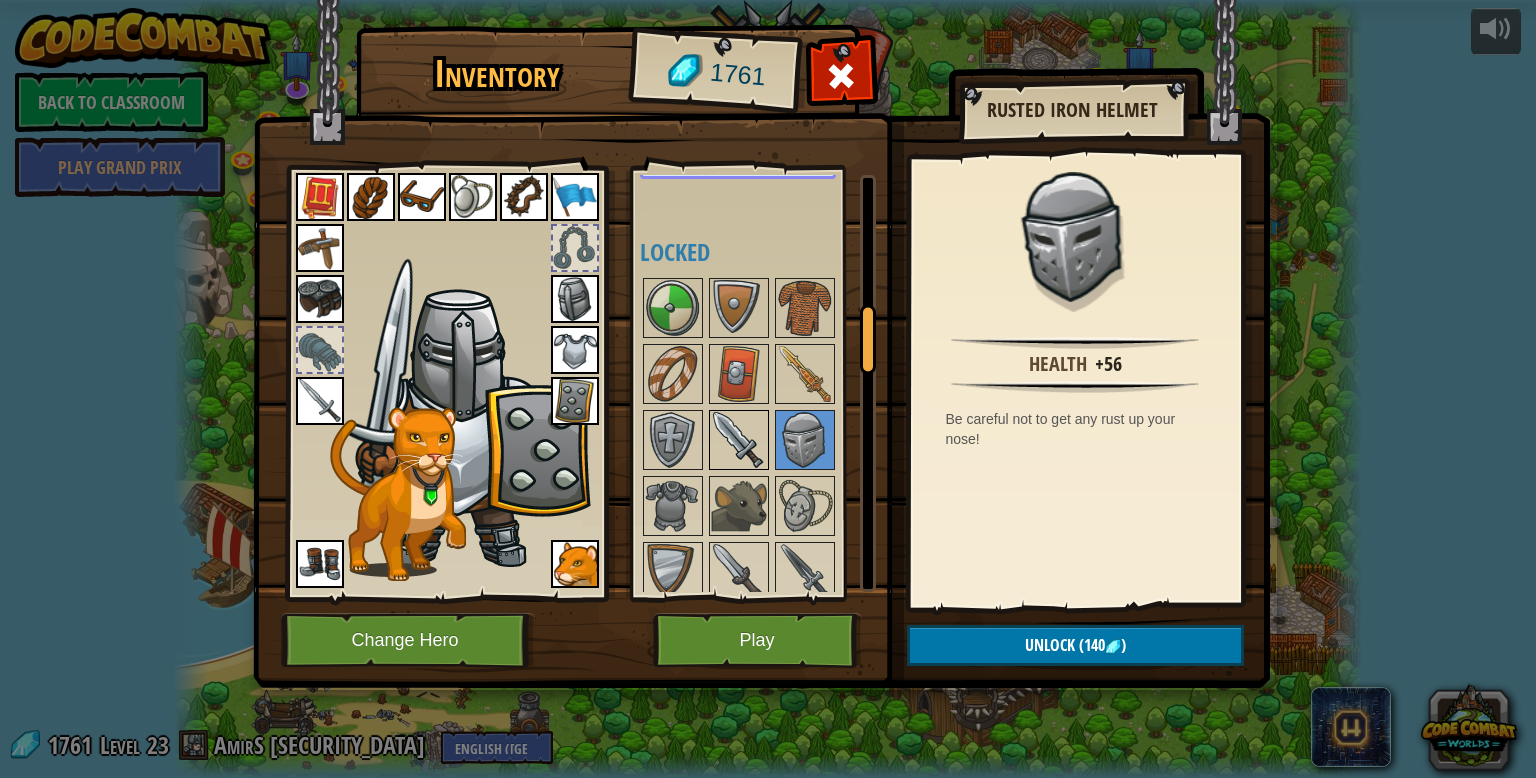 click at bounding box center [739, 440] 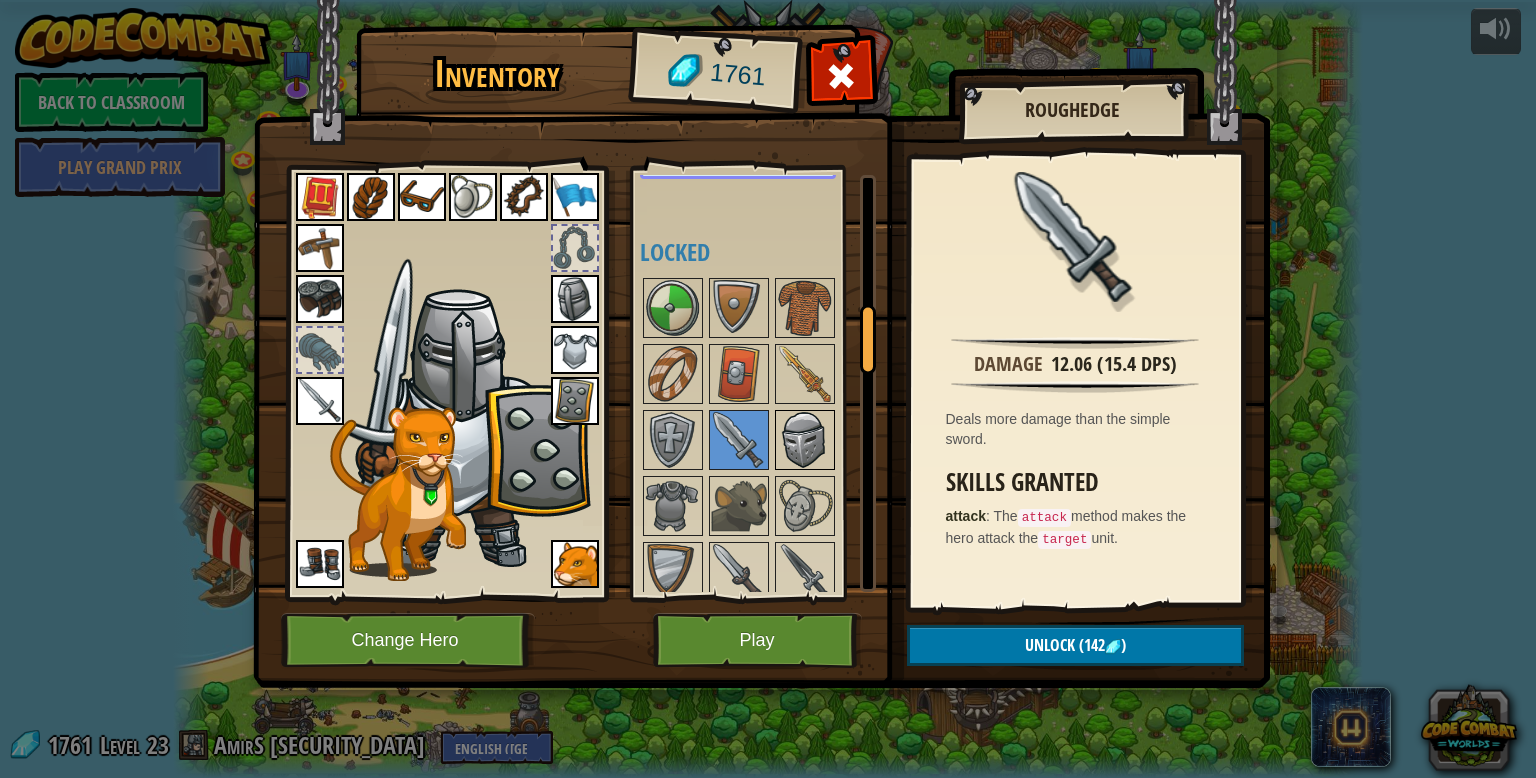 click at bounding box center (805, 440) 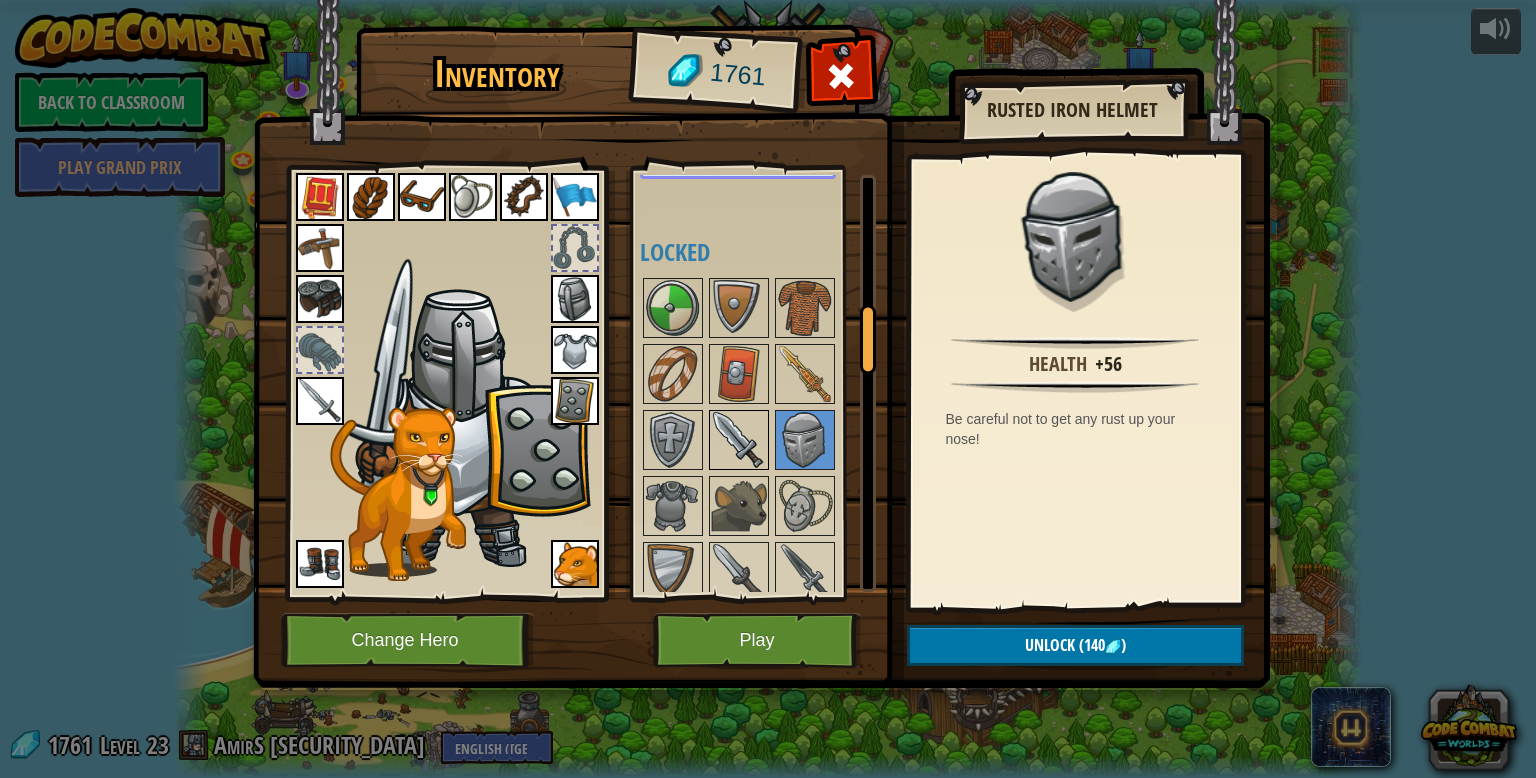 click at bounding box center [739, 440] 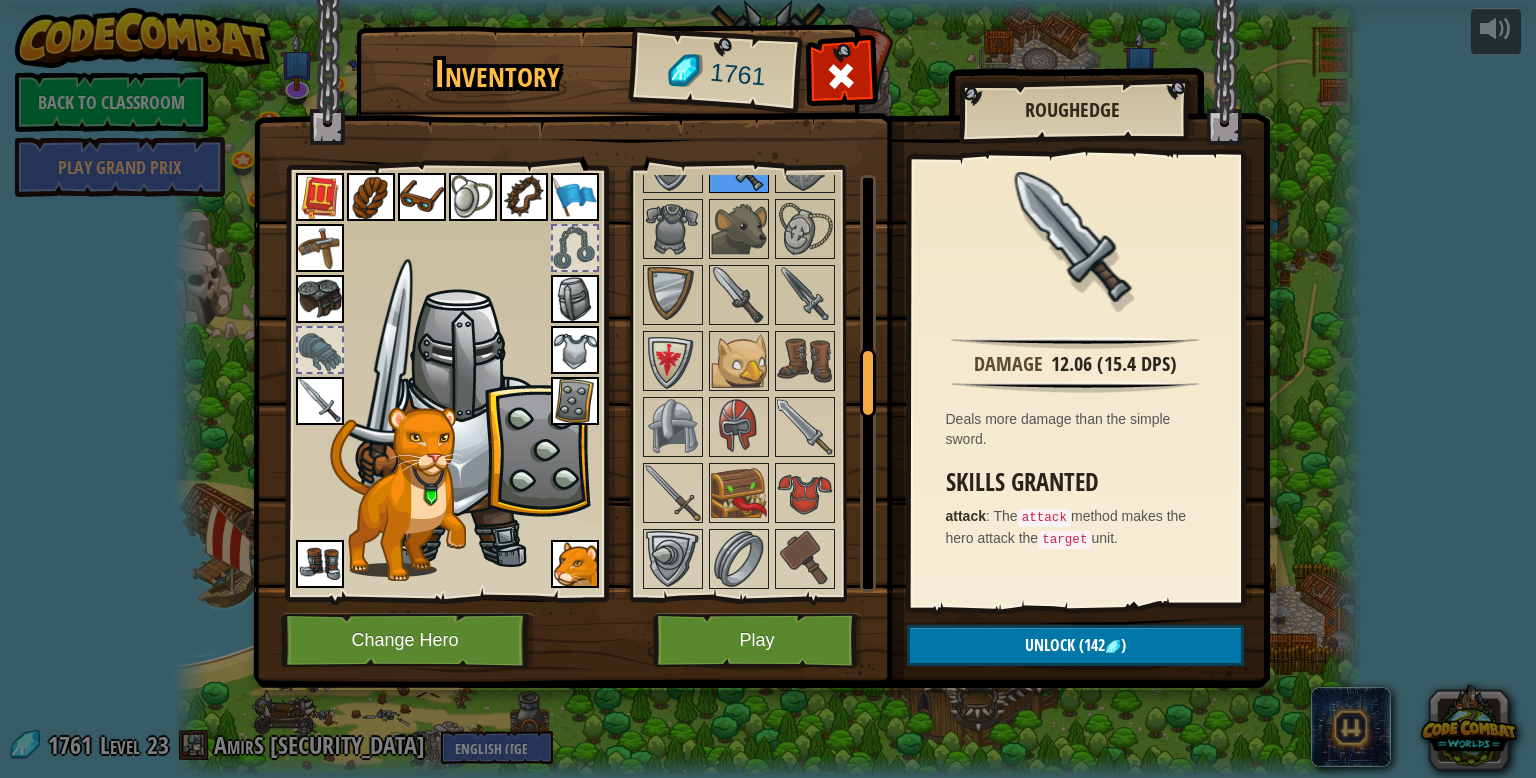 scroll, scrollTop: 1089, scrollLeft: 0, axis: vertical 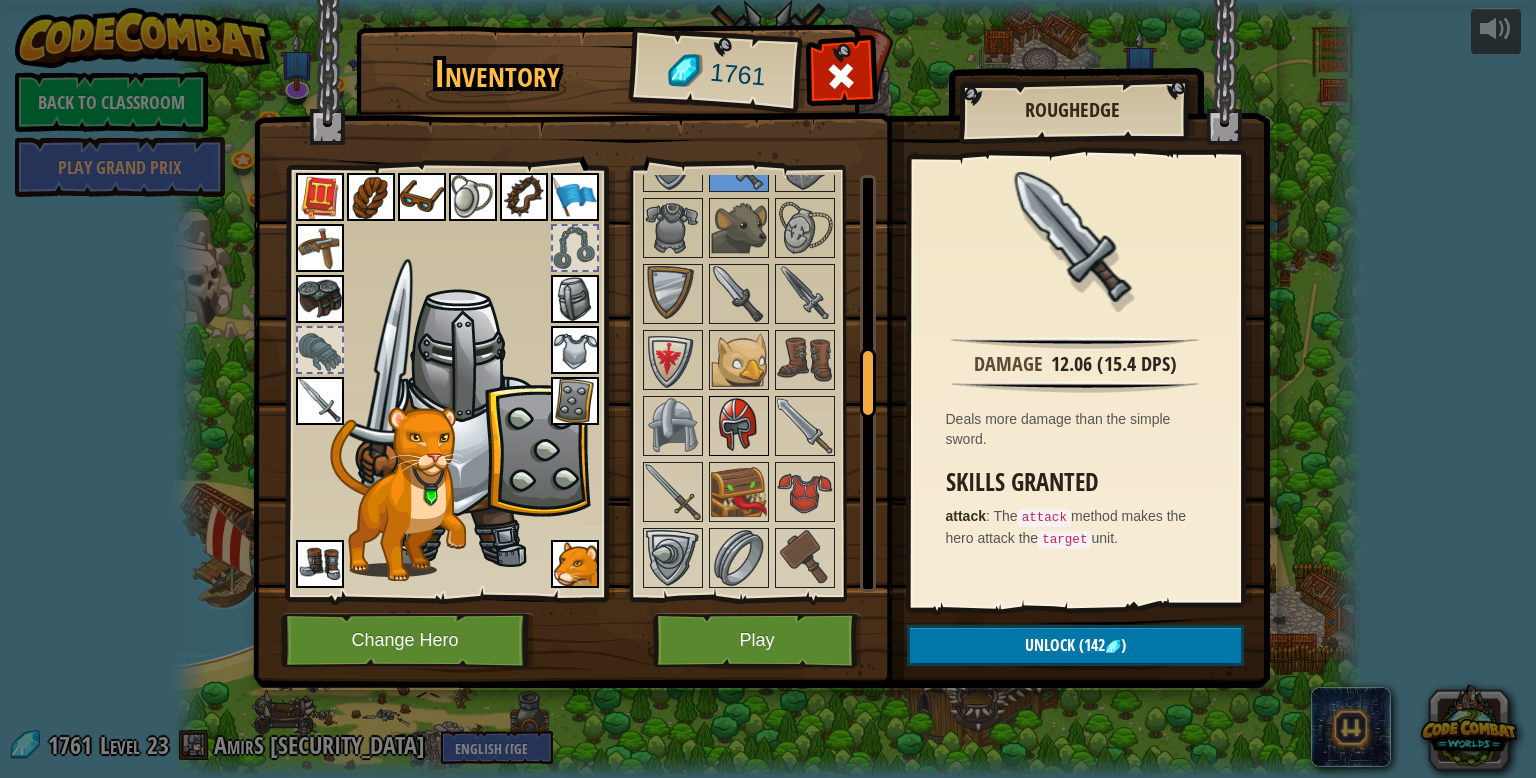 click at bounding box center [739, 426] 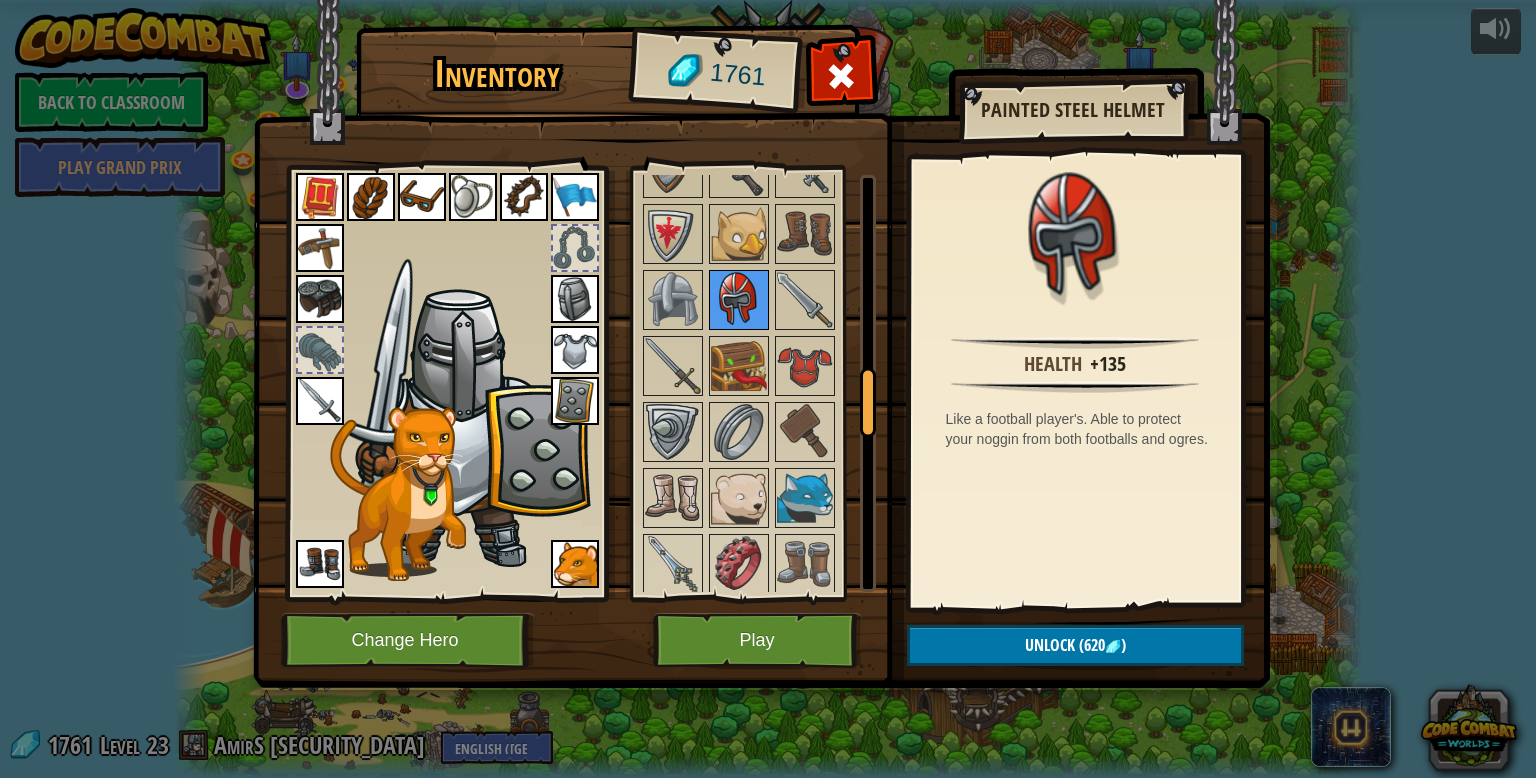 scroll, scrollTop: 1213, scrollLeft: 0, axis: vertical 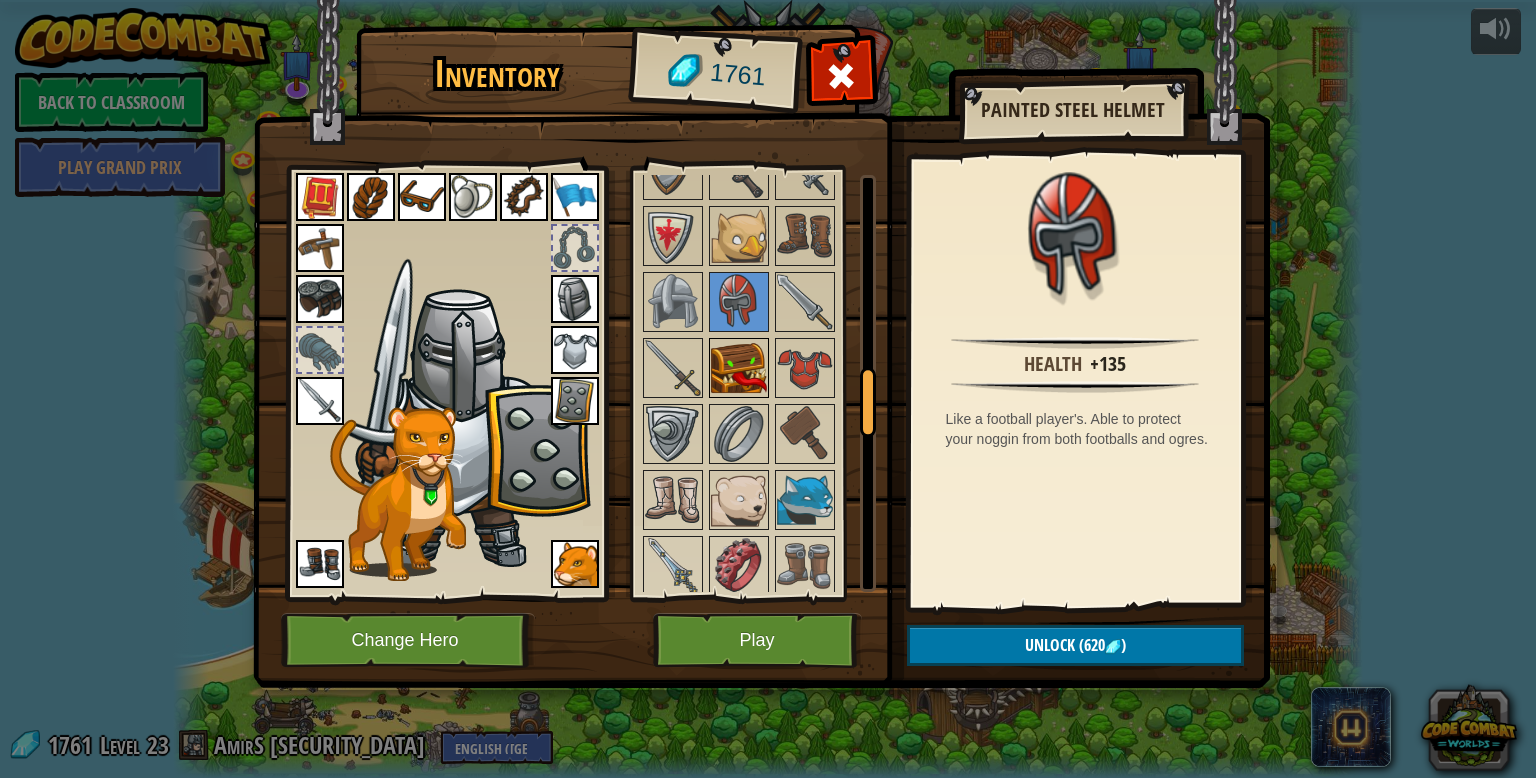 click at bounding box center [739, 368] 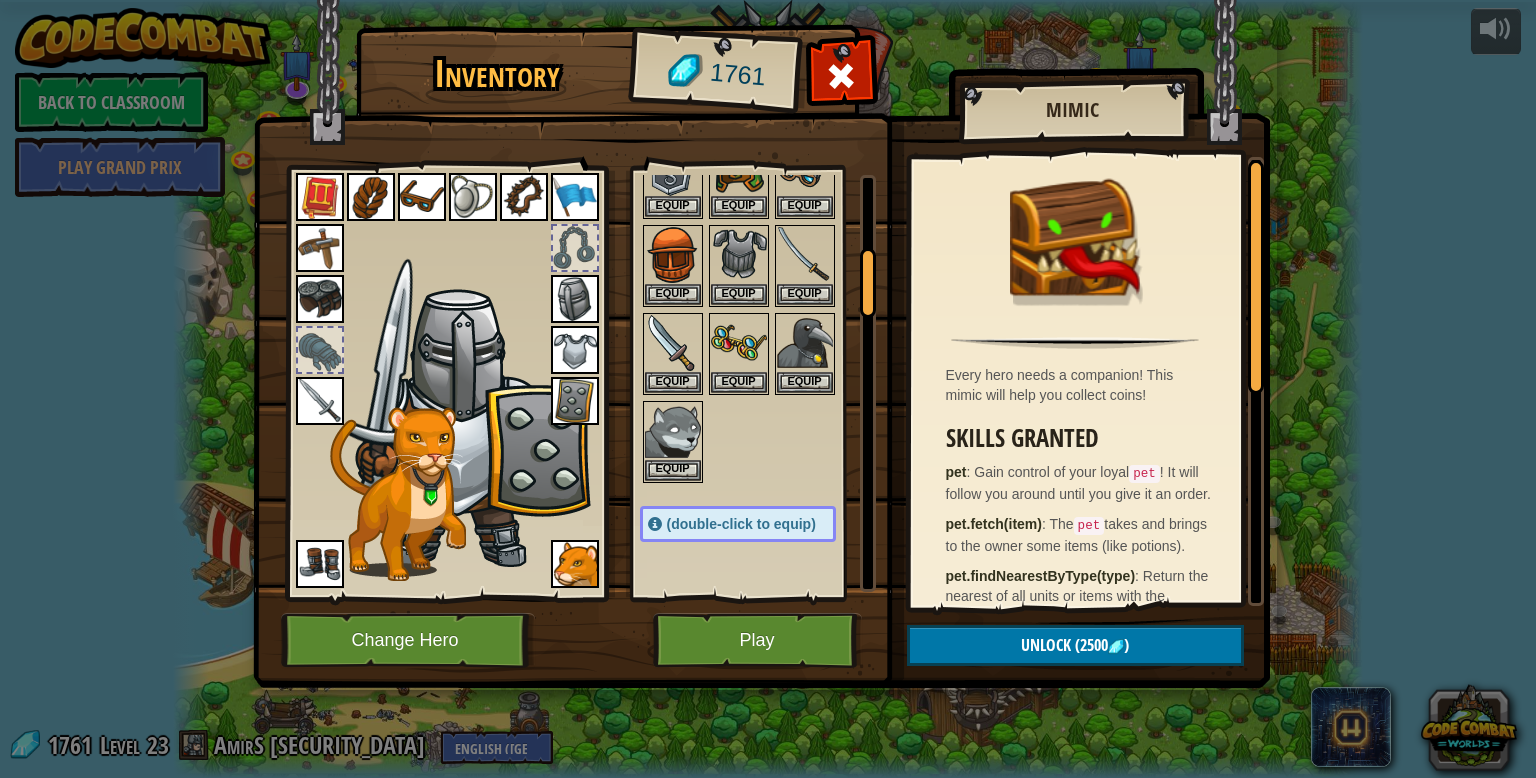 scroll, scrollTop: 448, scrollLeft: 0, axis: vertical 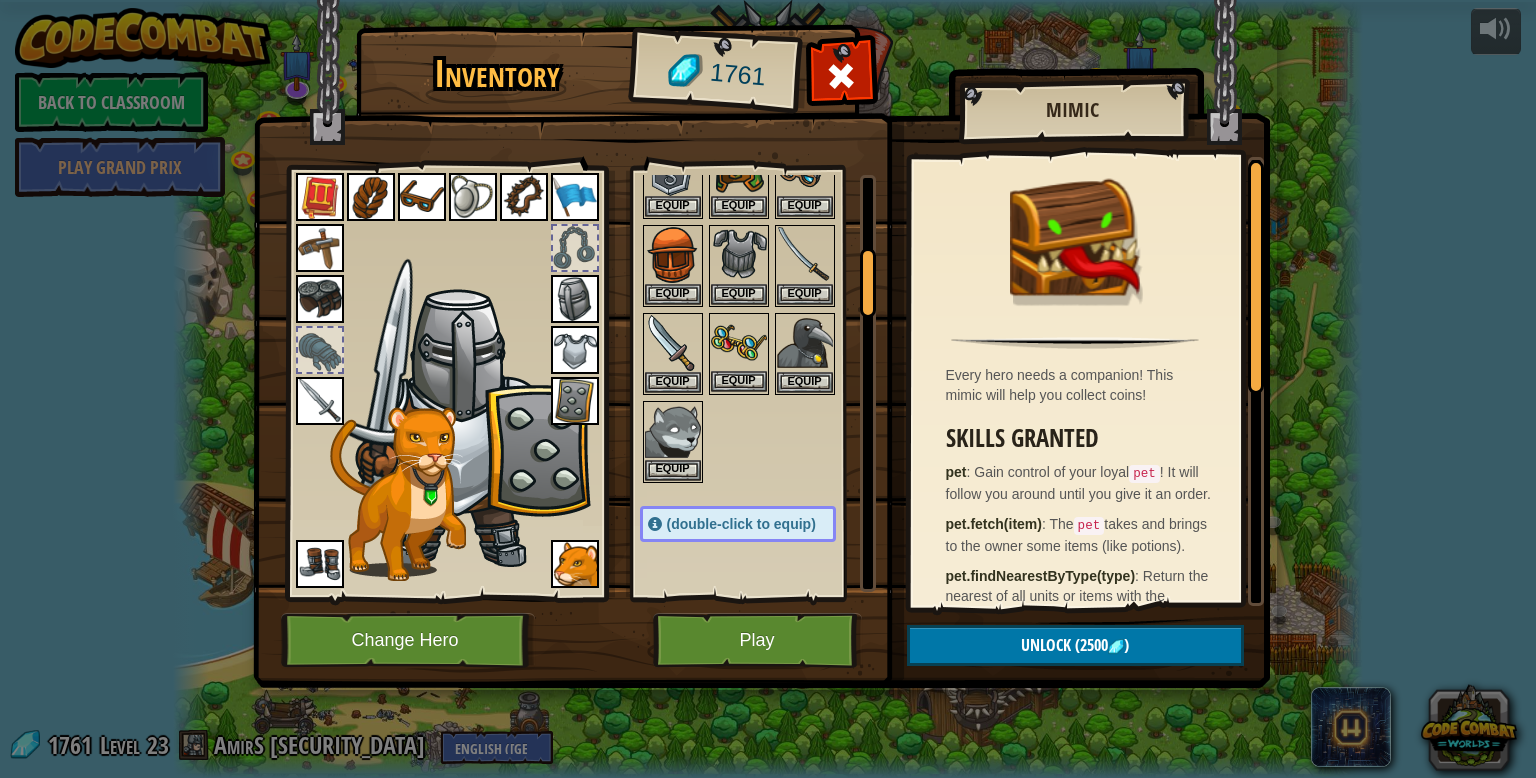 click at bounding box center (739, 343) 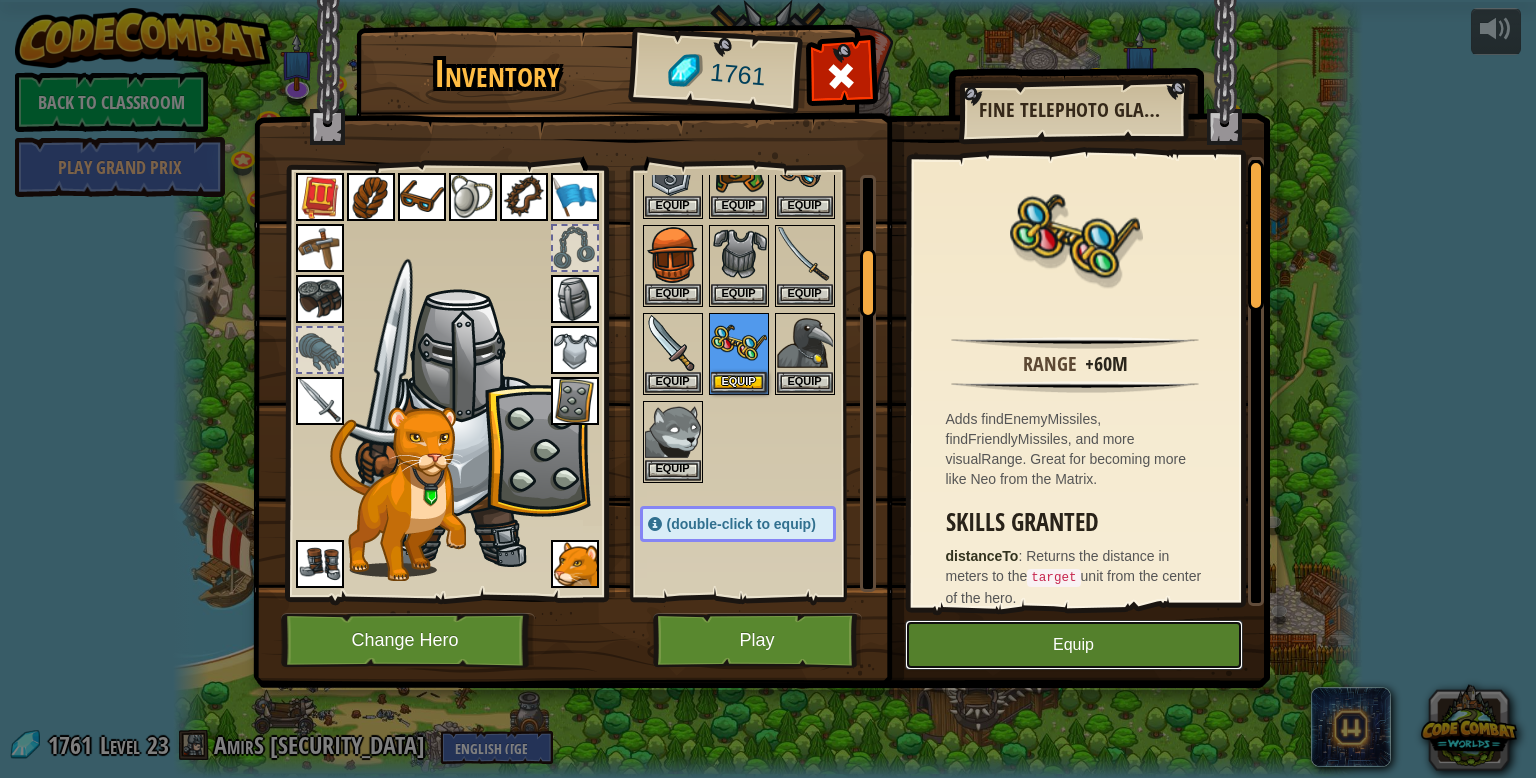 click on "Equip" at bounding box center [1074, 645] 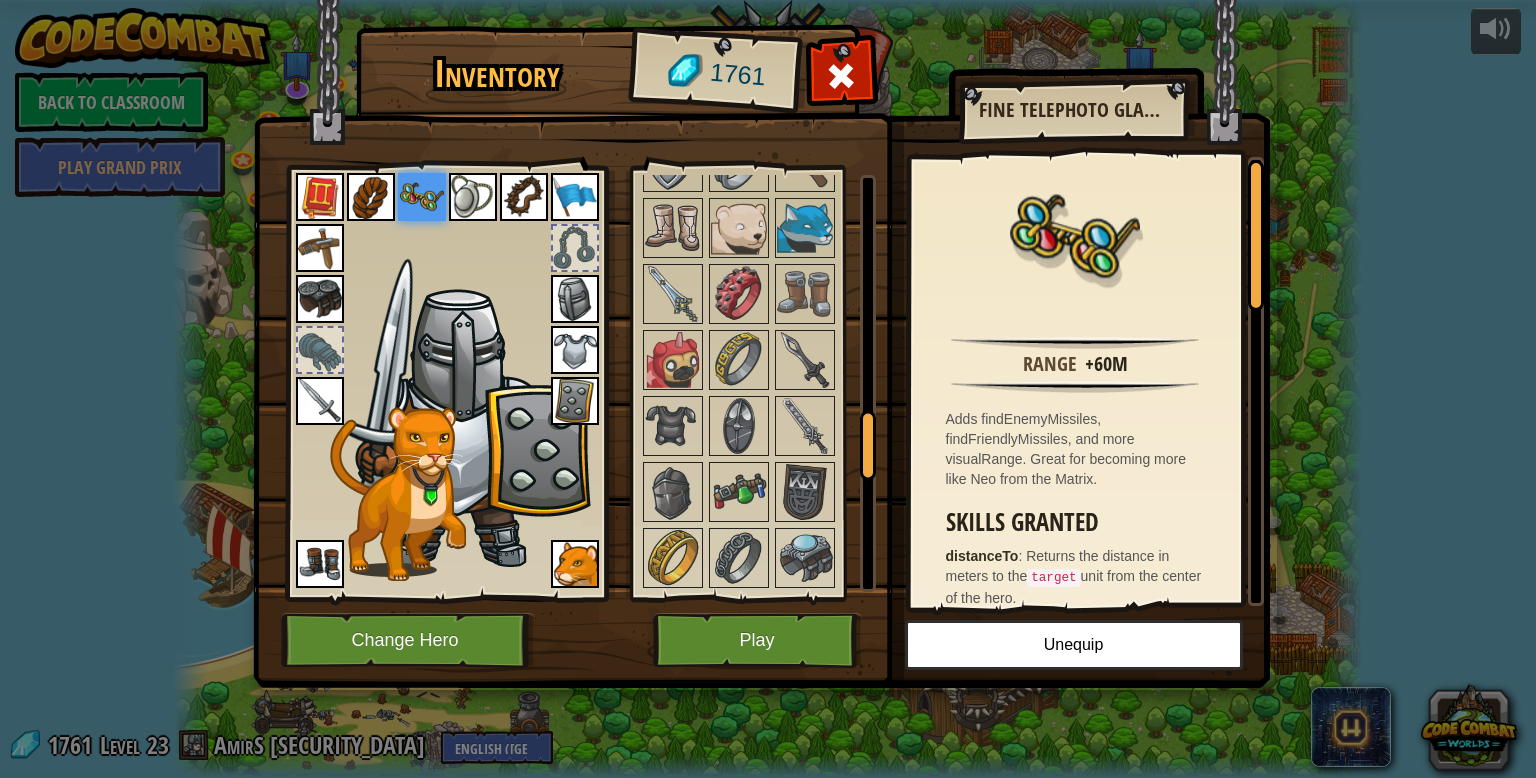 scroll, scrollTop: 1488, scrollLeft: 0, axis: vertical 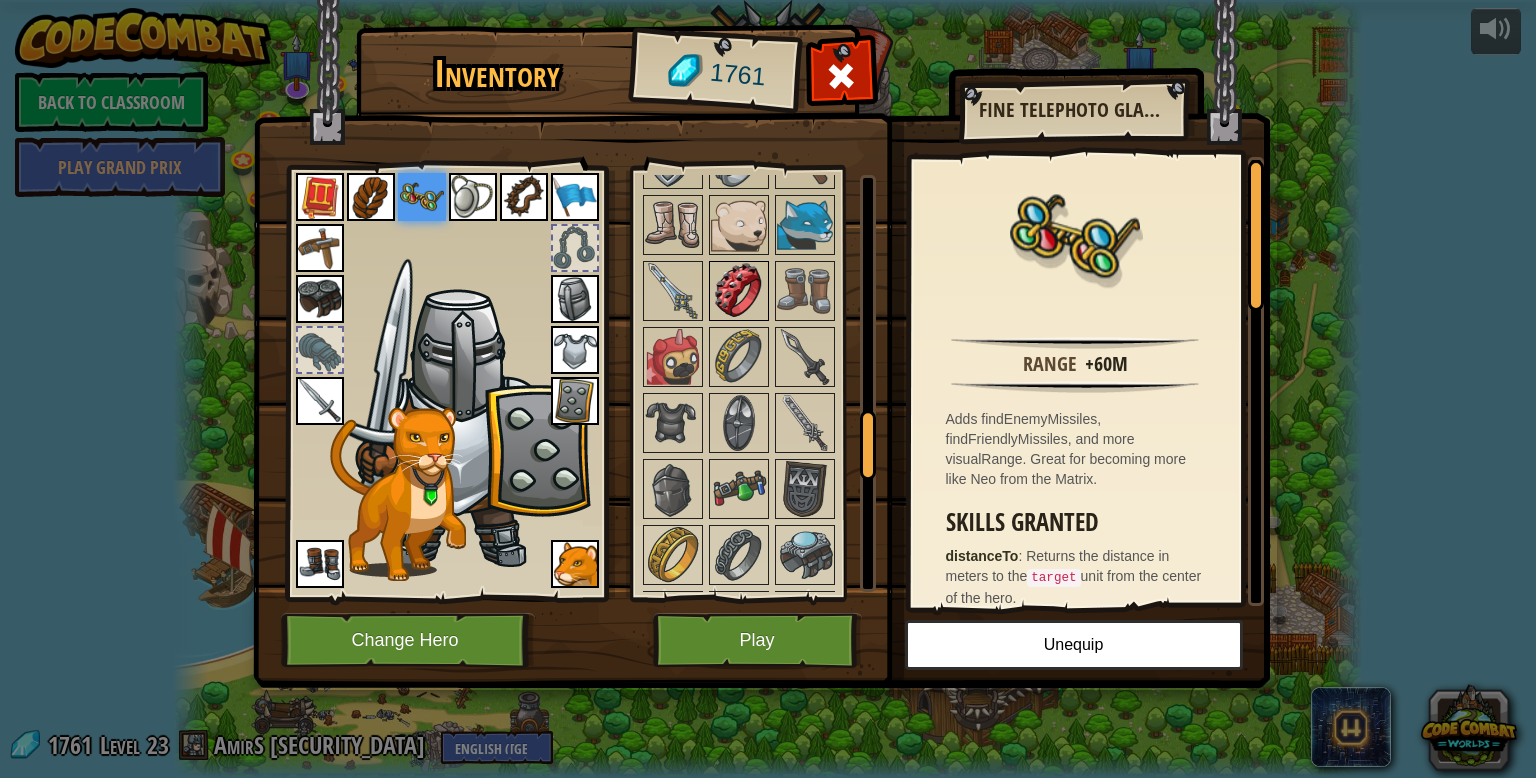click at bounding box center [739, 291] 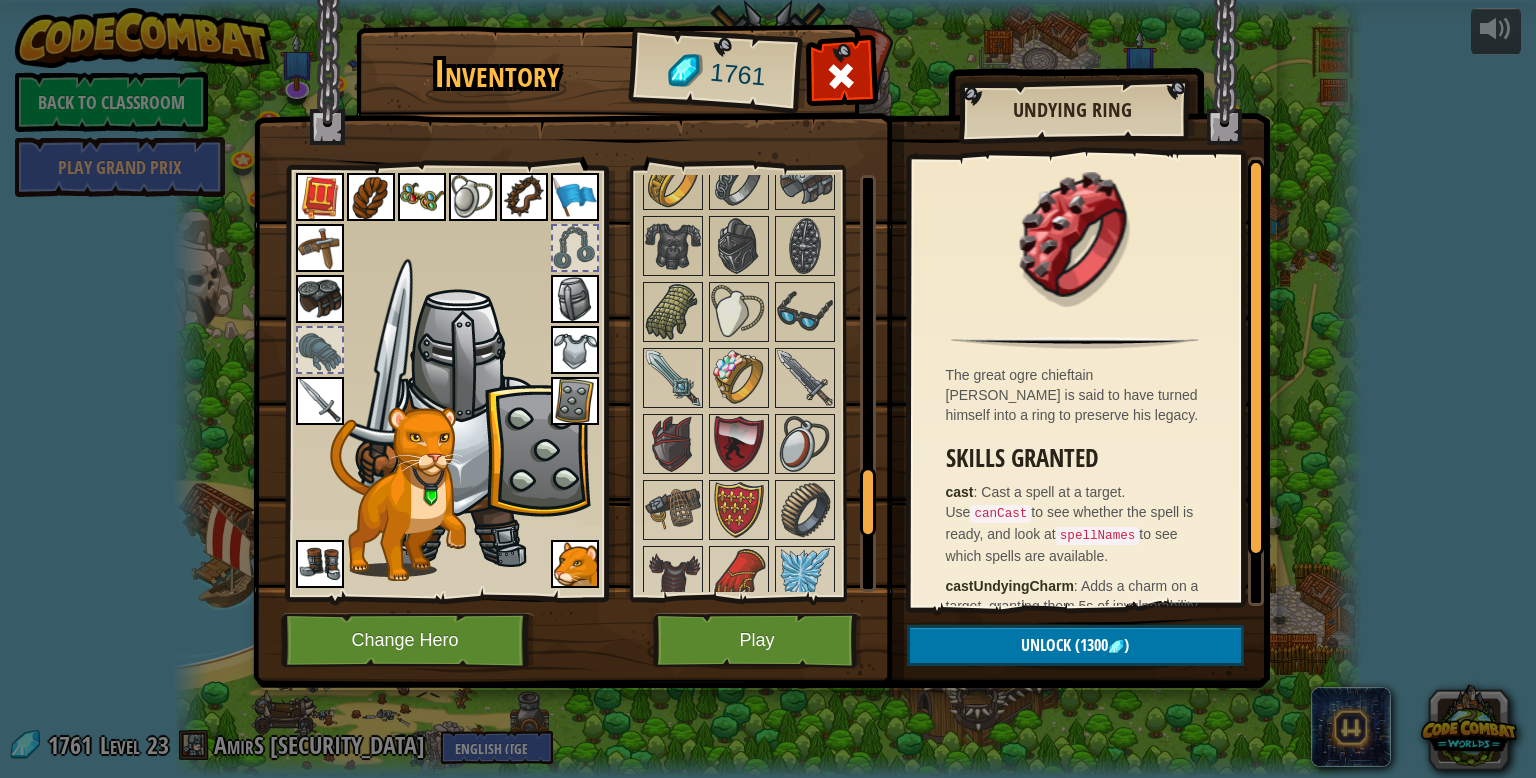 scroll, scrollTop: 1864, scrollLeft: 0, axis: vertical 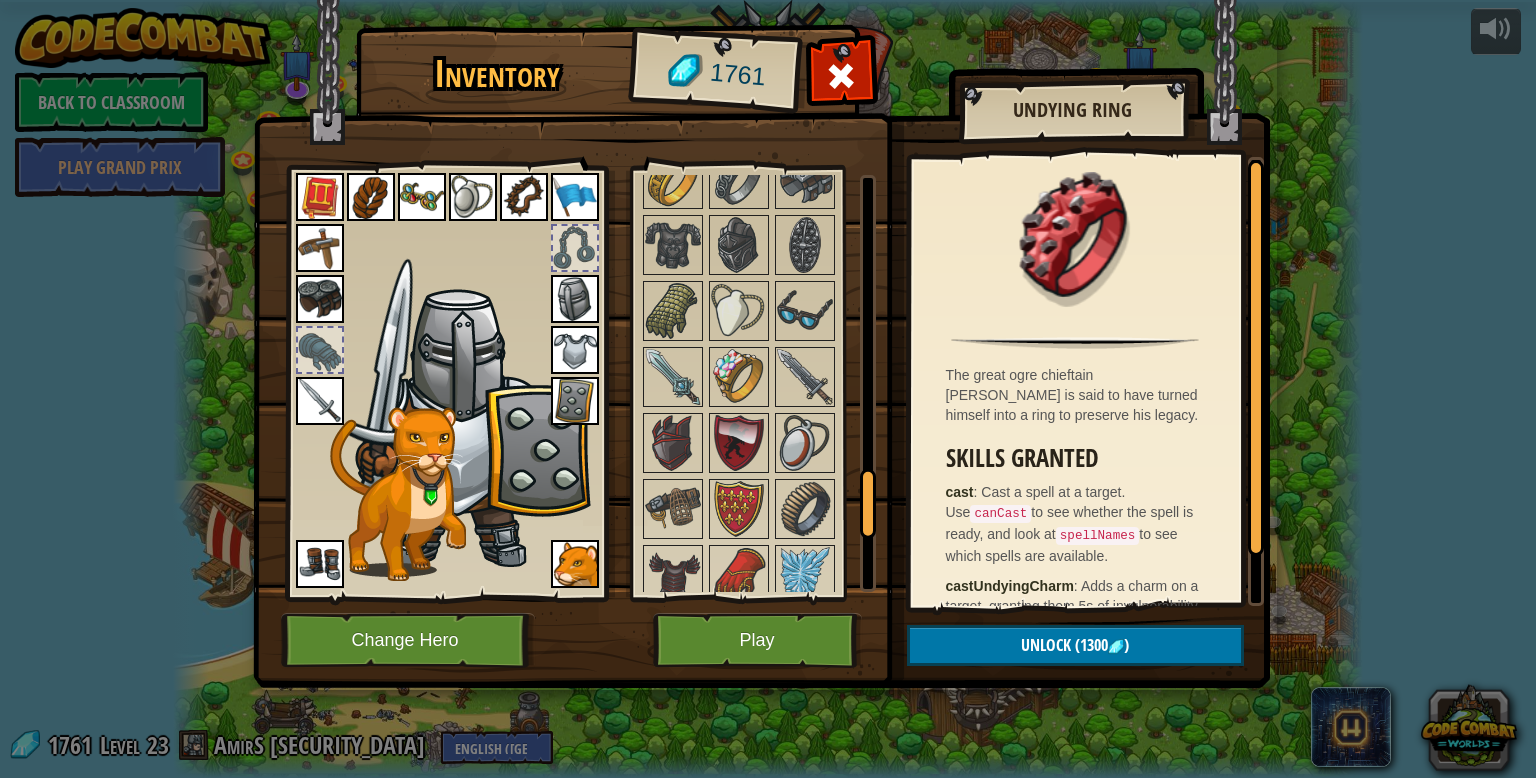 click at bounding box center [739, 245] 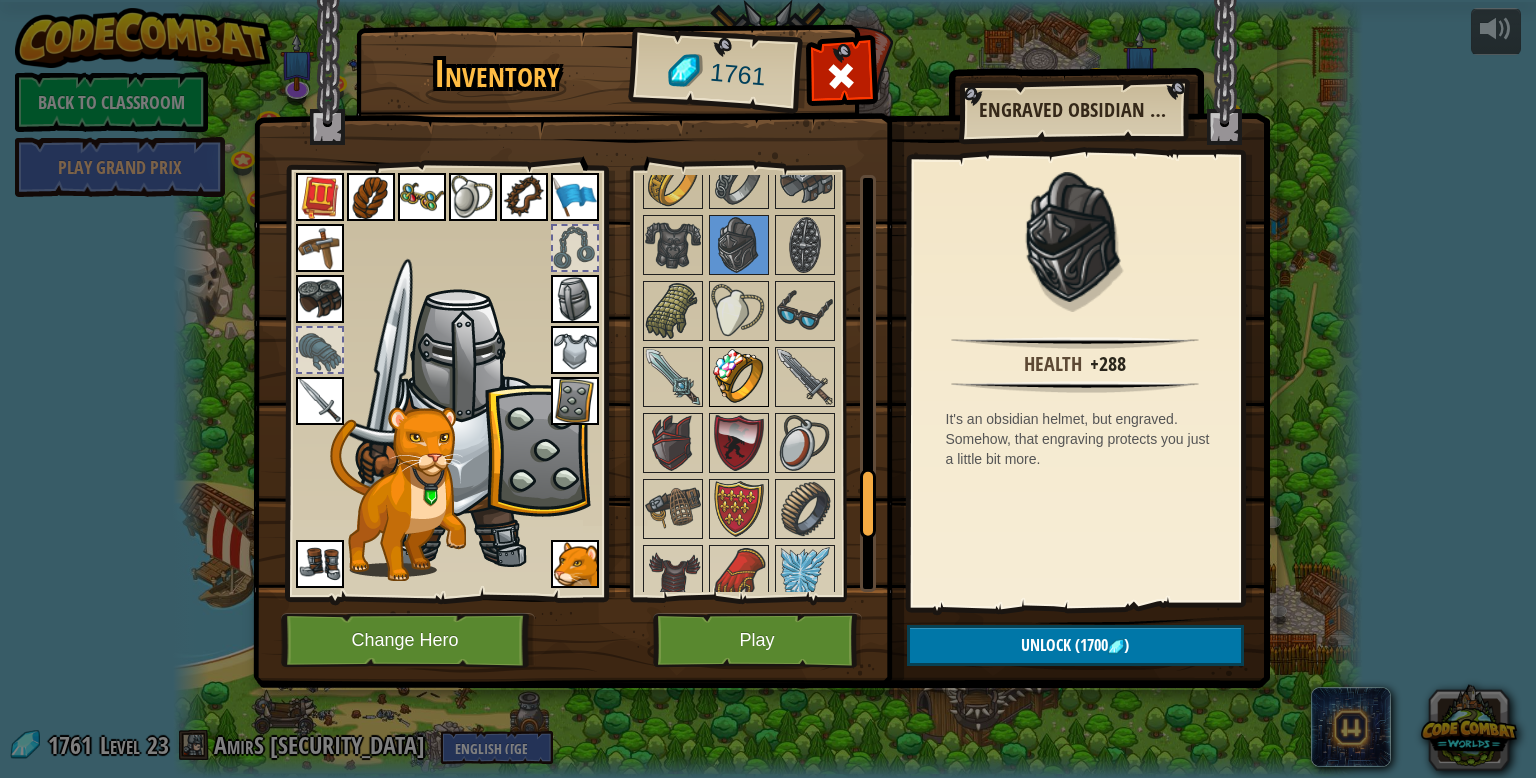 click at bounding box center [739, 377] 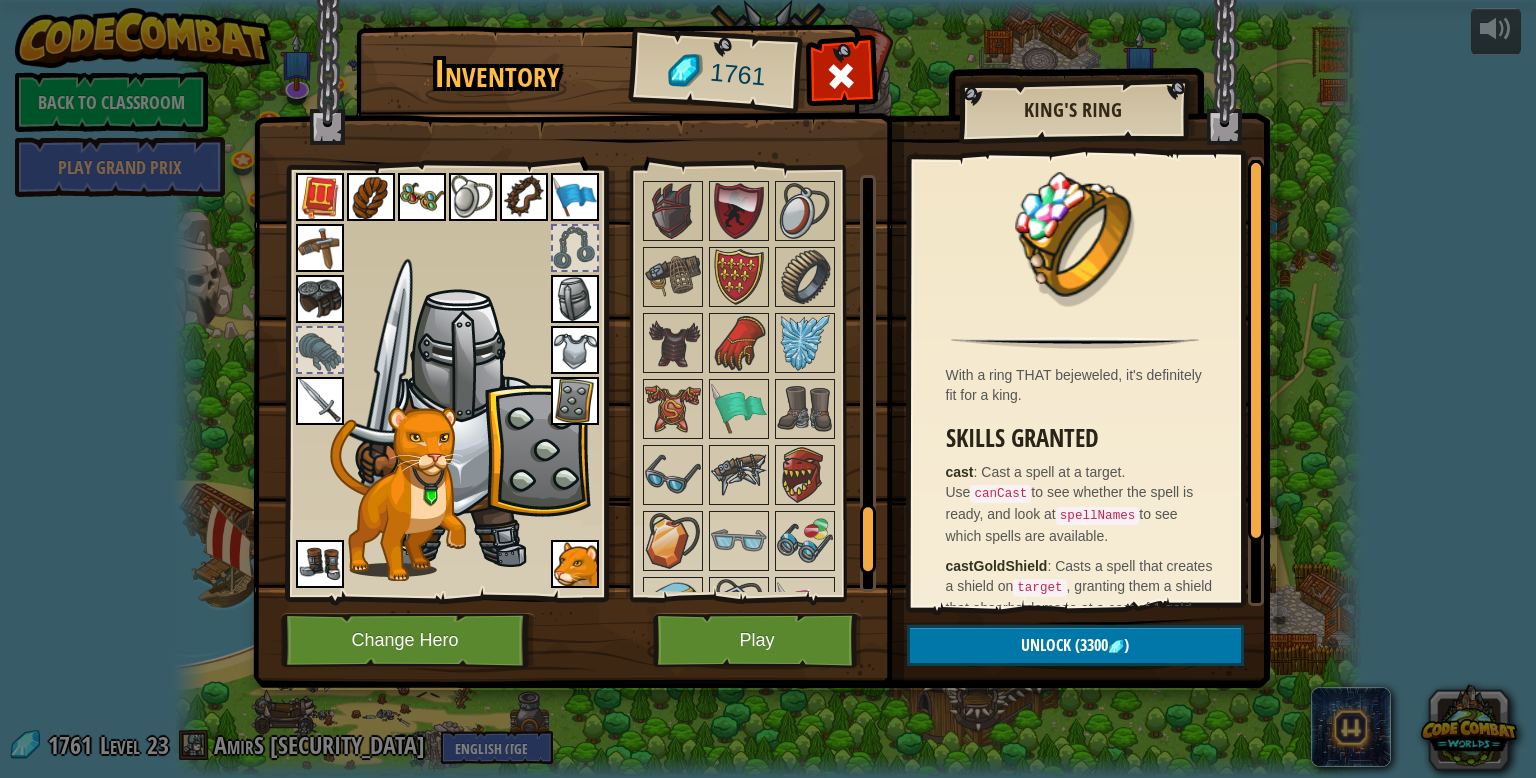 scroll, scrollTop: 2097, scrollLeft: 0, axis: vertical 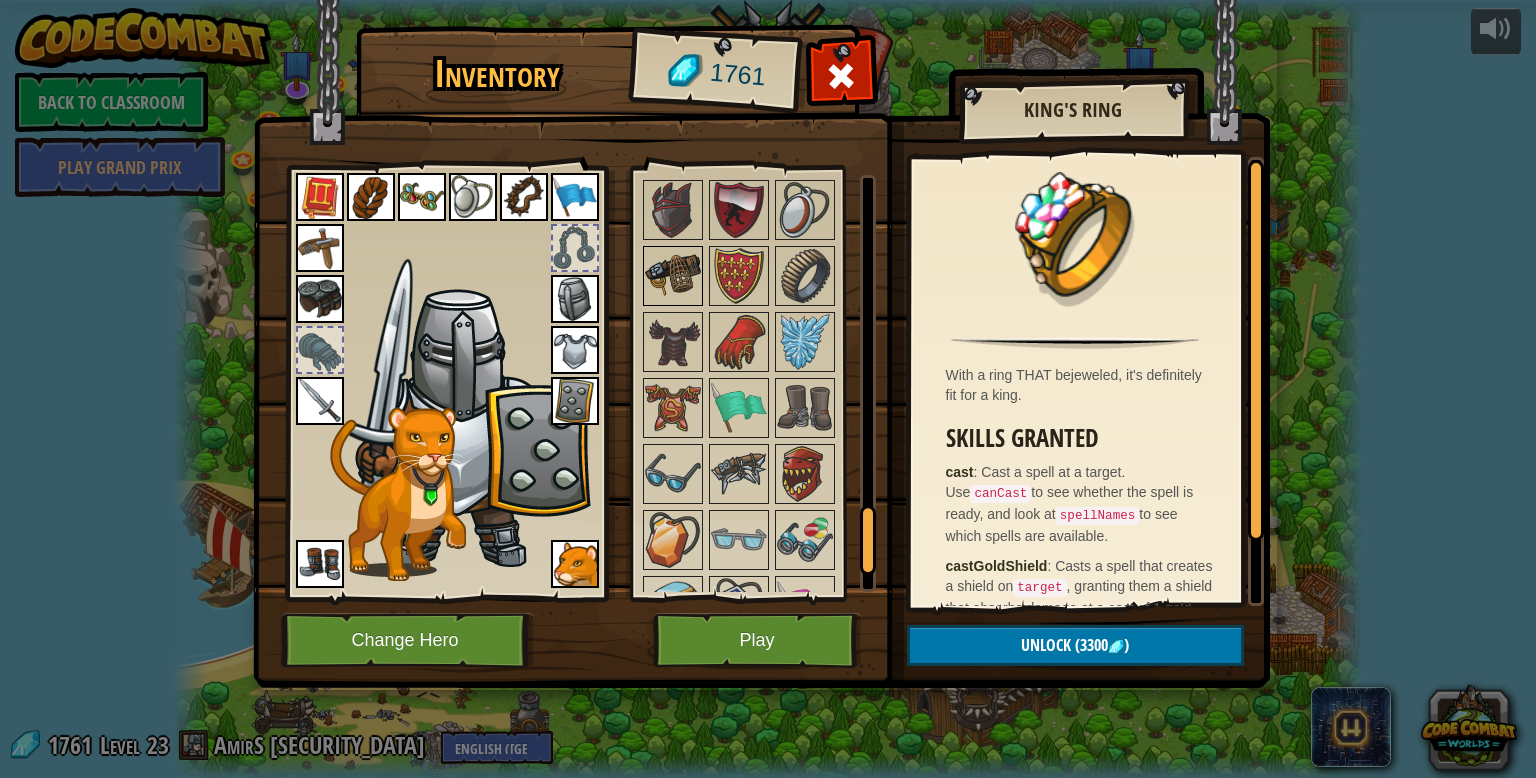 click at bounding box center [673, 276] 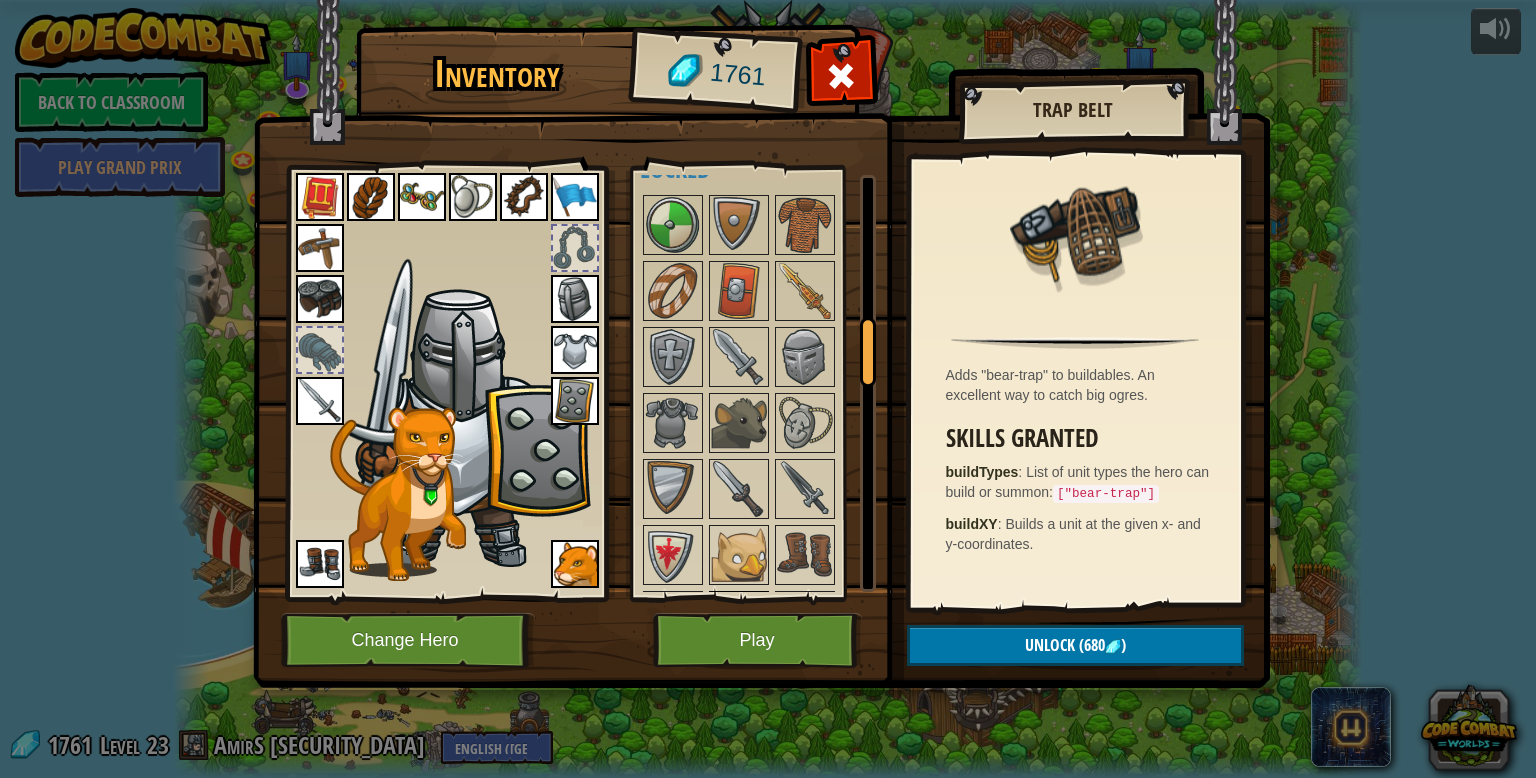 scroll, scrollTop: 892, scrollLeft: 0, axis: vertical 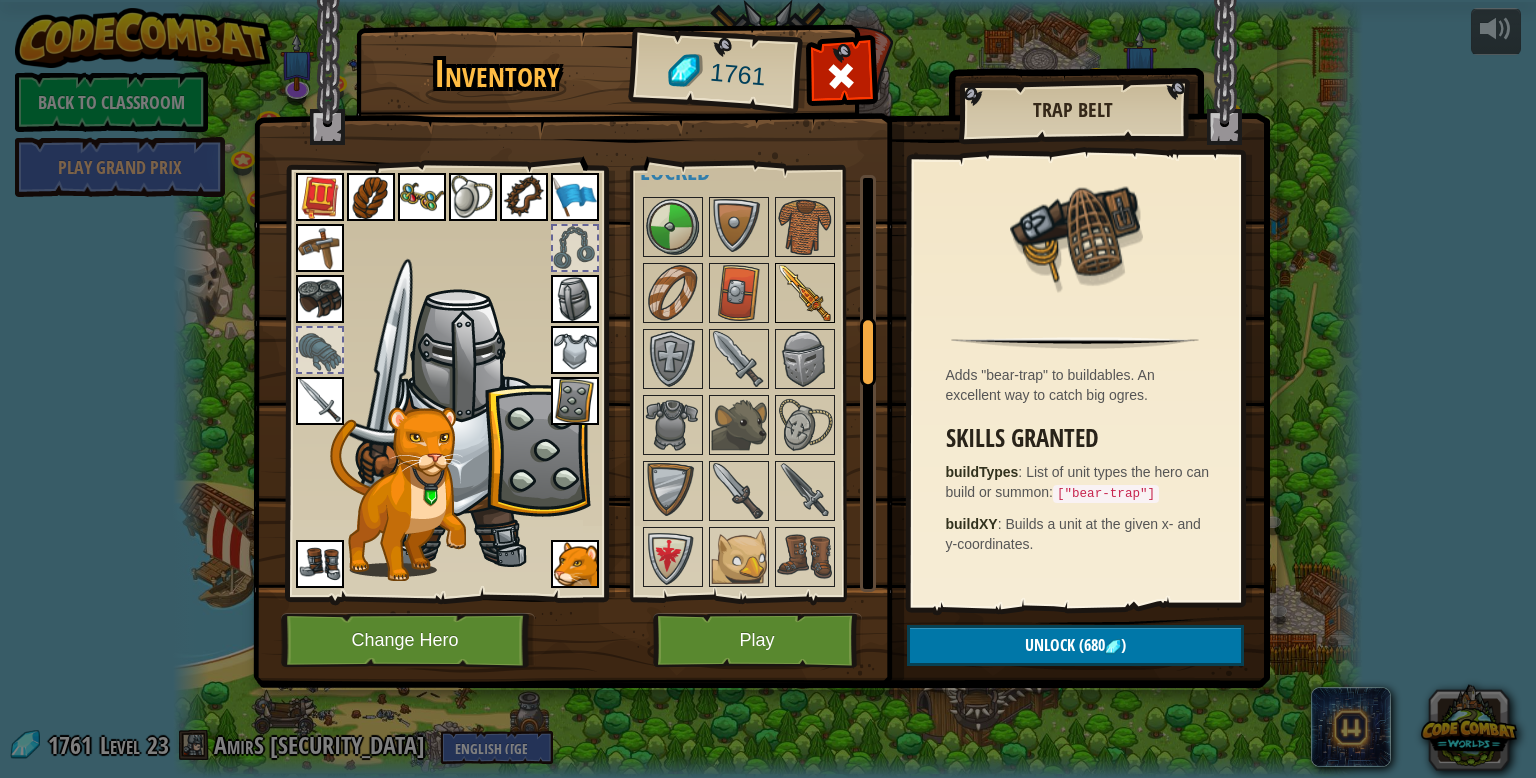 click at bounding box center (805, 293) 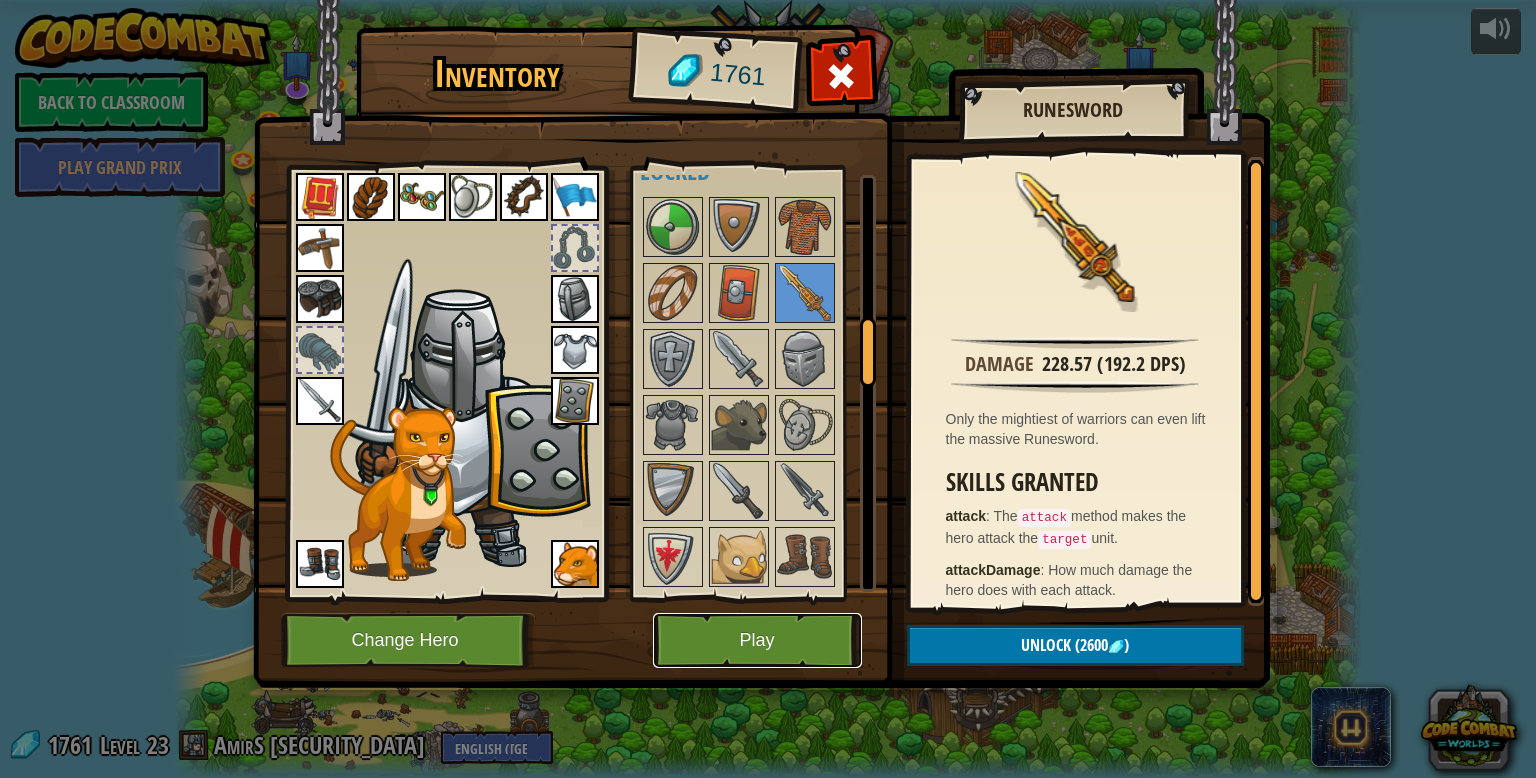click on "Play" at bounding box center [757, 640] 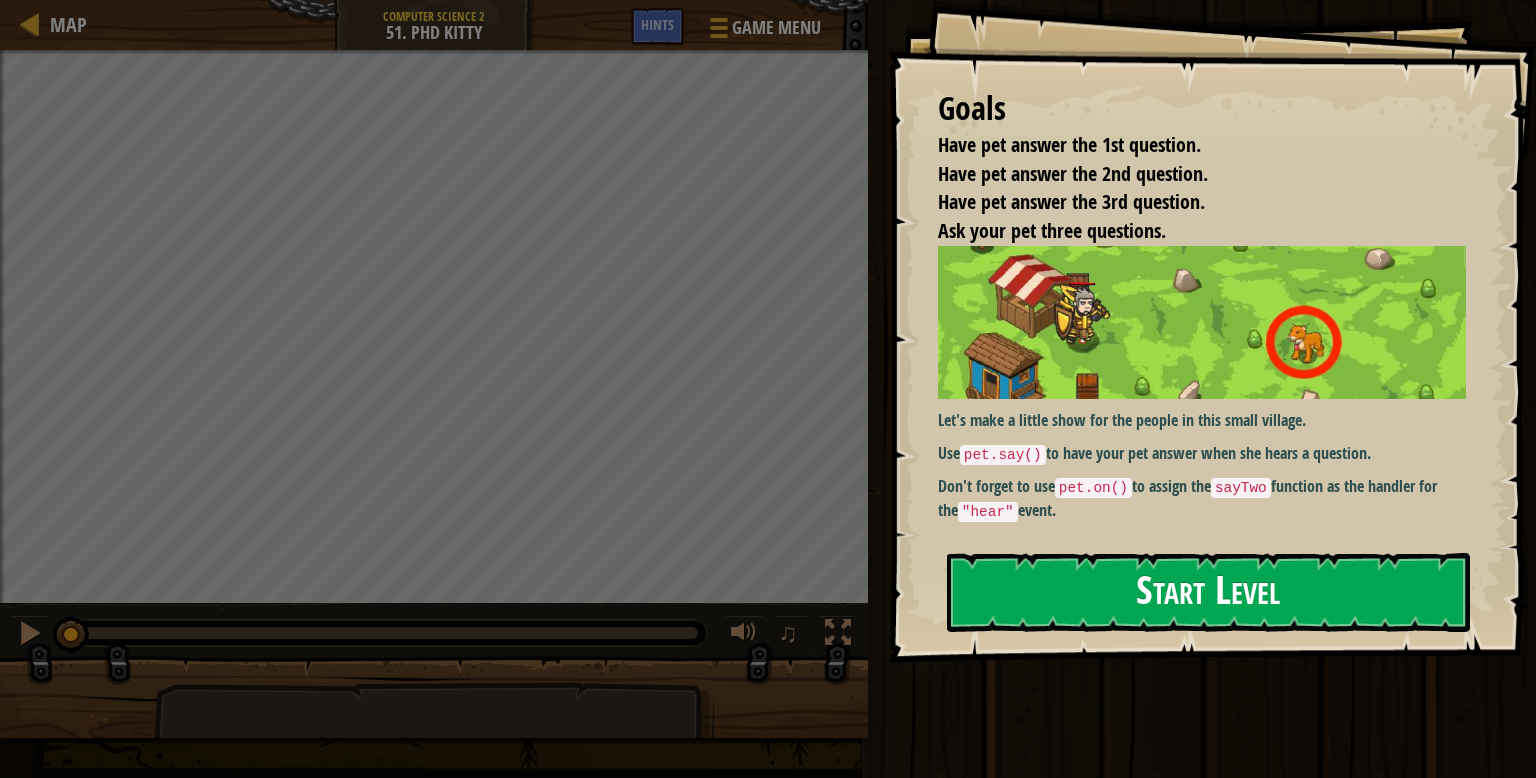 click on "Don't forget to use  pet.on()  to assign the  sayTwo  function as the handler for the  "hear"  event." at bounding box center (1202, 498) 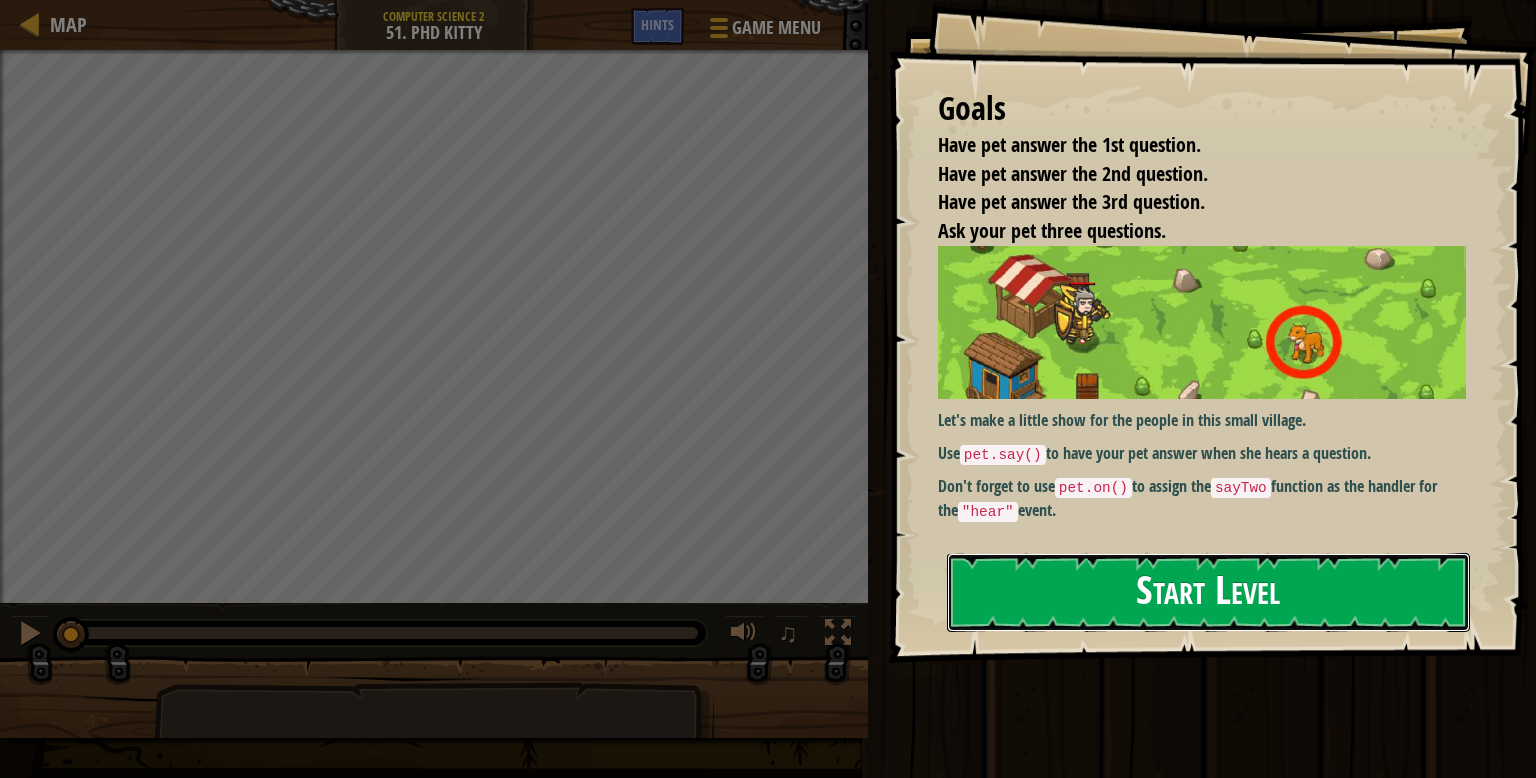 click on "Start Level" at bounding box center [1208, 592] 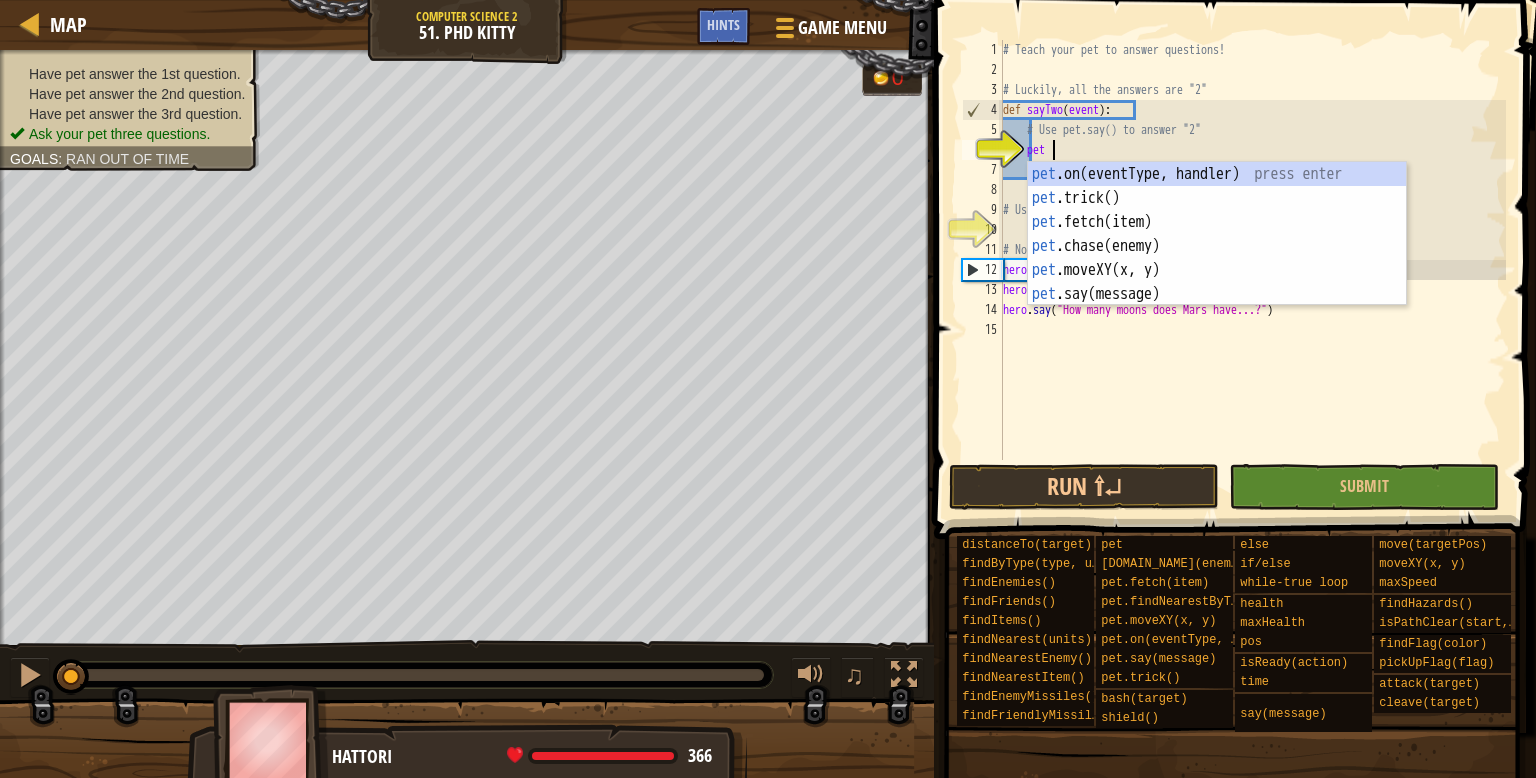 scroll, scrollTop: 9, scrollLeft: 3, axis: both 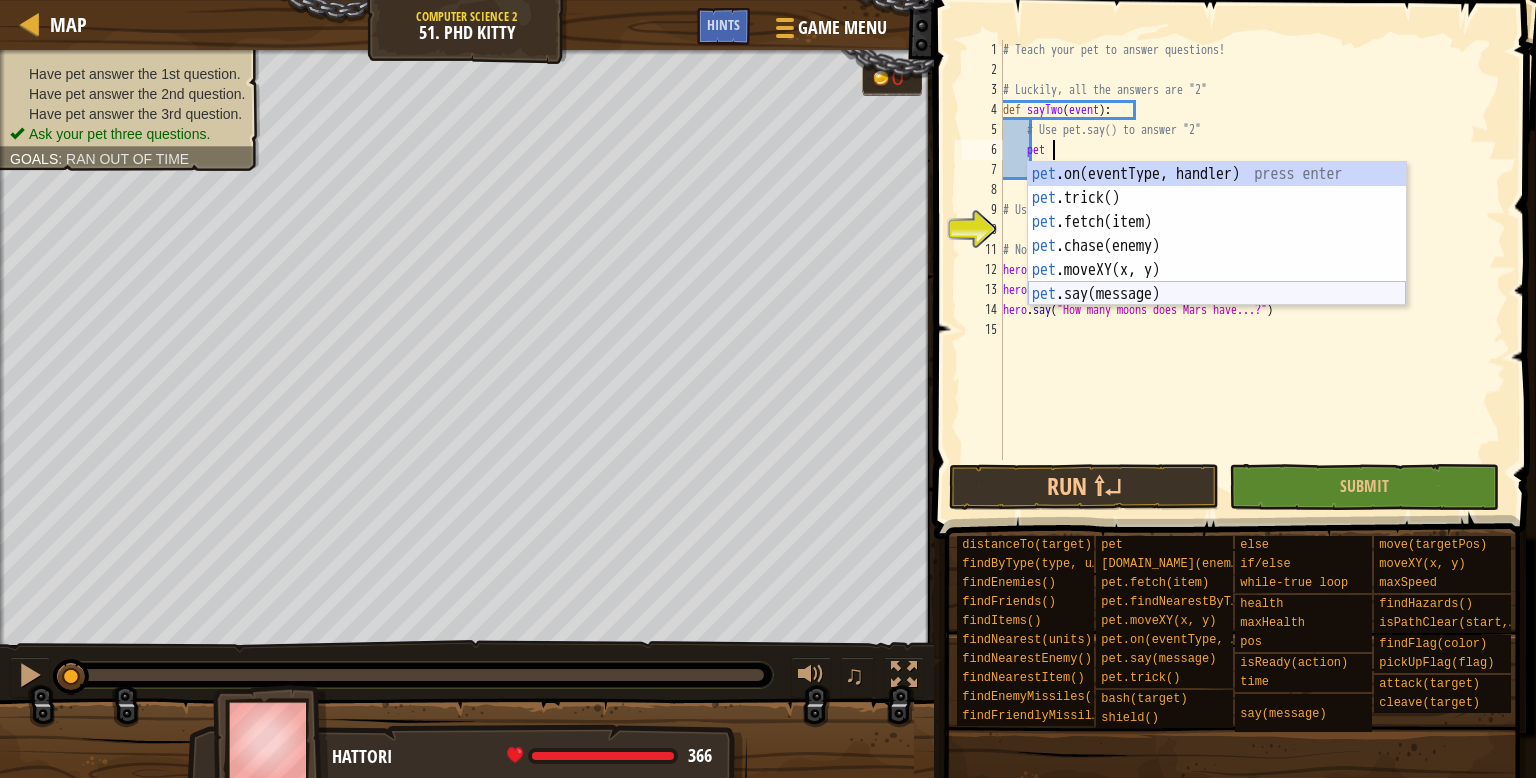 click on "pet .on(eventType, handler) press enter pet .trick() press enter pet .fetch(item) press enter pet .chase(enemy) press enter pet .moveXY(x, y) press enter pet .say(message) press enter" at bounding box center (1217, 258) 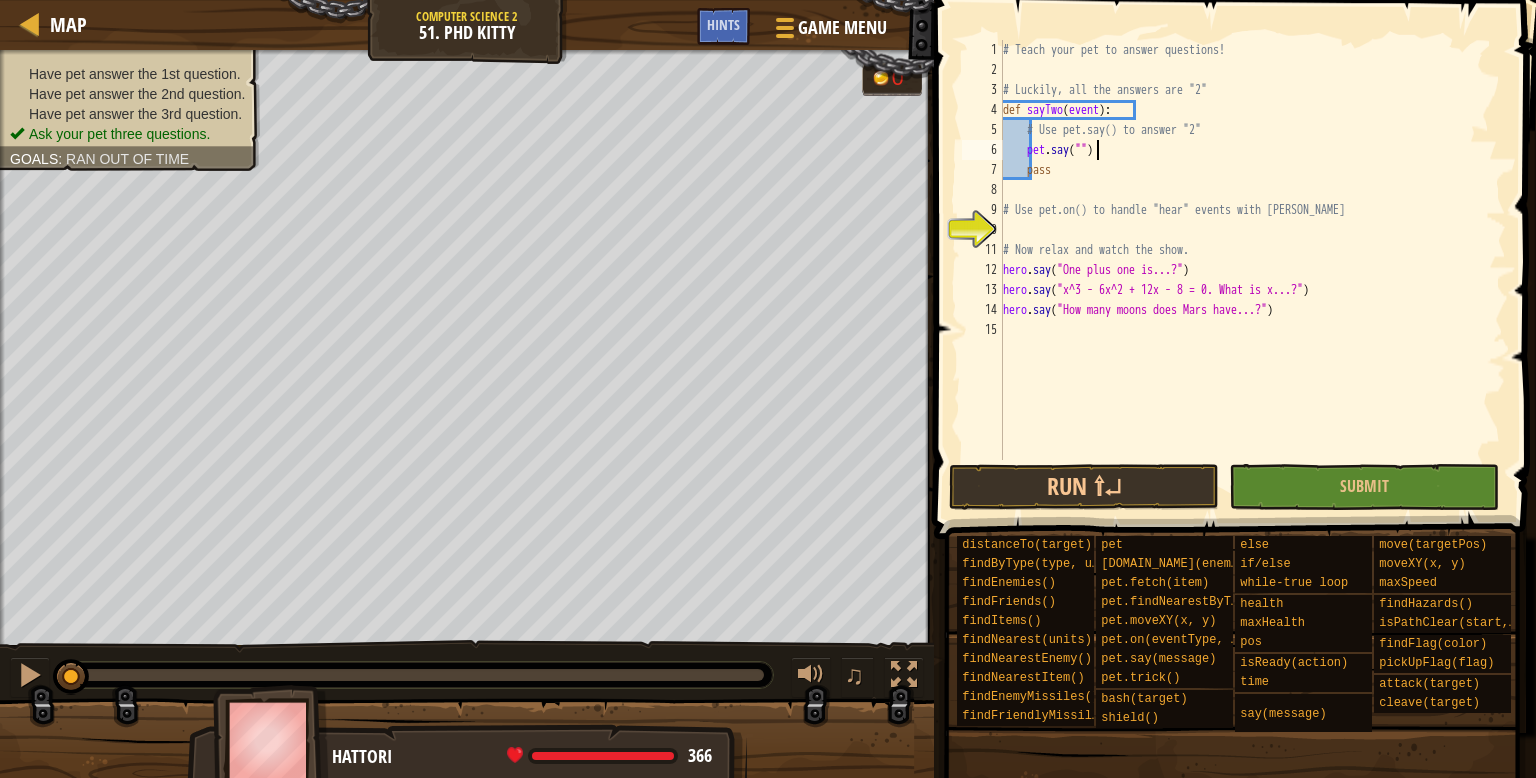 type on "pet.say("2")" 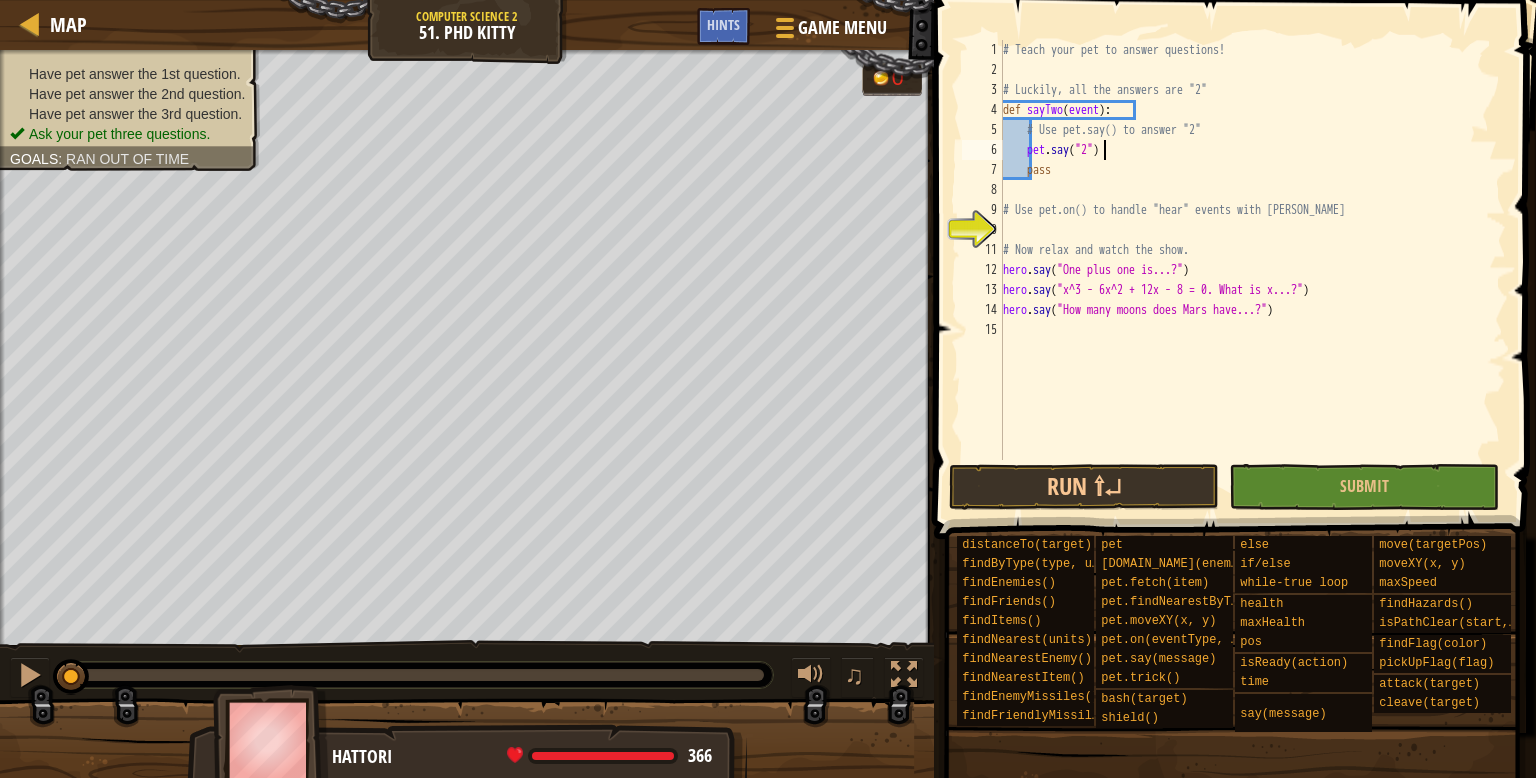 click on "# Teach your pet to answer questions! # Luckily, all the answers are "2" def   sayTwo ( event ) :      # Use pet.say() to answer "2"      pet . say ( "2" )      pass # Use pet.on() to handle "hear" events with sayTwo # Now relax and watch the show. hero . say ( "One plus one is...?" ) hero . say ( "x^3 - 6x^2 + 12x - 8 = 0. What is x...?" ) hero . say ( "How many moons does Mars have...?" )" at bounding box center (1252, 270) 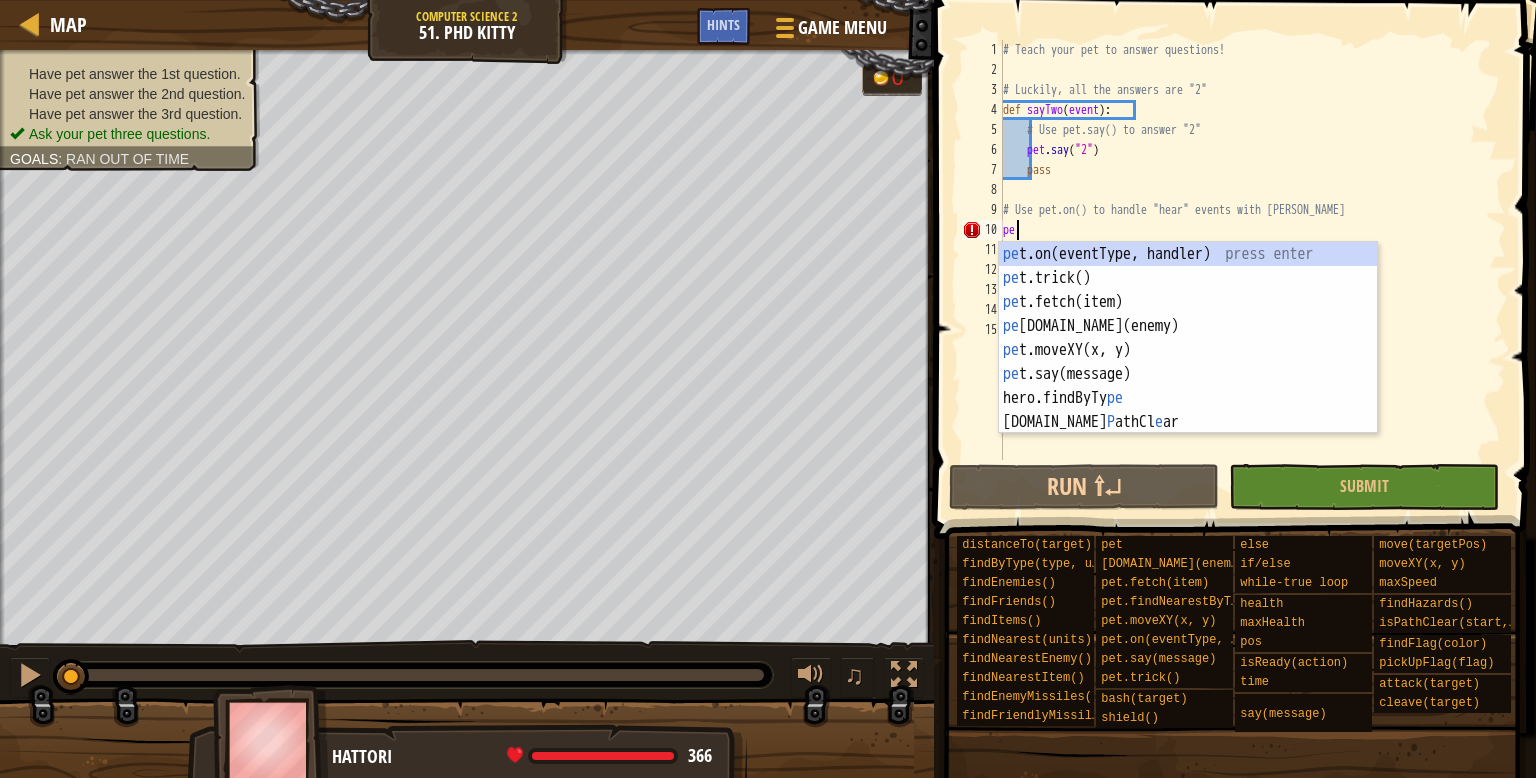 scroll, scrollTop: 9, scrollLeft: 0, axis: vertical 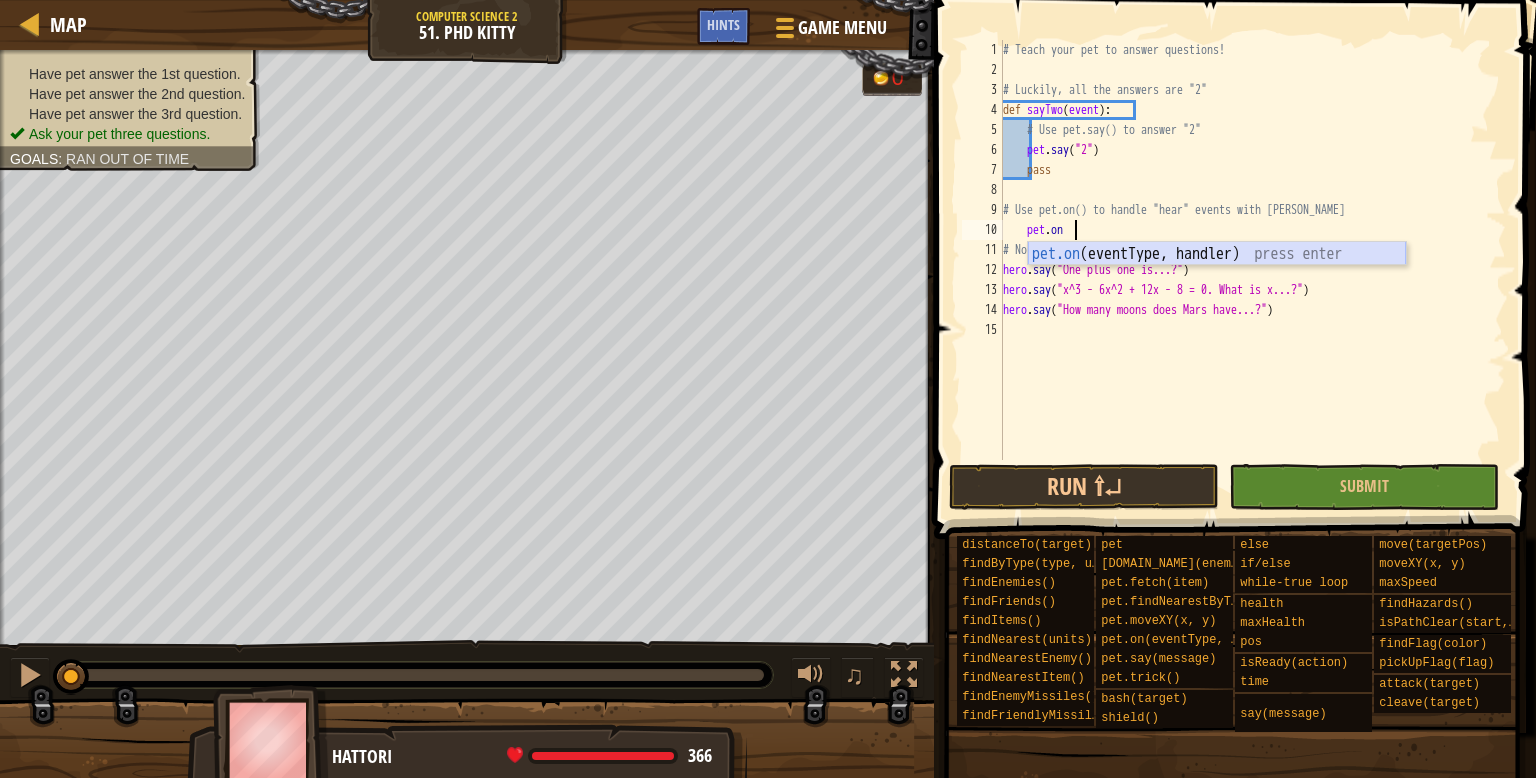 click on "pet.on (eventType, handler) press enter" at bounding box center [1217, 278] 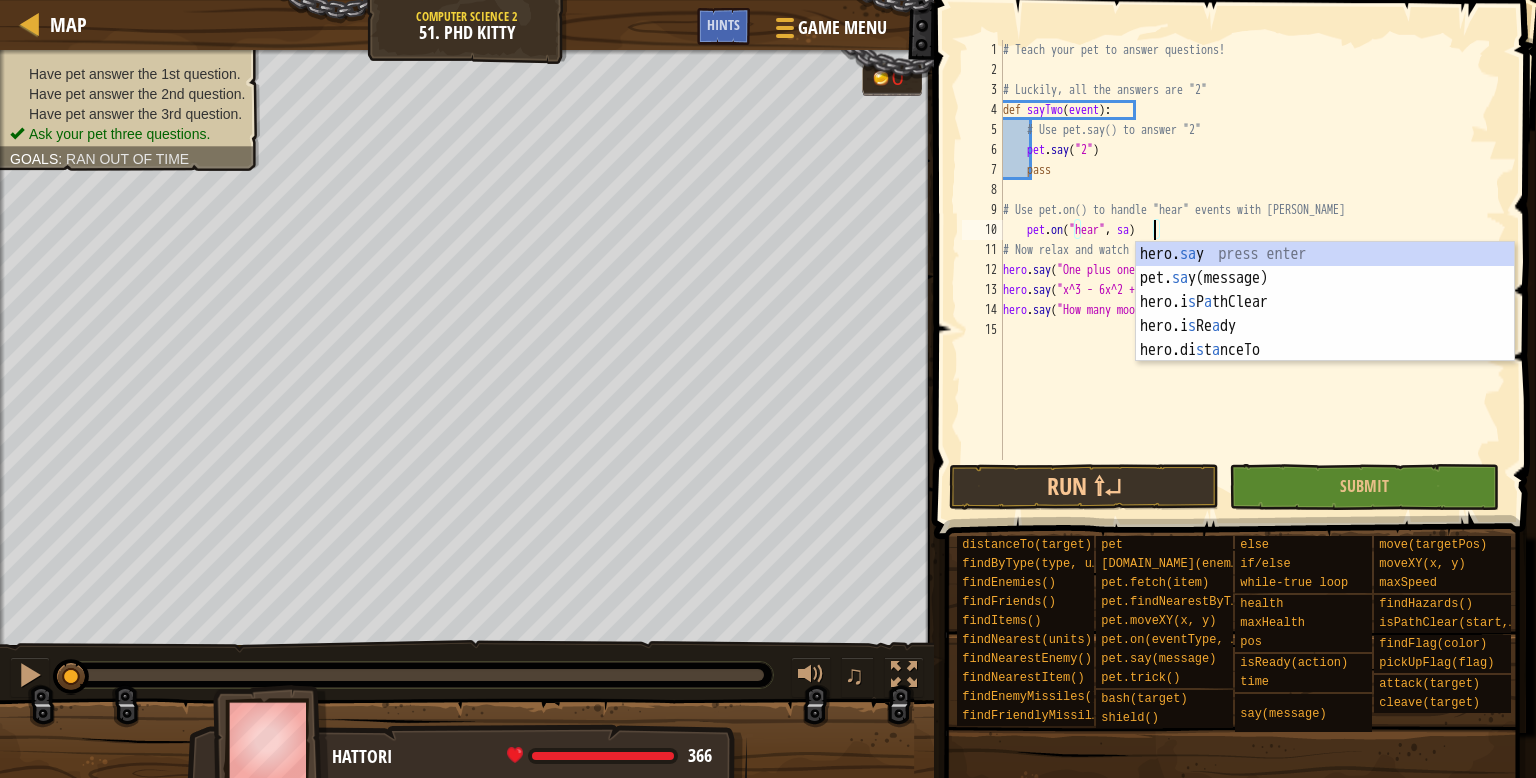 scroll, scrollTop: 9, scrollLeft: 12, axis: both 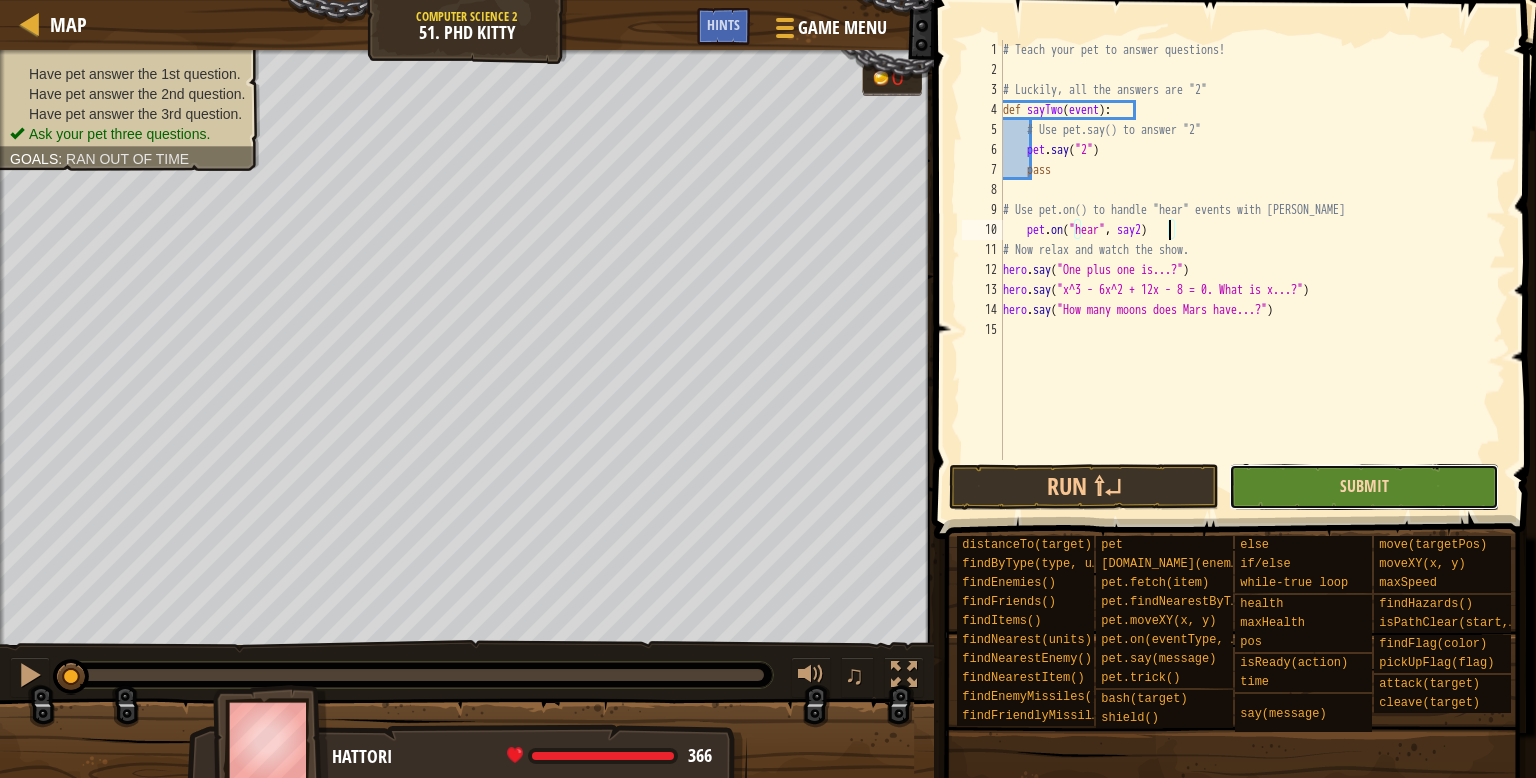 click on "Submit" at bounding box center [1364, 486] 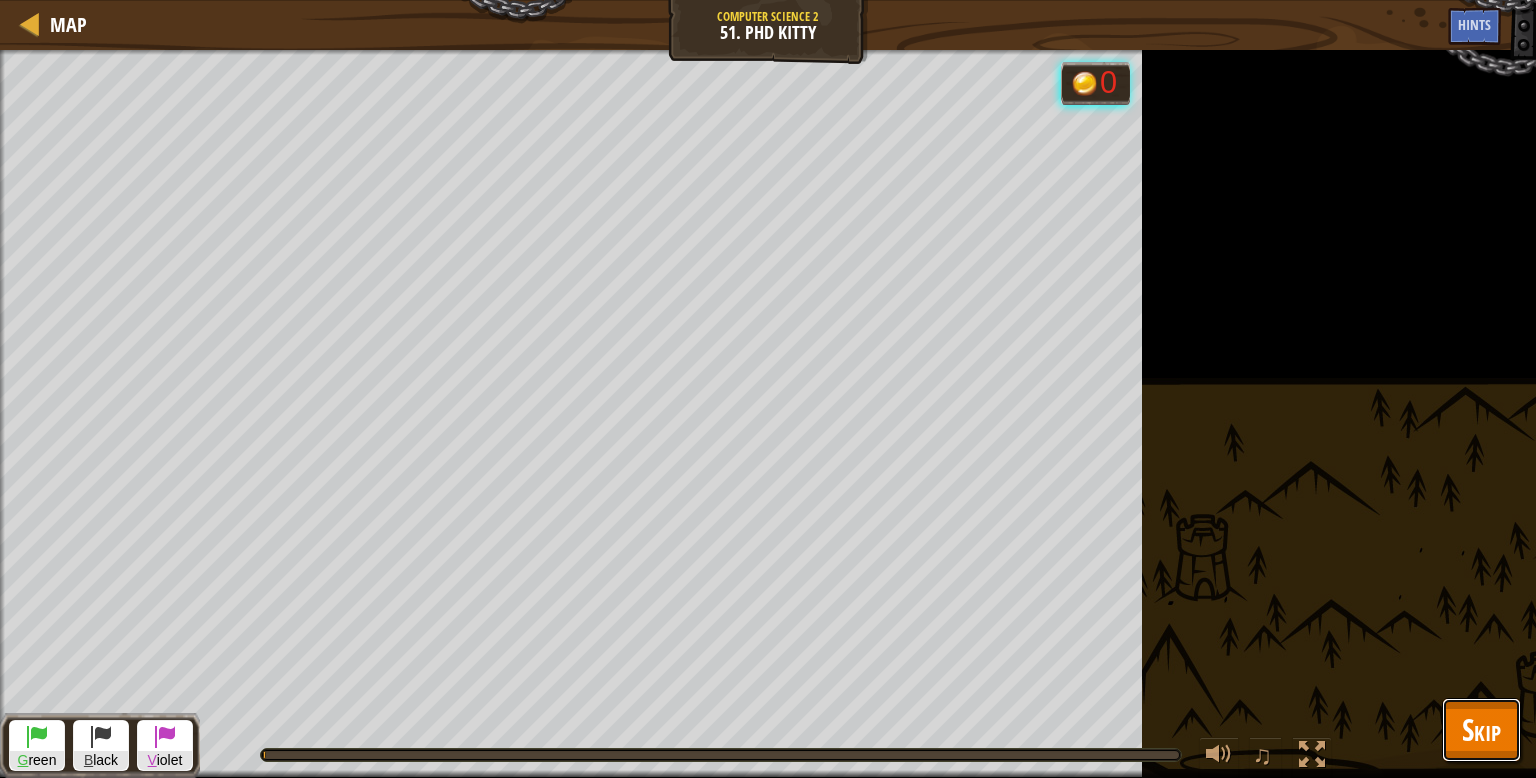 click on "Skip" at bounding box center (1481, 729) 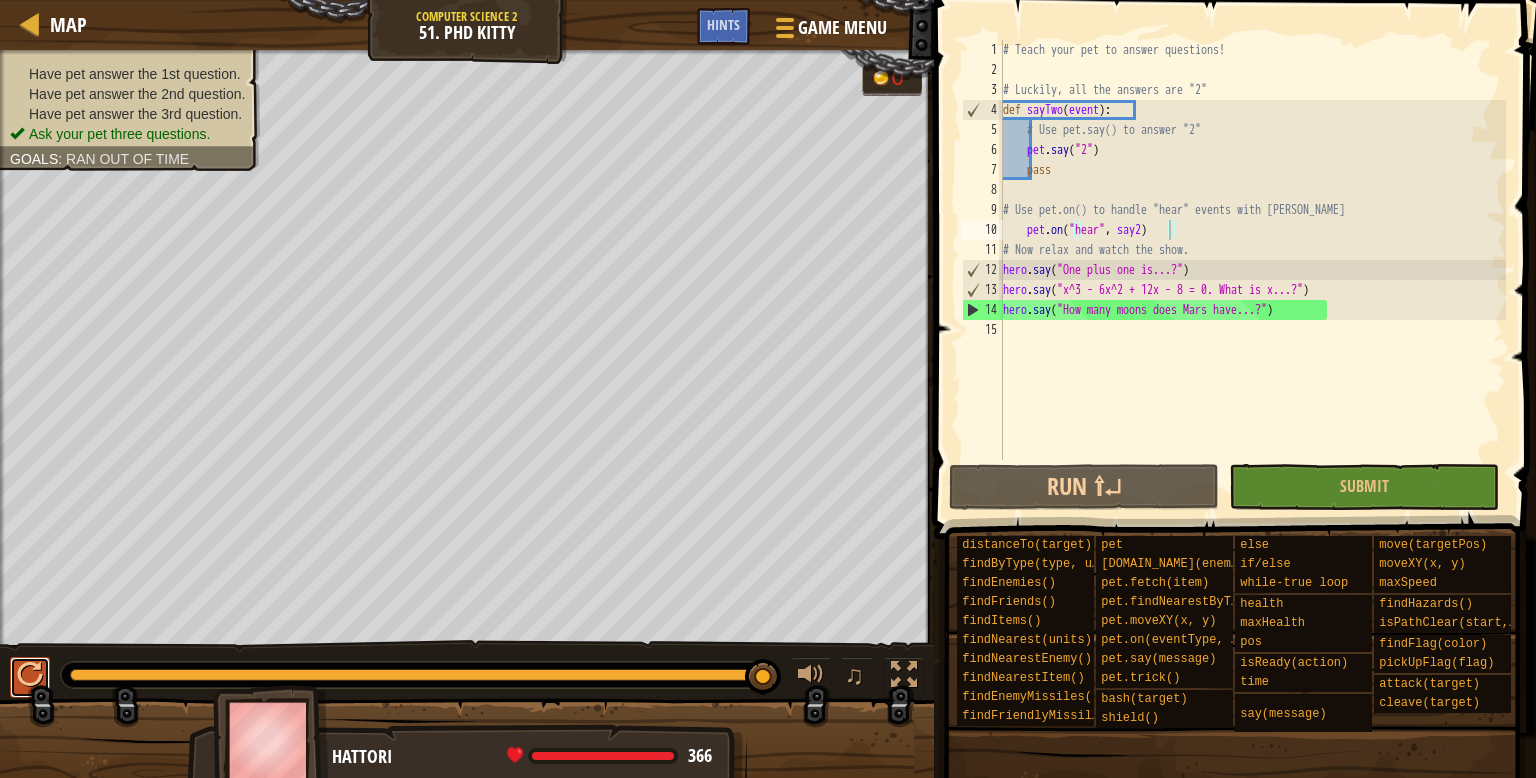 click at bounding box center (30, 675) 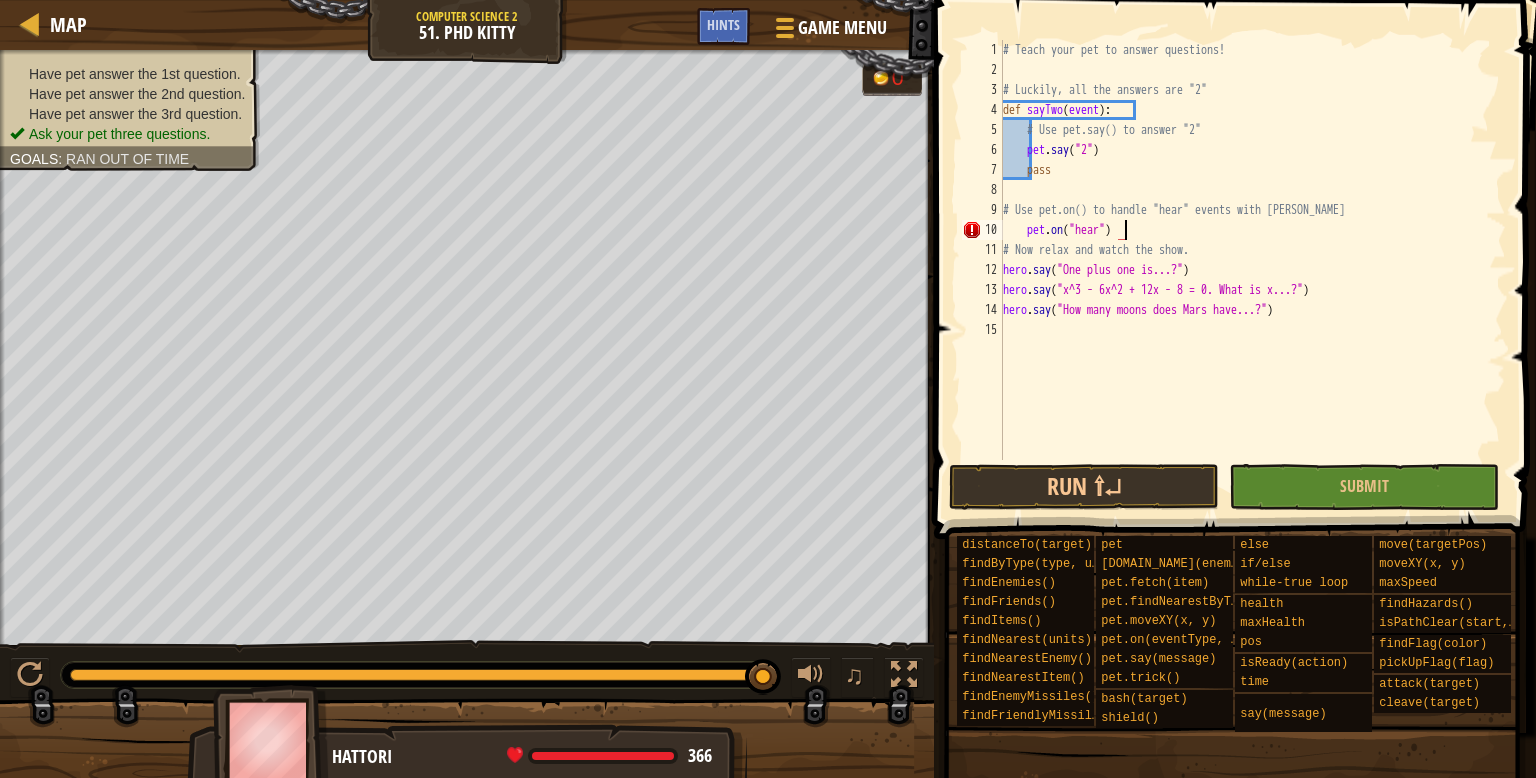 scroll, scrollTop: 9, scrollLeft: 9, axis: both 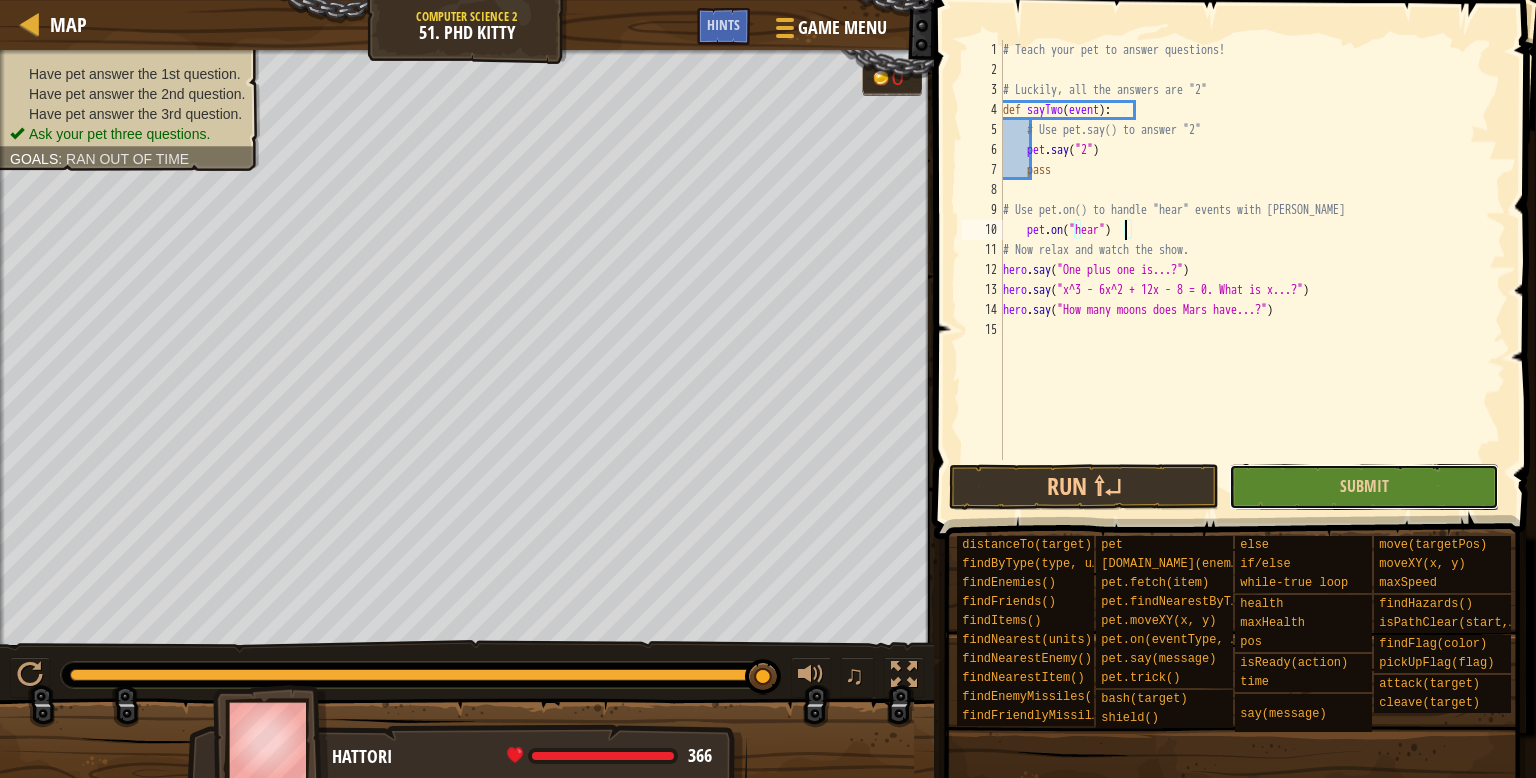 click on "Submit" at bounding box center [1364, 487] 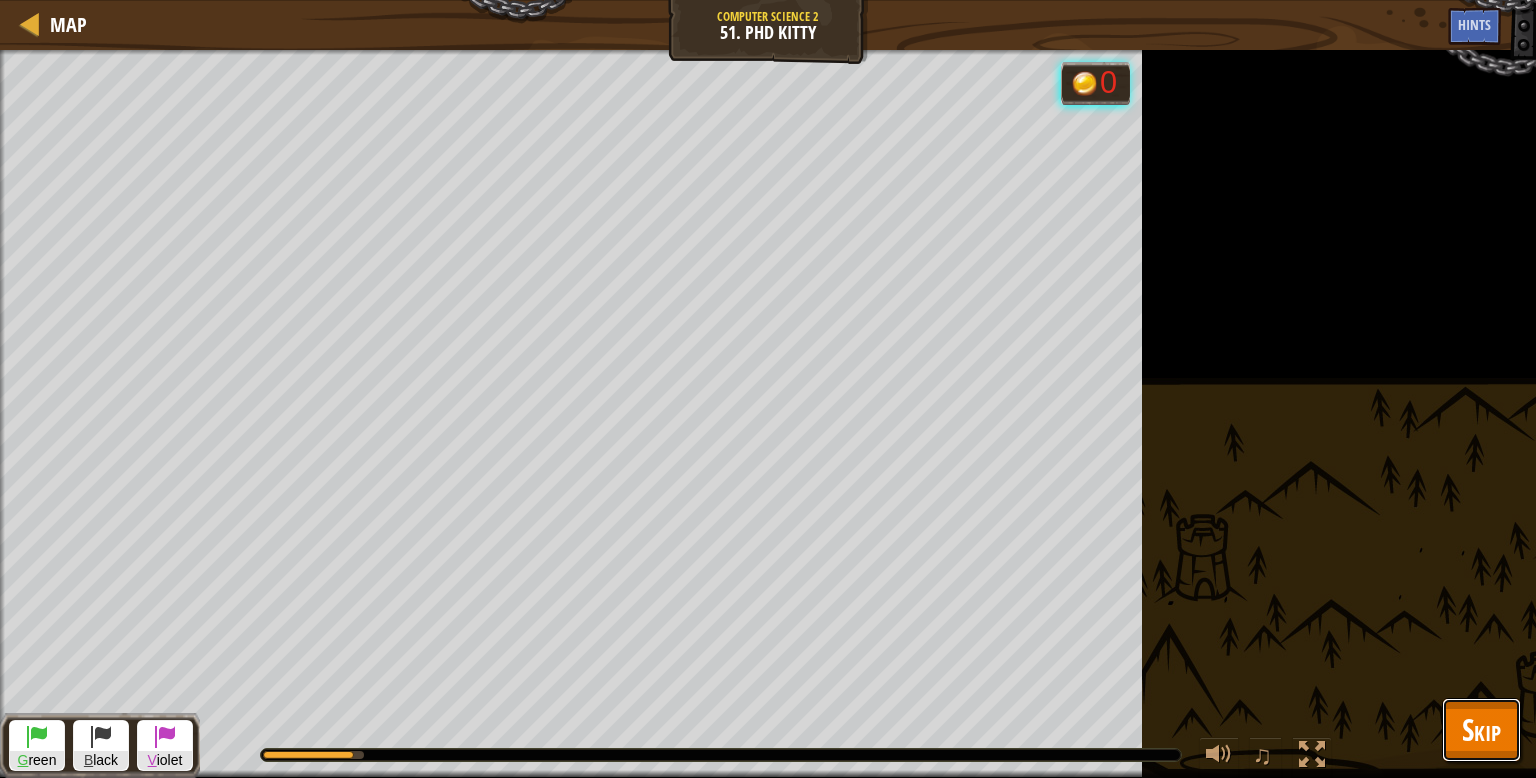 click on "Skip" at bounding box center (1481, 729) 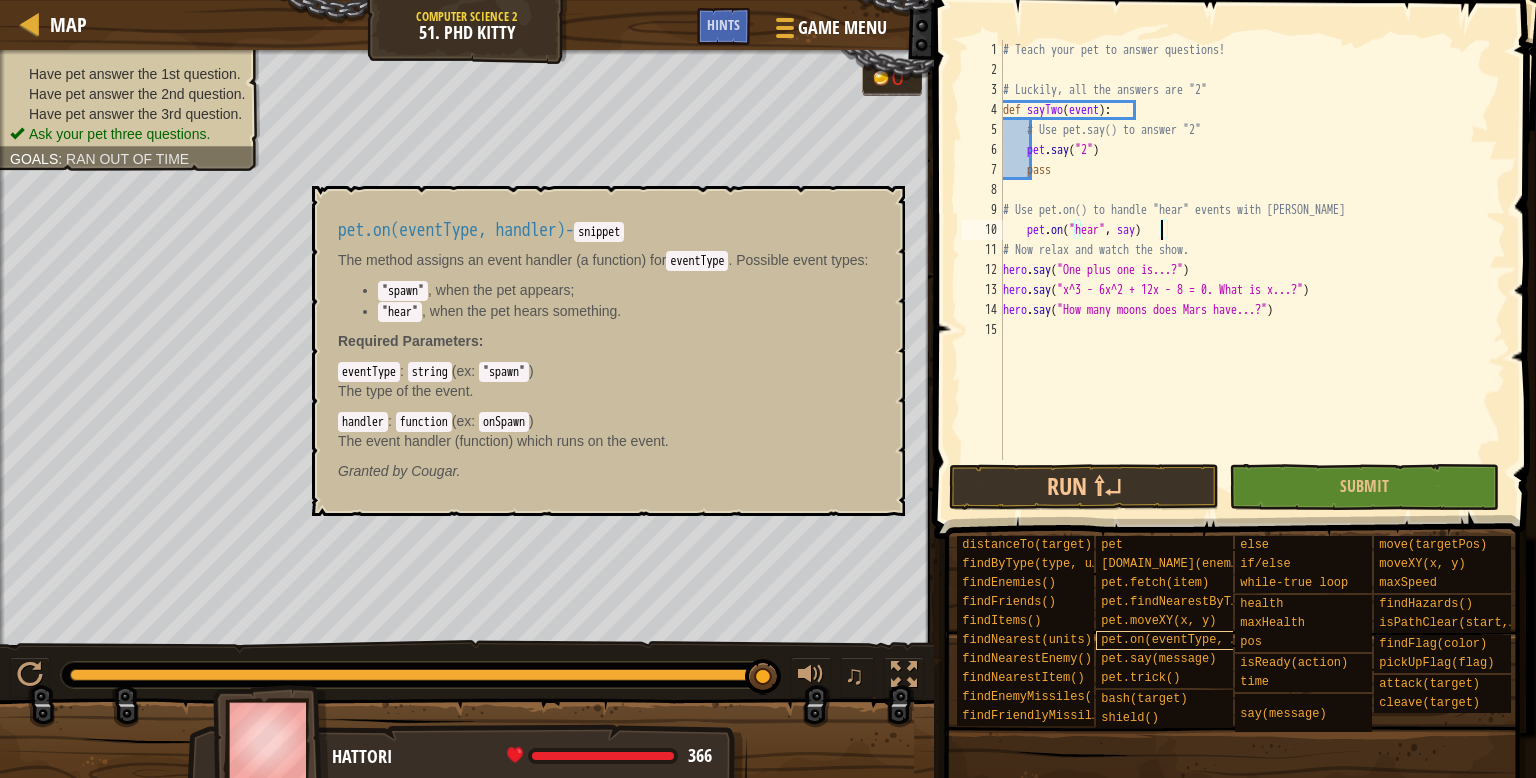 scroll, scrollTop: 9, scrollLeft: 12, axis: both 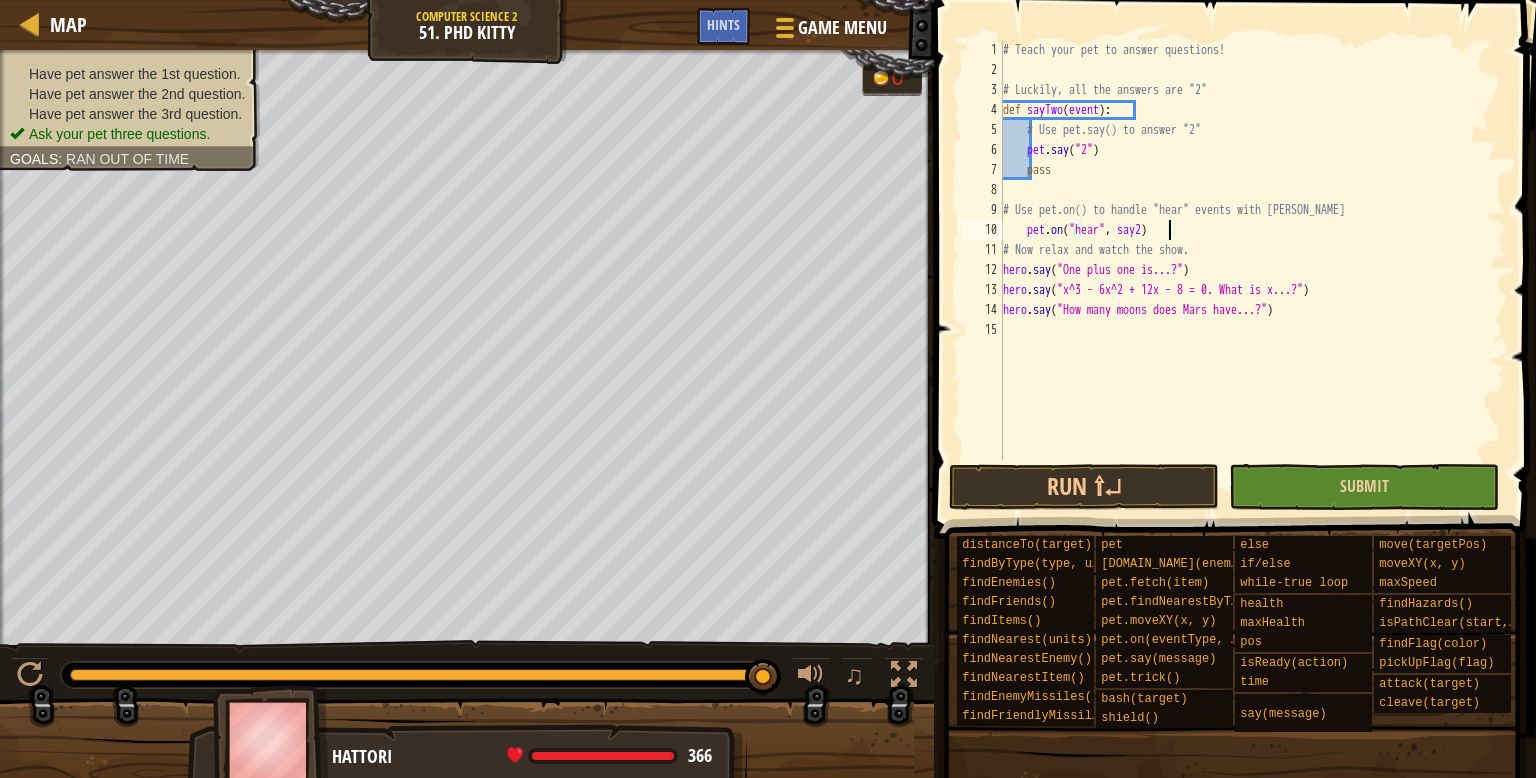 type on "pet.on("hear", say2)" 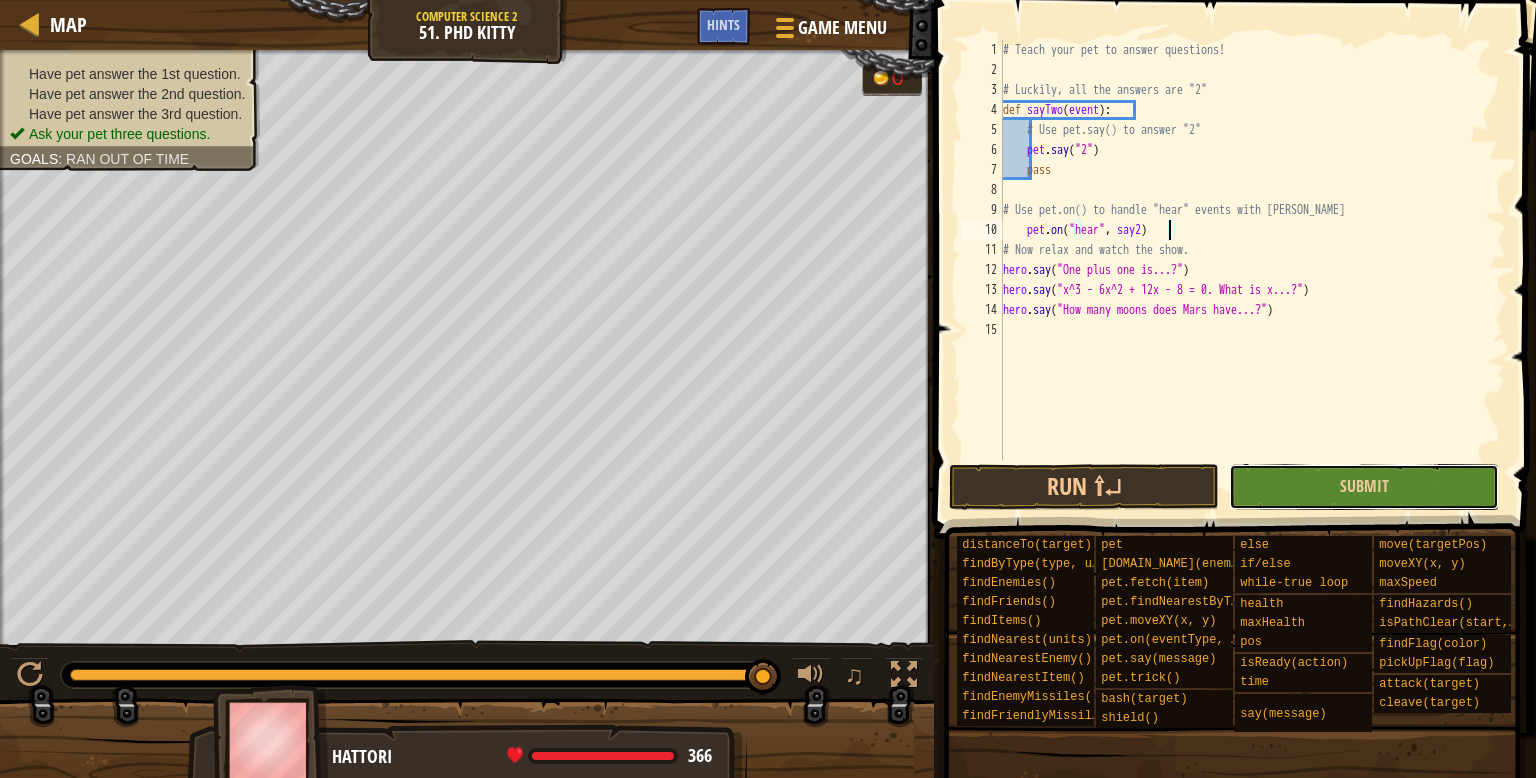 click on "Submit" at bounding box center [1364, 487] 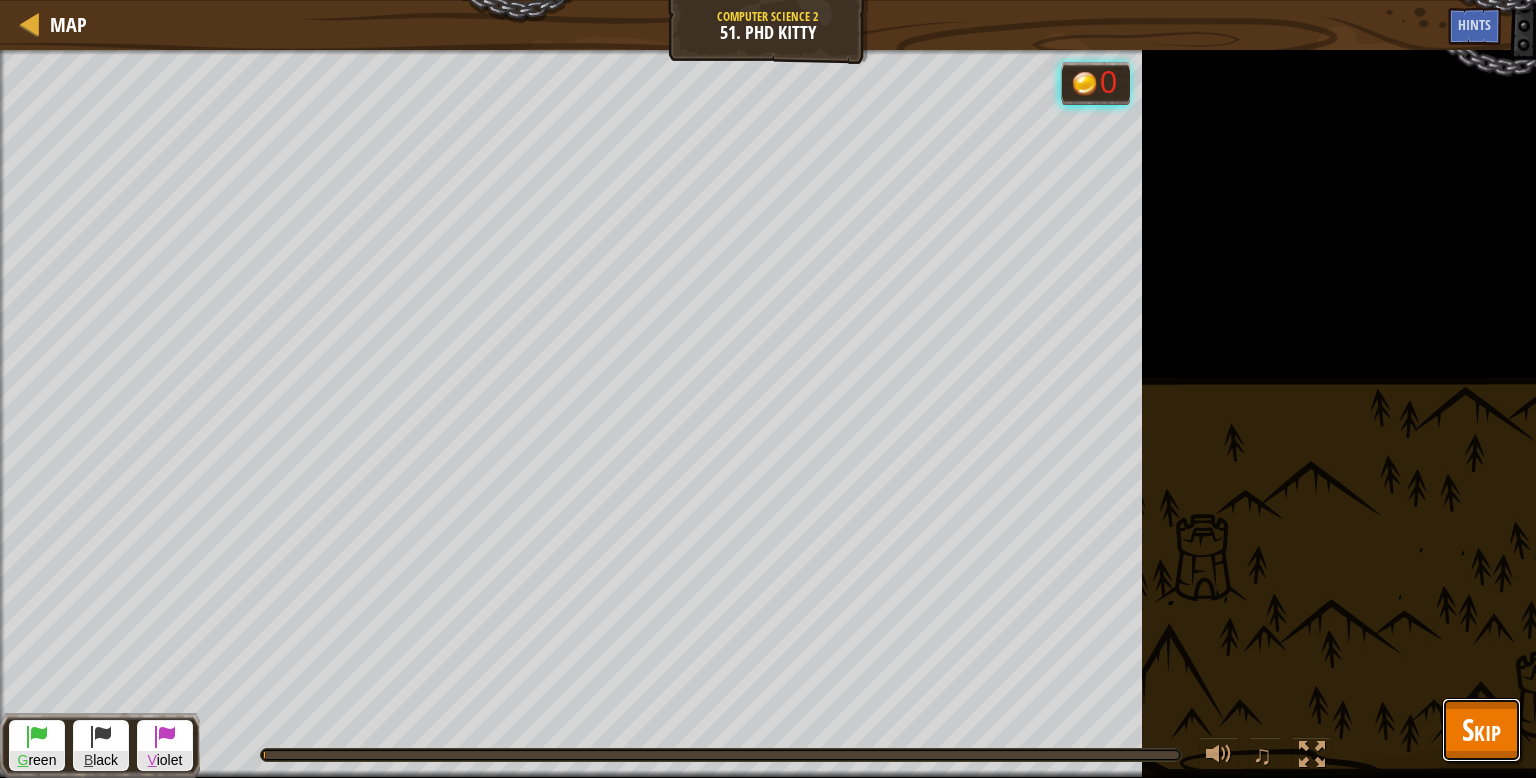 click on "Skip" at bounding box center [1481, 730] 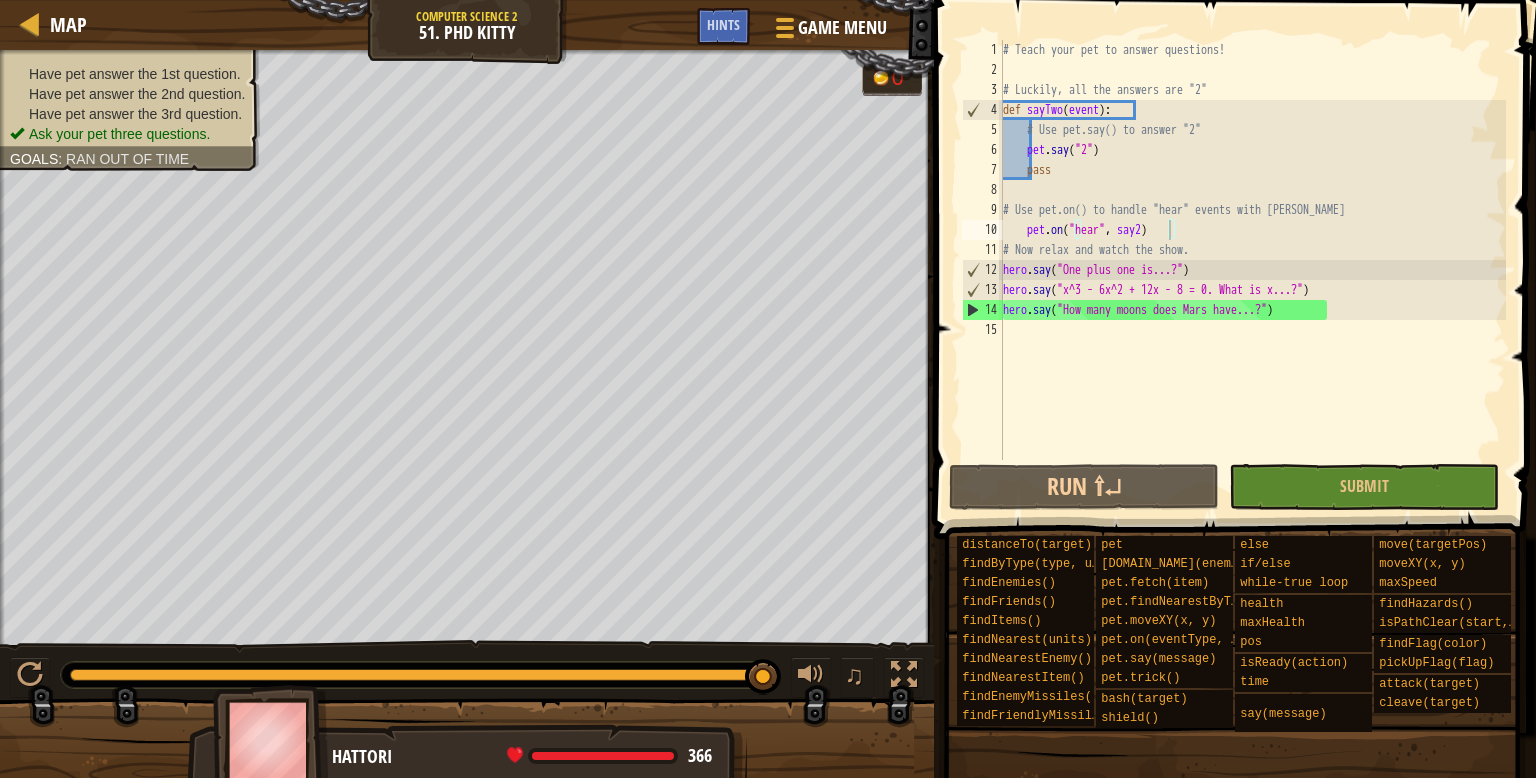 click on "Map Computer Science 2 51. Phd Kitty Game Menu Done Hints" at bounding box center (467, 25) 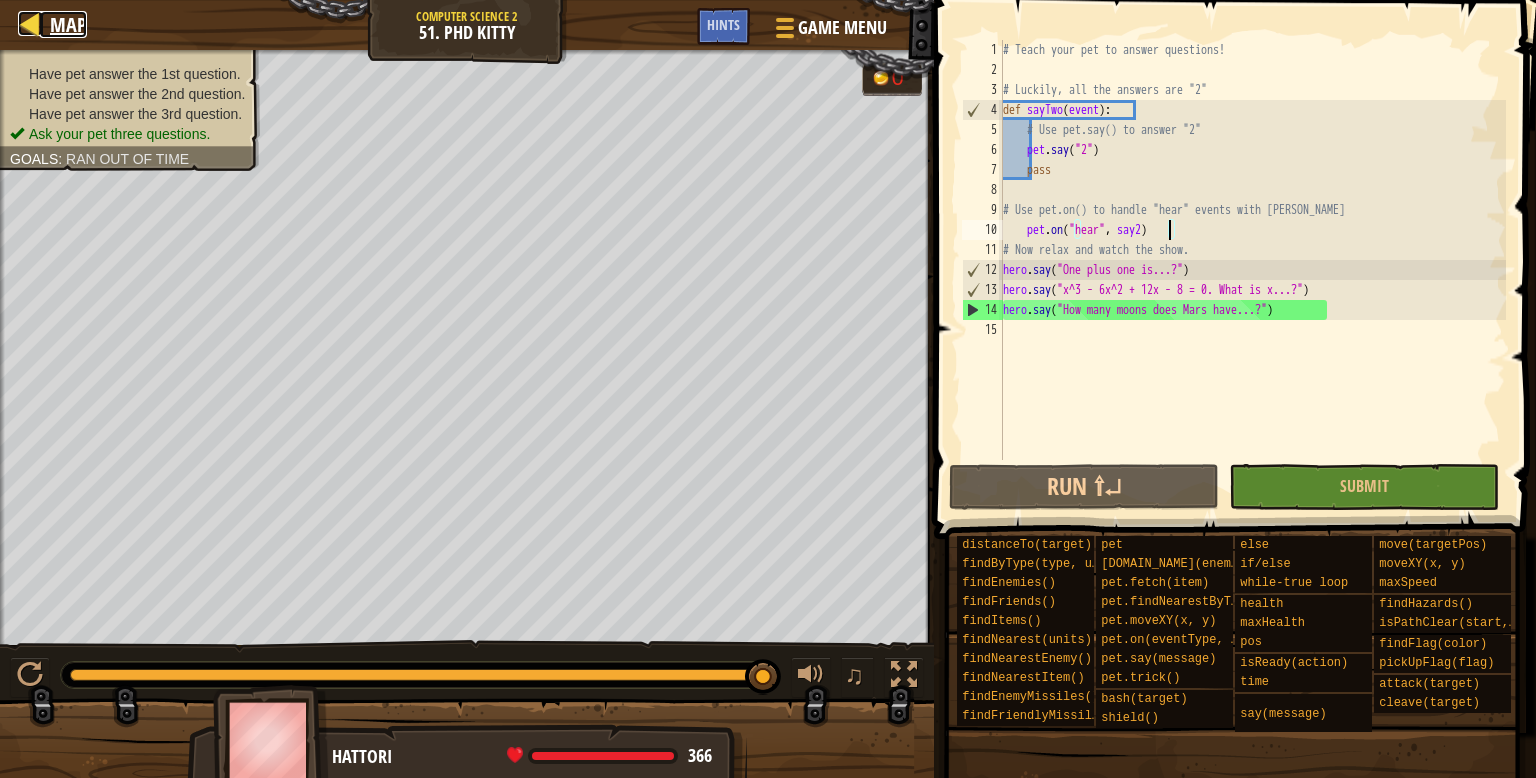 click on "Map" at bounding box center (63, 24) 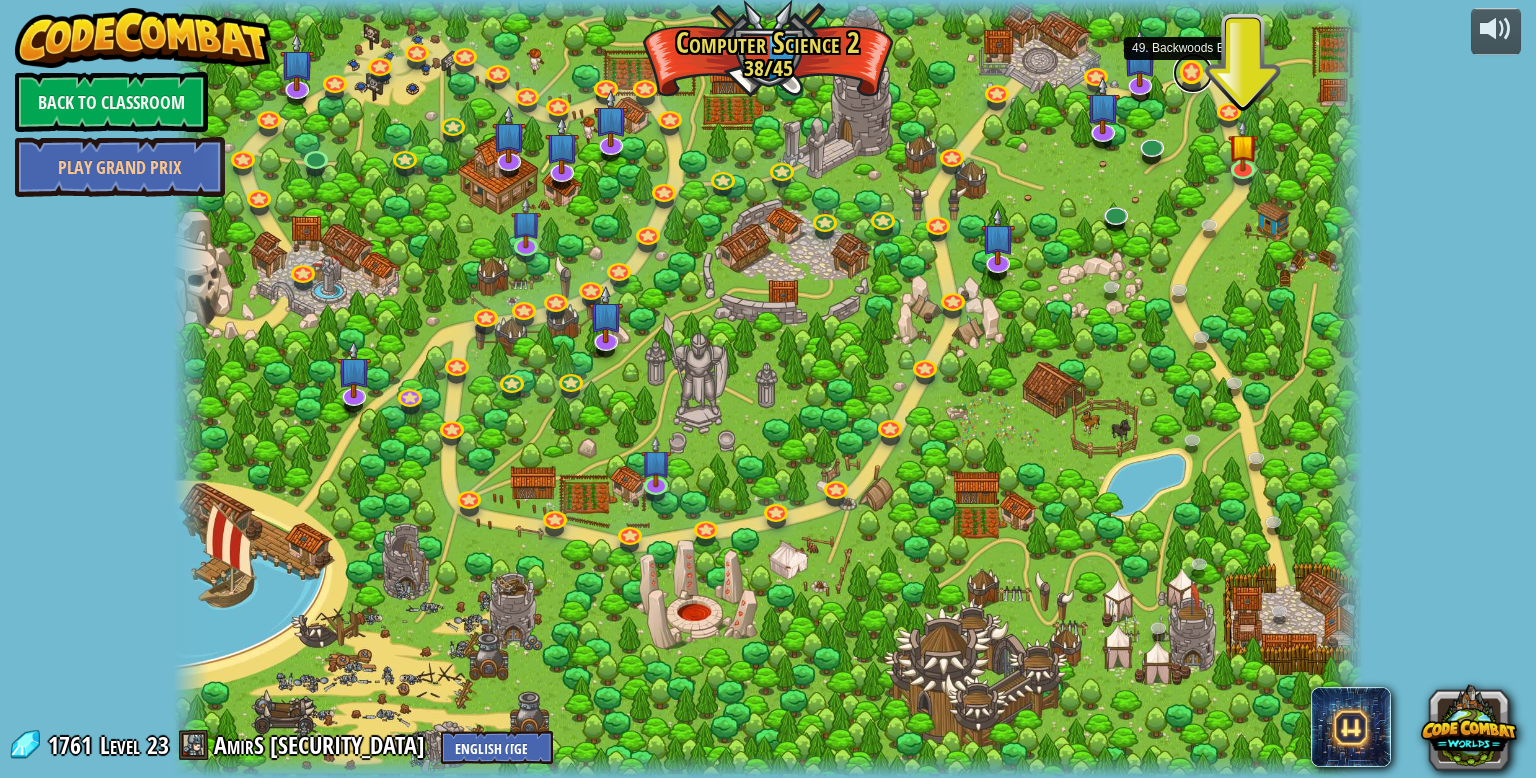 click at bounding box center [1193, 73] 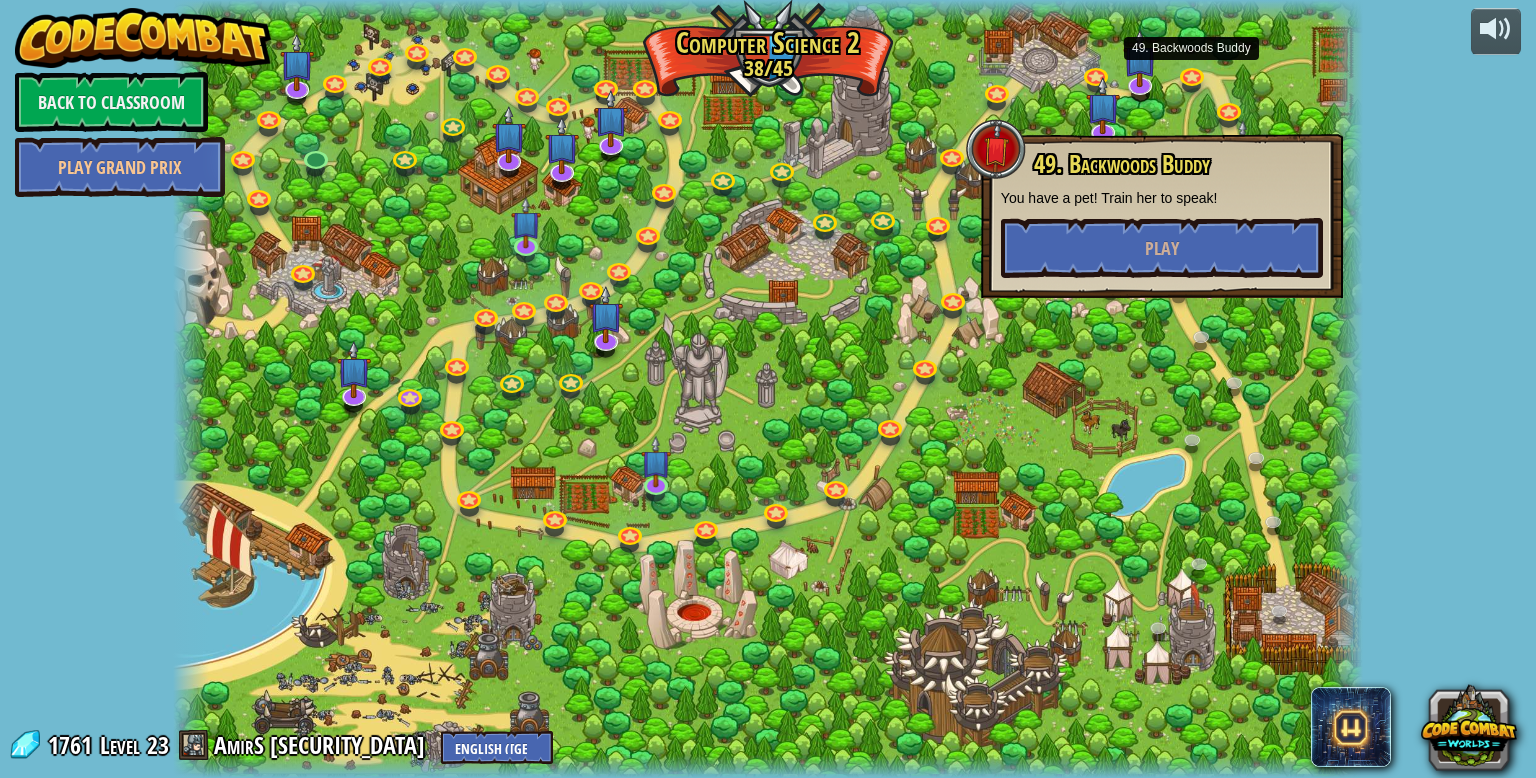 click at bounding box center (768, 389) 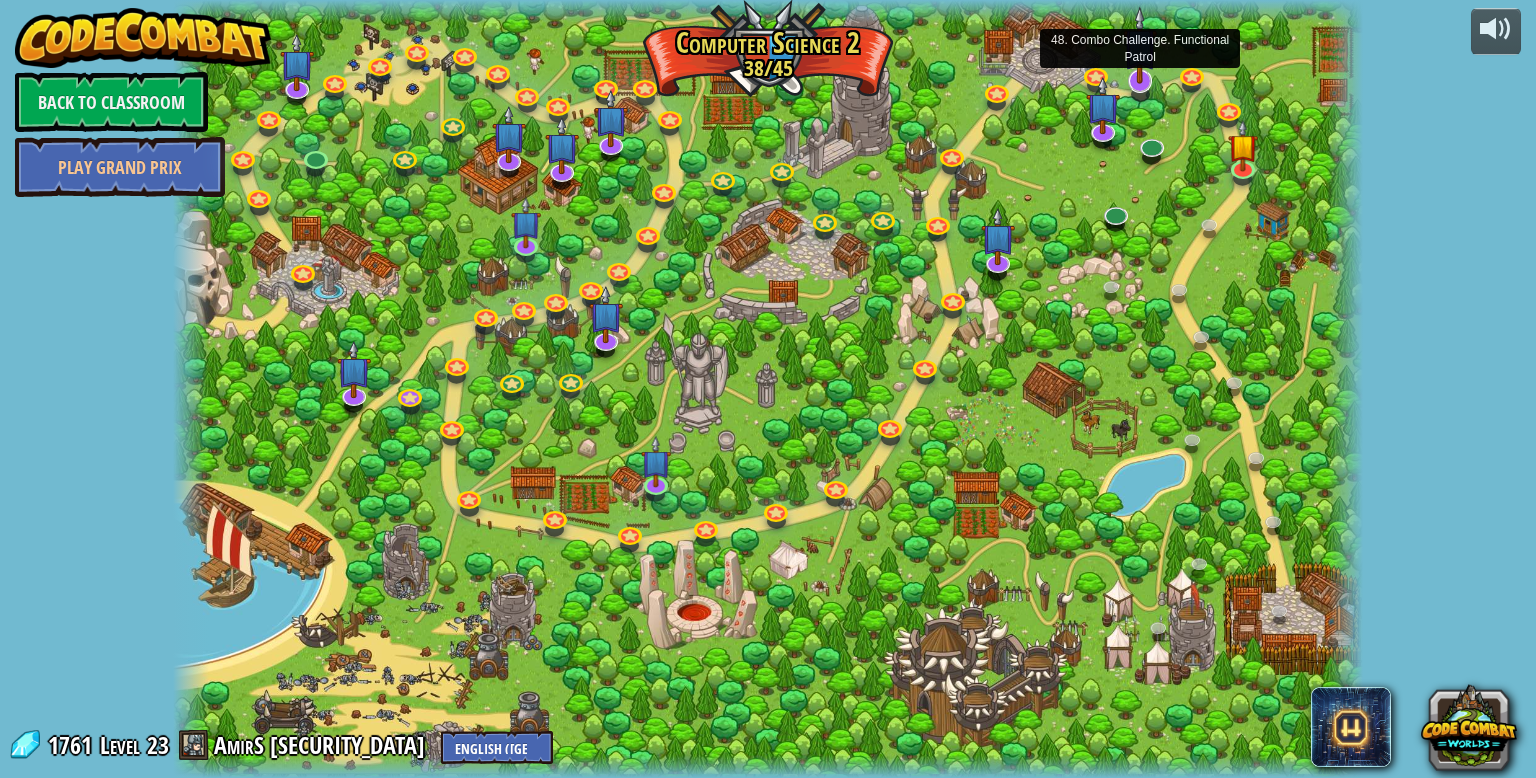 click at bounding box center (1140, 44) 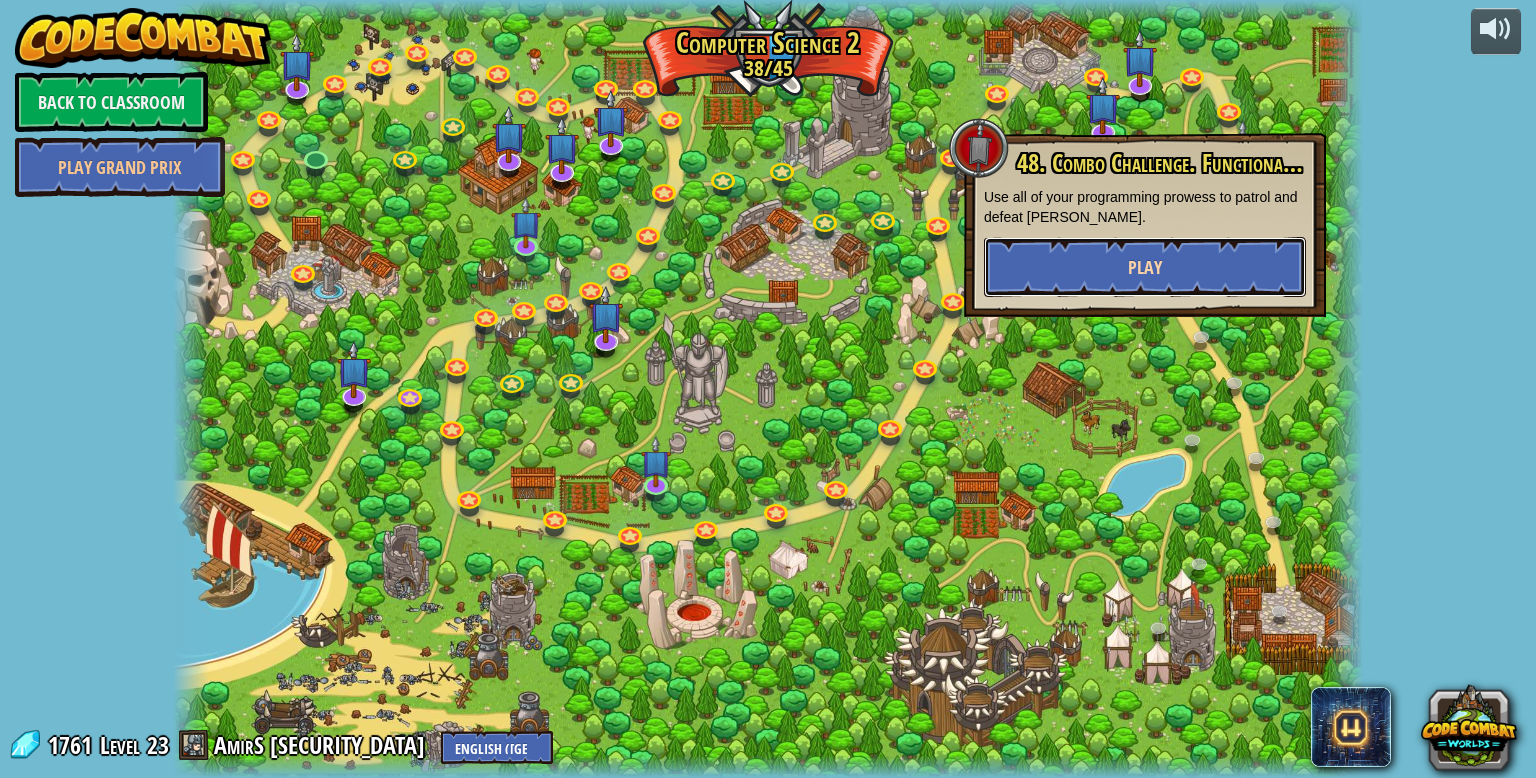 click on "Play" at bounding box center [1145, 267] 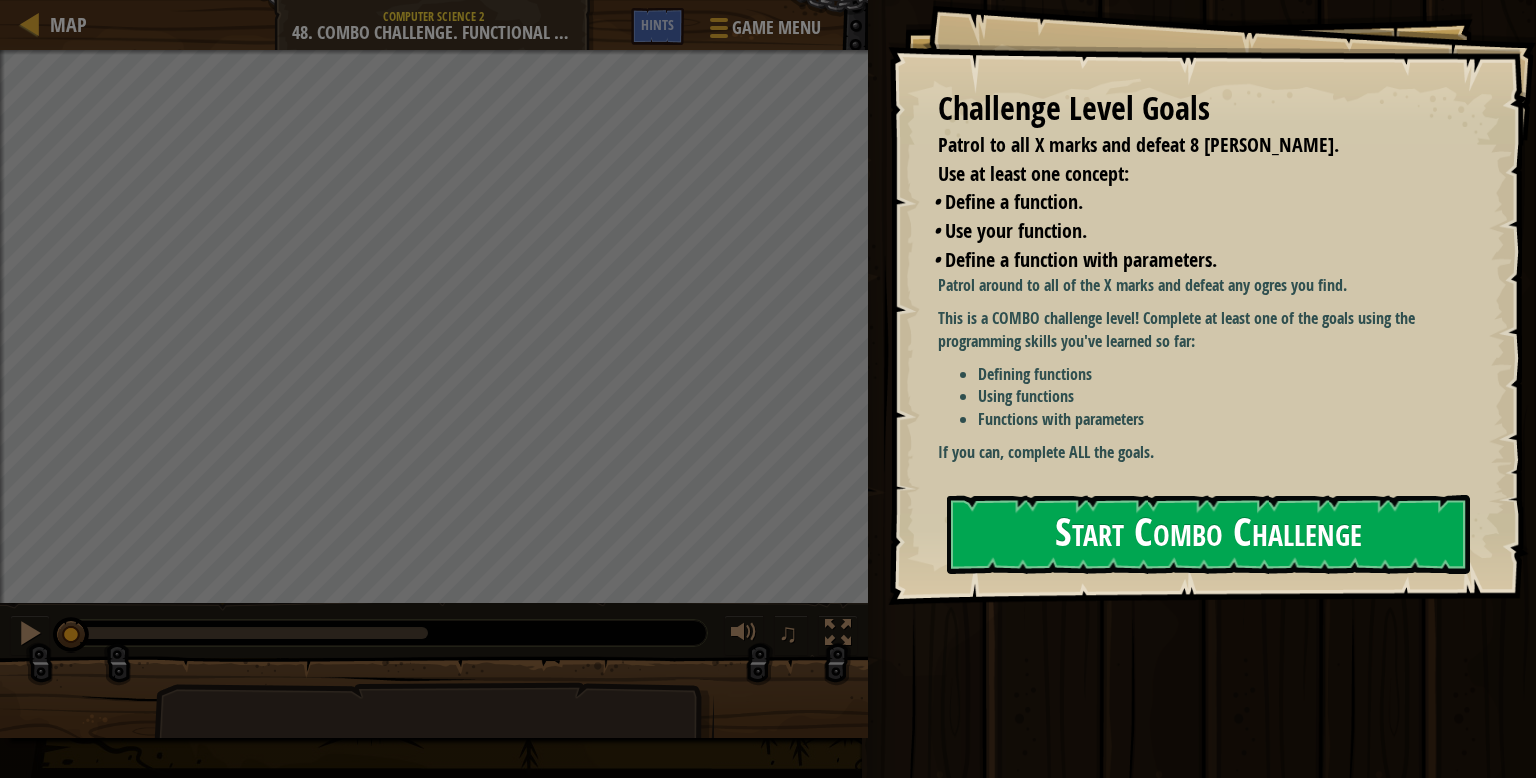 click on "Functions with parameters" at bounding box center (1222, 419) 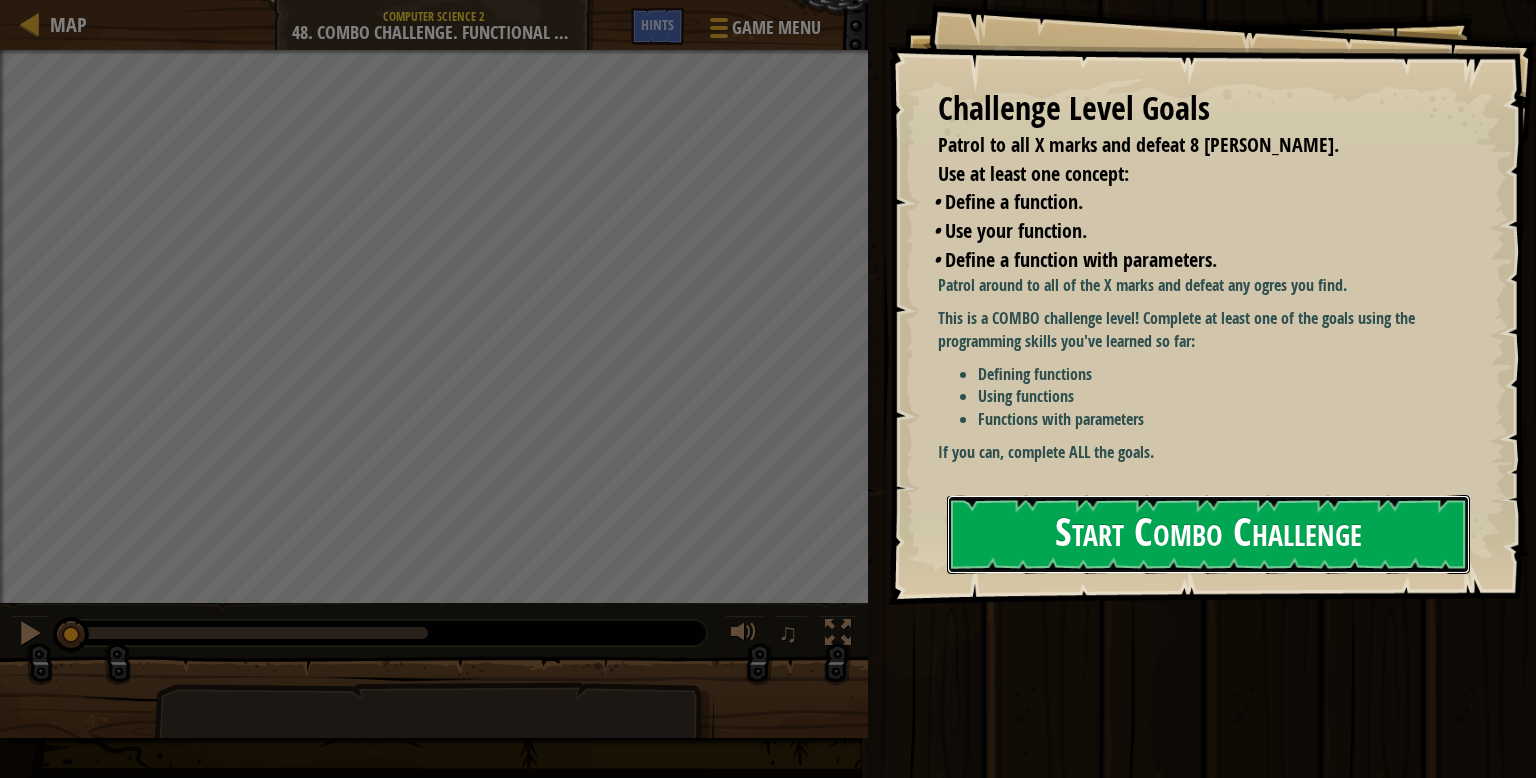 click on "Start Combo Challenge" at bounding box center (1208, 534) 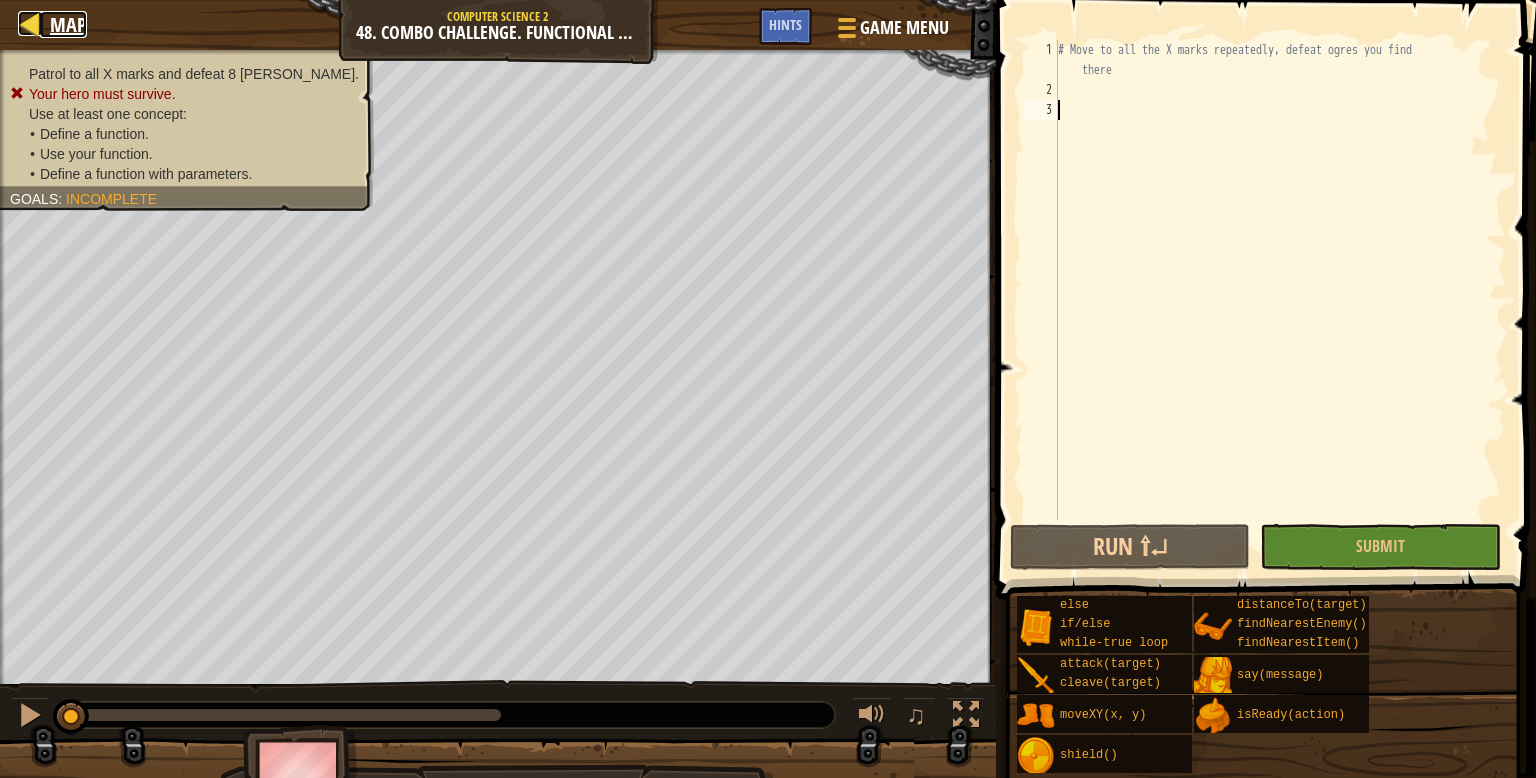 click at bounding box center [30, 23] 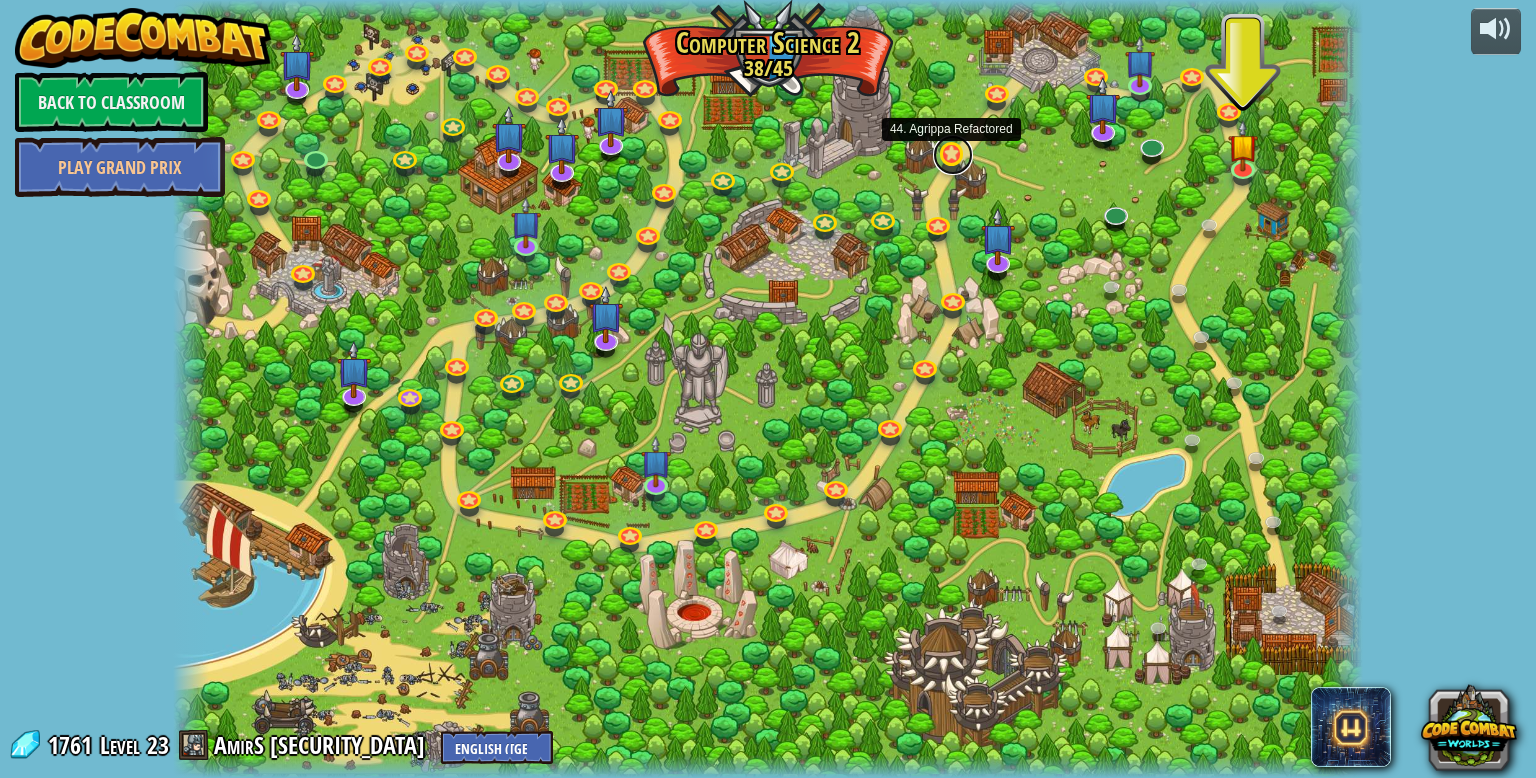 click at bounding box center (953, 155) 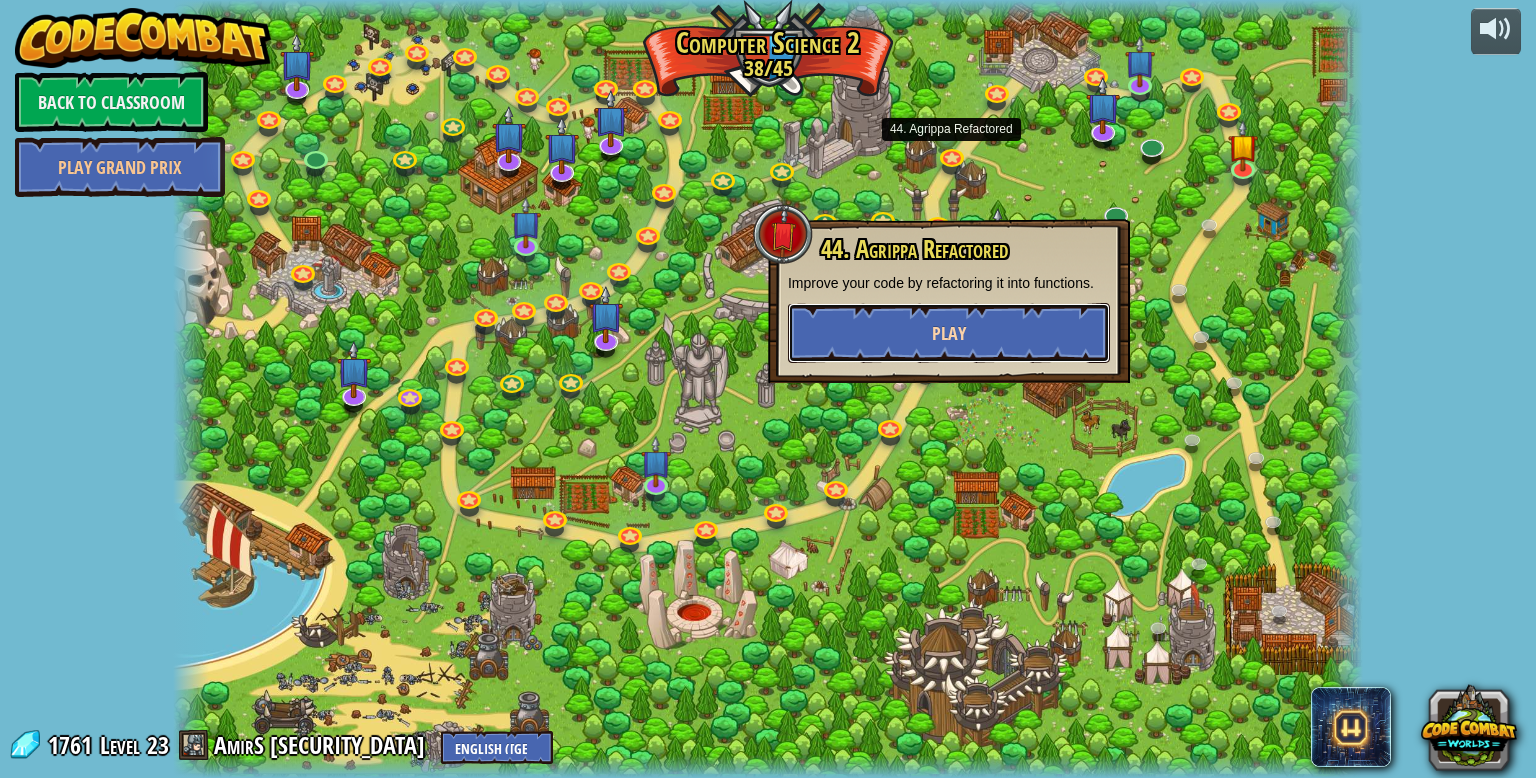 click on "Play" at bounding box center [949, 333] 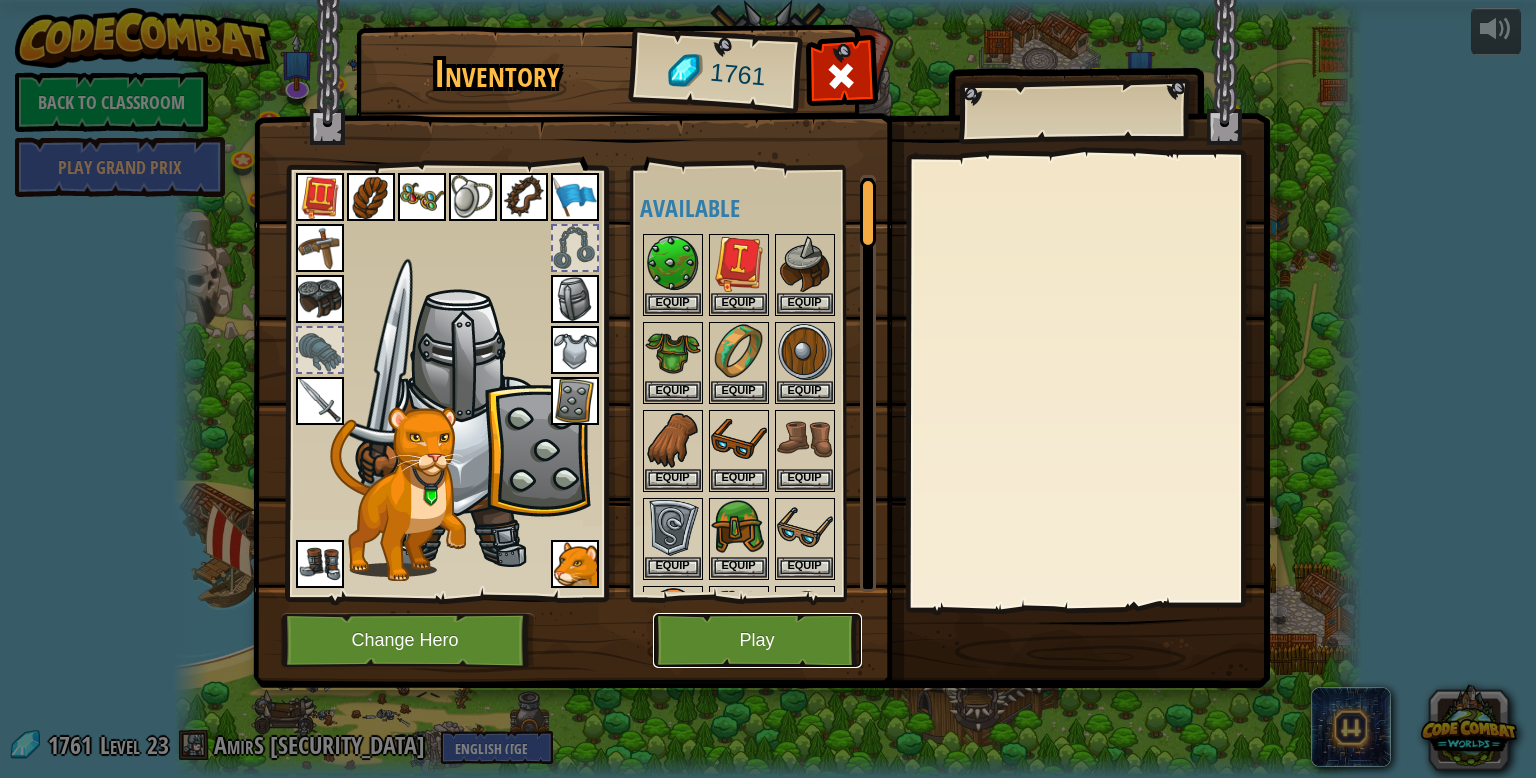 click on "Play" at bounding box center [757, 640] 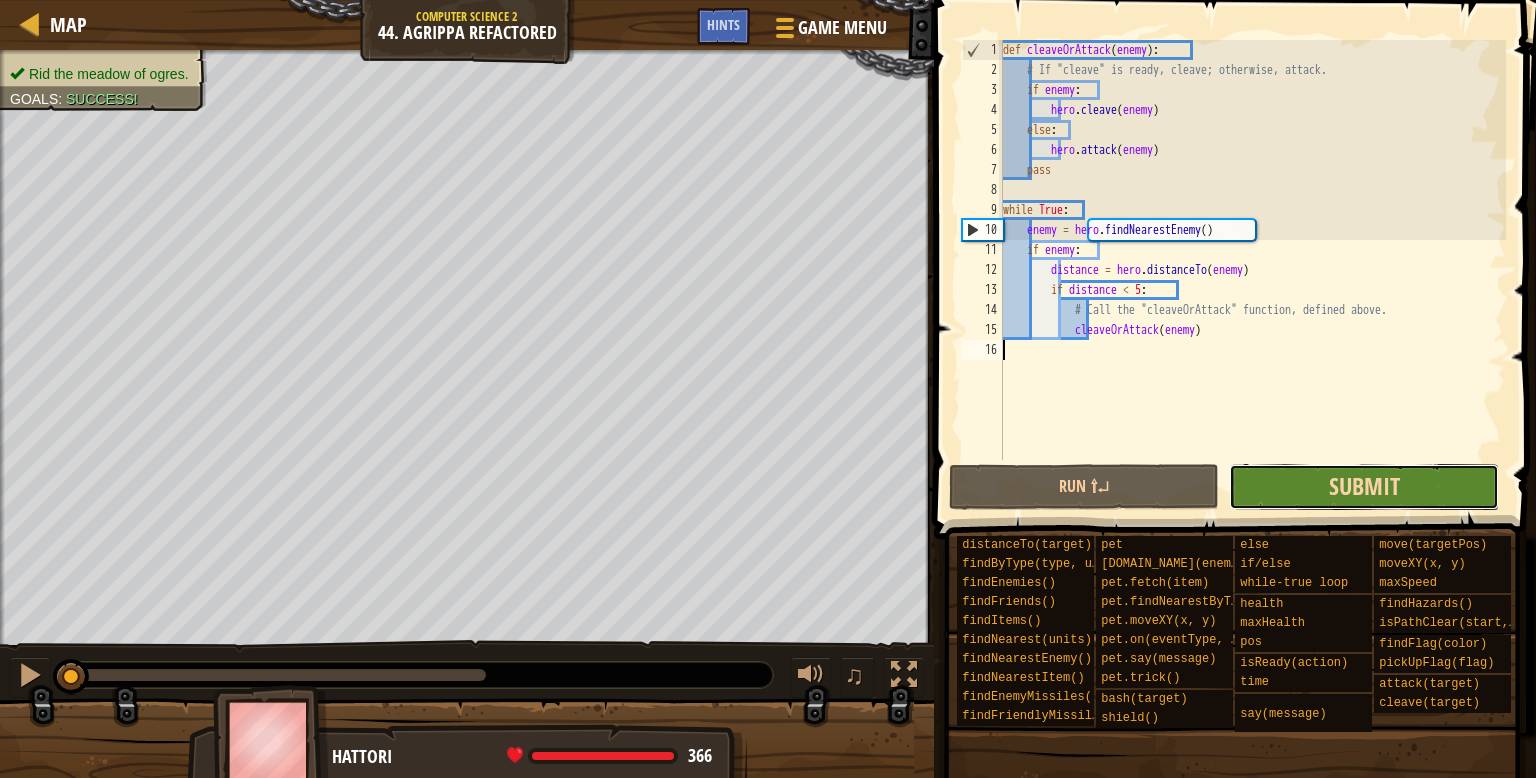 click on "Submit" at bounding box center [1364, 486] 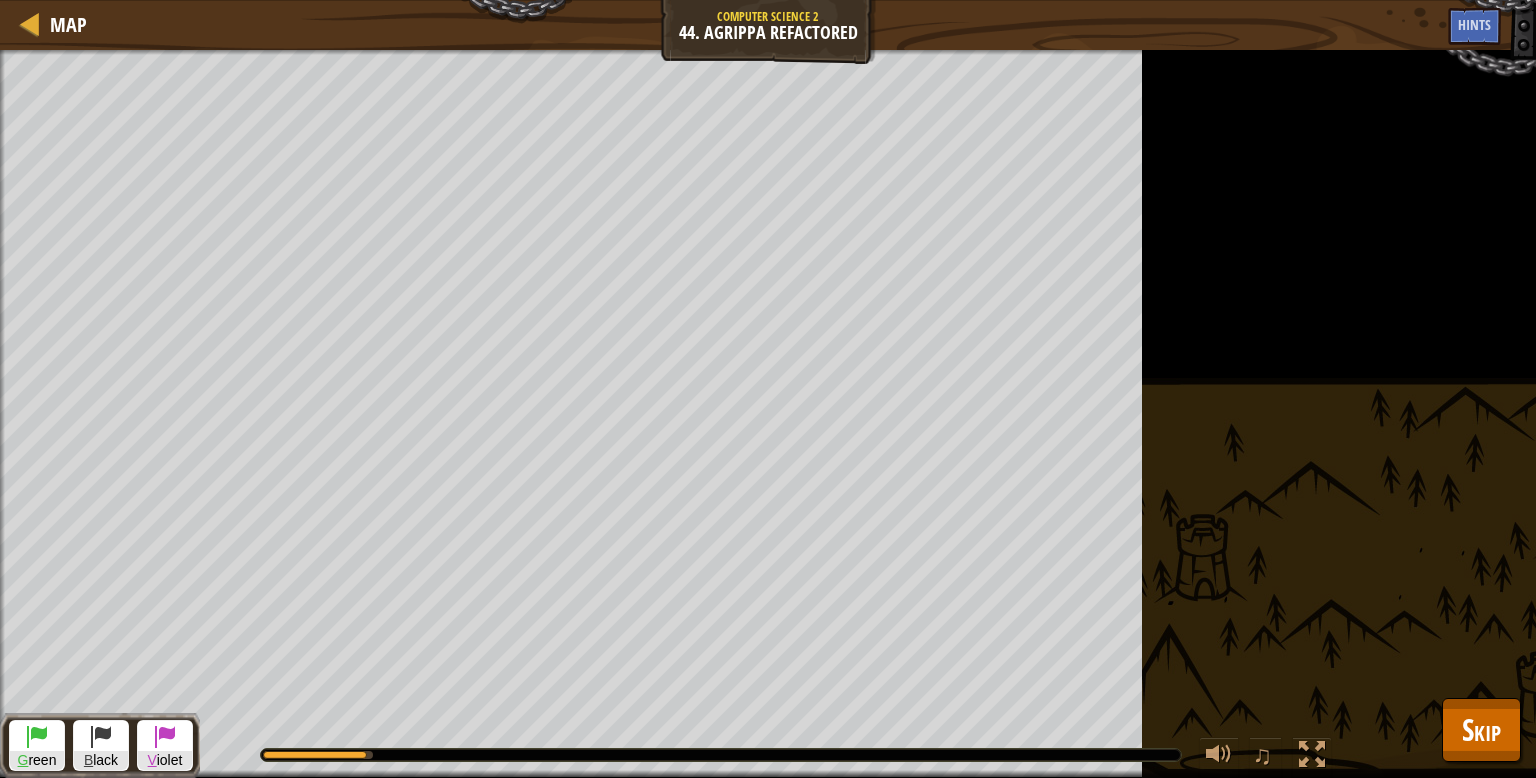 click on "Rid the meadow of ogres. Goals : Running... G reen B lack V iolet ♫ Hattori 366 x: 39 y: 32 No target action: idle" at bounding box center (768, 414) 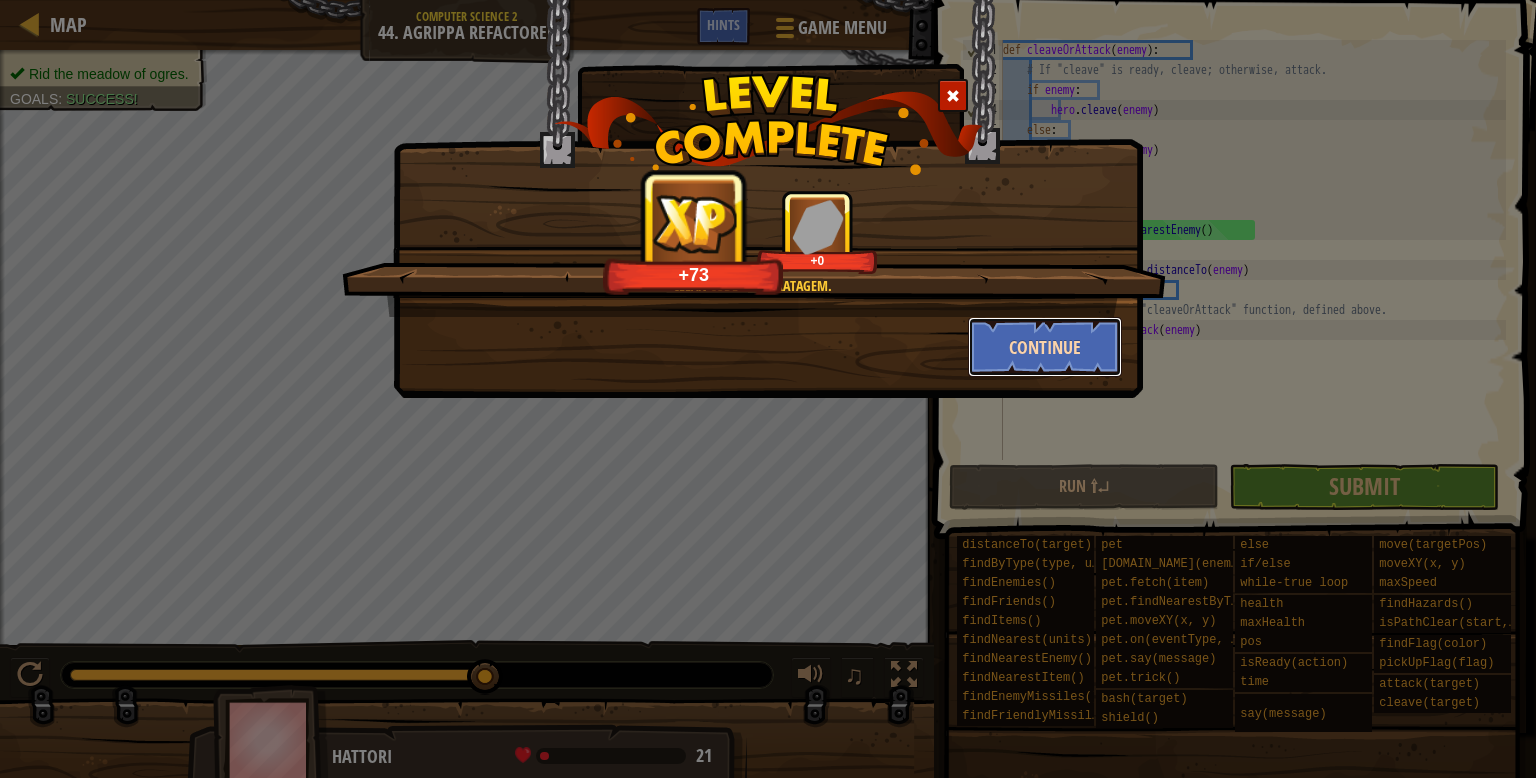 click on "Continue" at bounding box center [1045, 347] 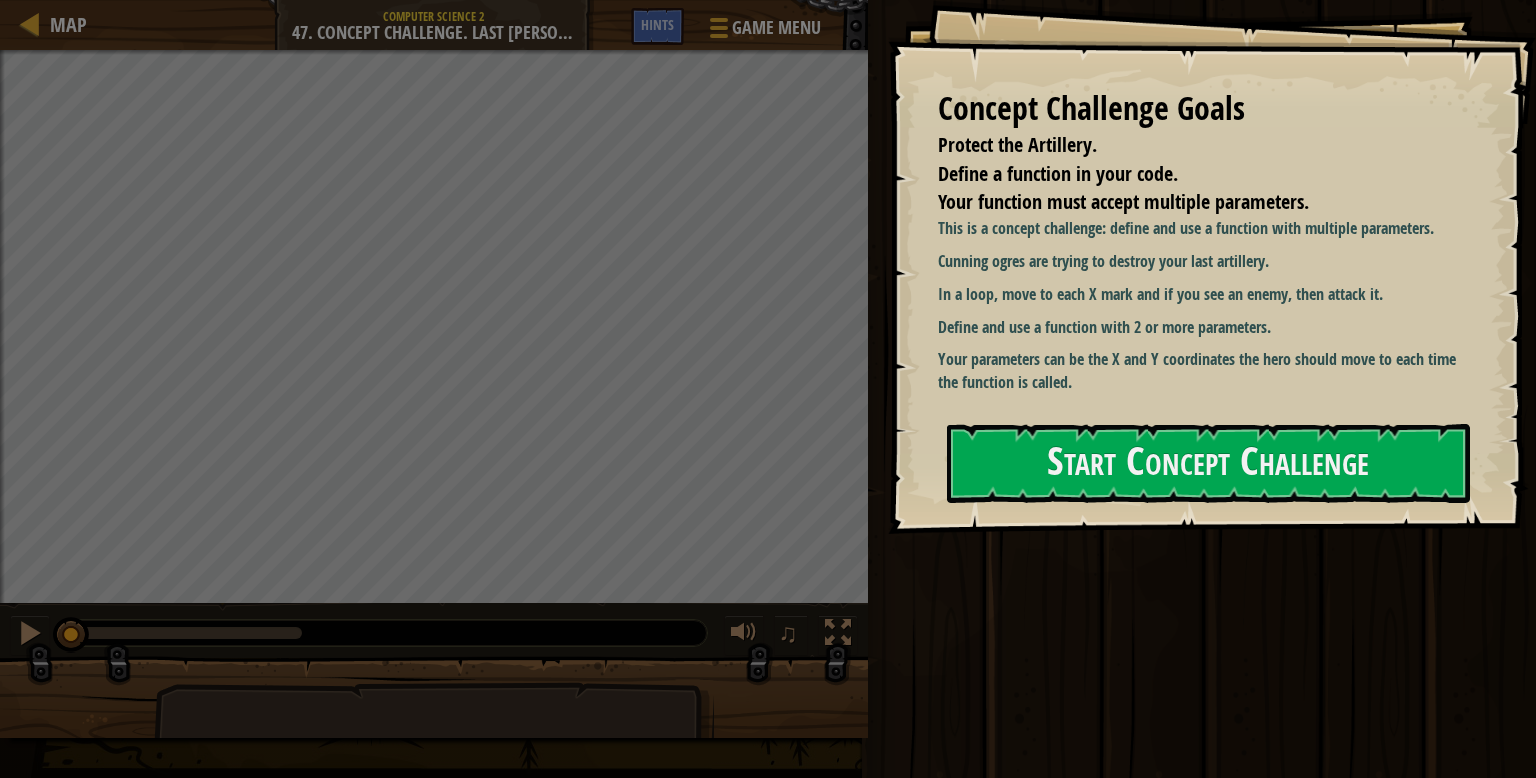 click on "Your parameters can be the X and Y coordinates the hero should move to each time the function is called." at bounding box center (1202, 371) 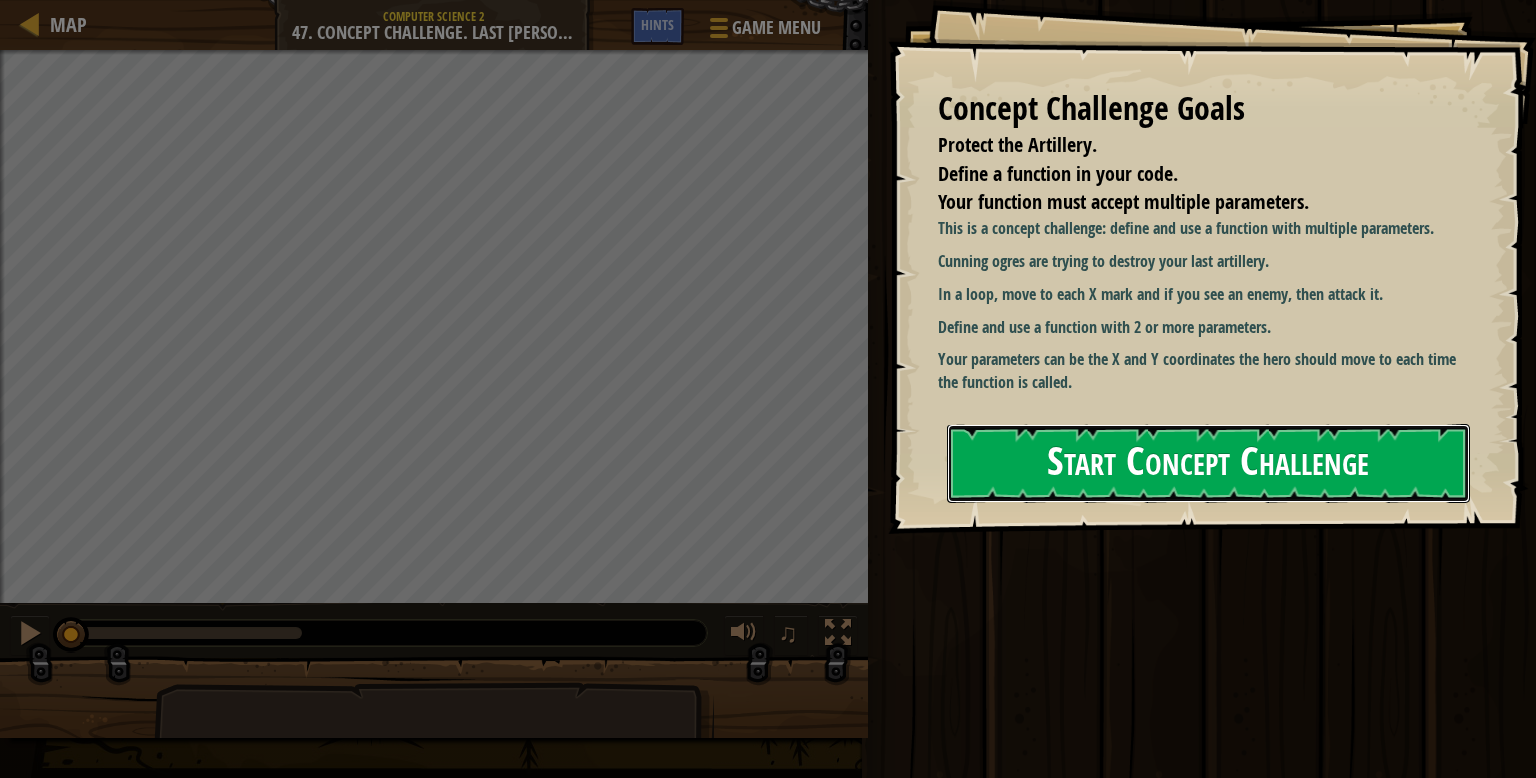 click on "Start Concept Challenge" at bounding box center [1208, 463] 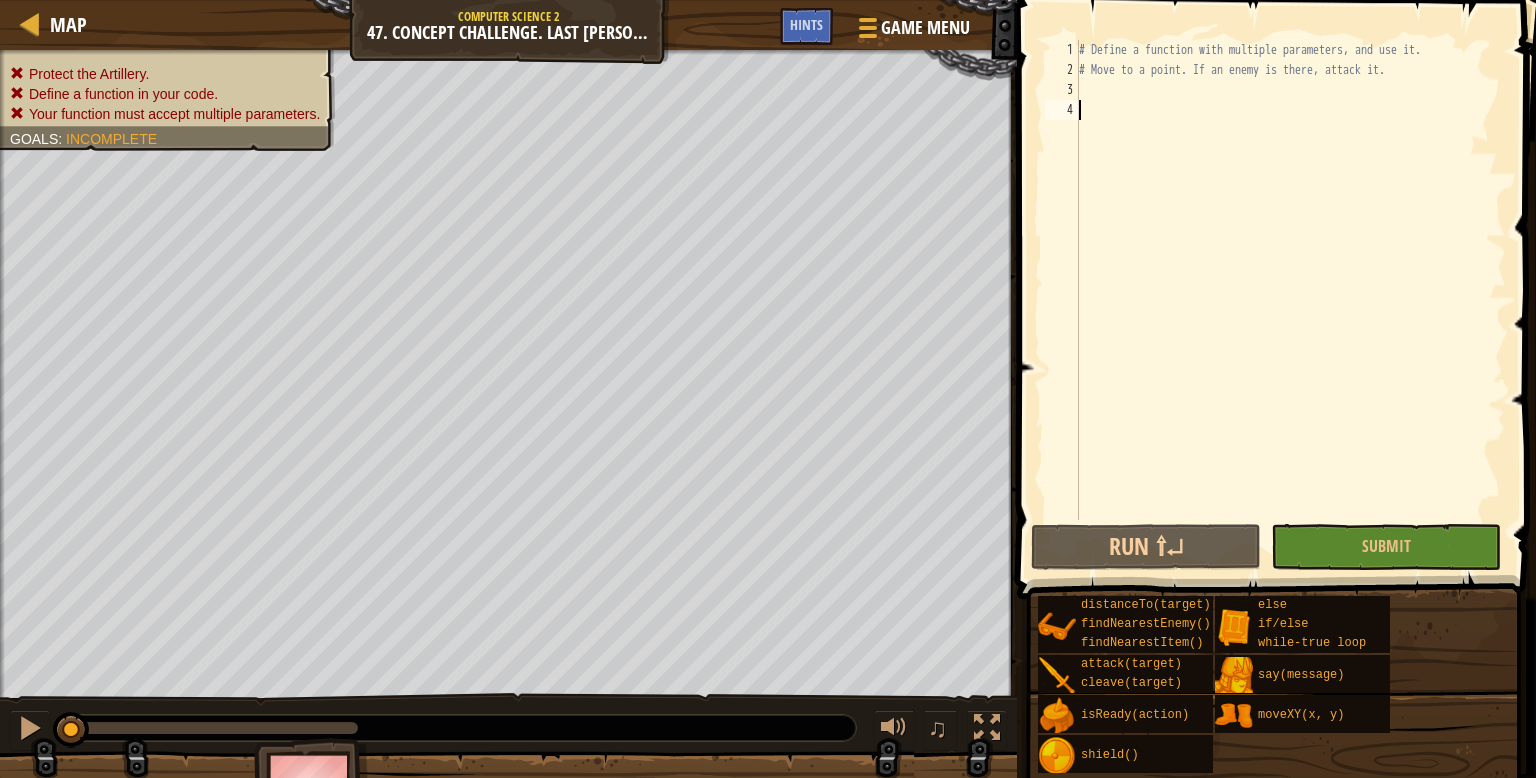 click on "# Define a function with multiple parameters, and use it. # Move to a point. If an enemy is there, attack it." at bounding box center [1290, 300] 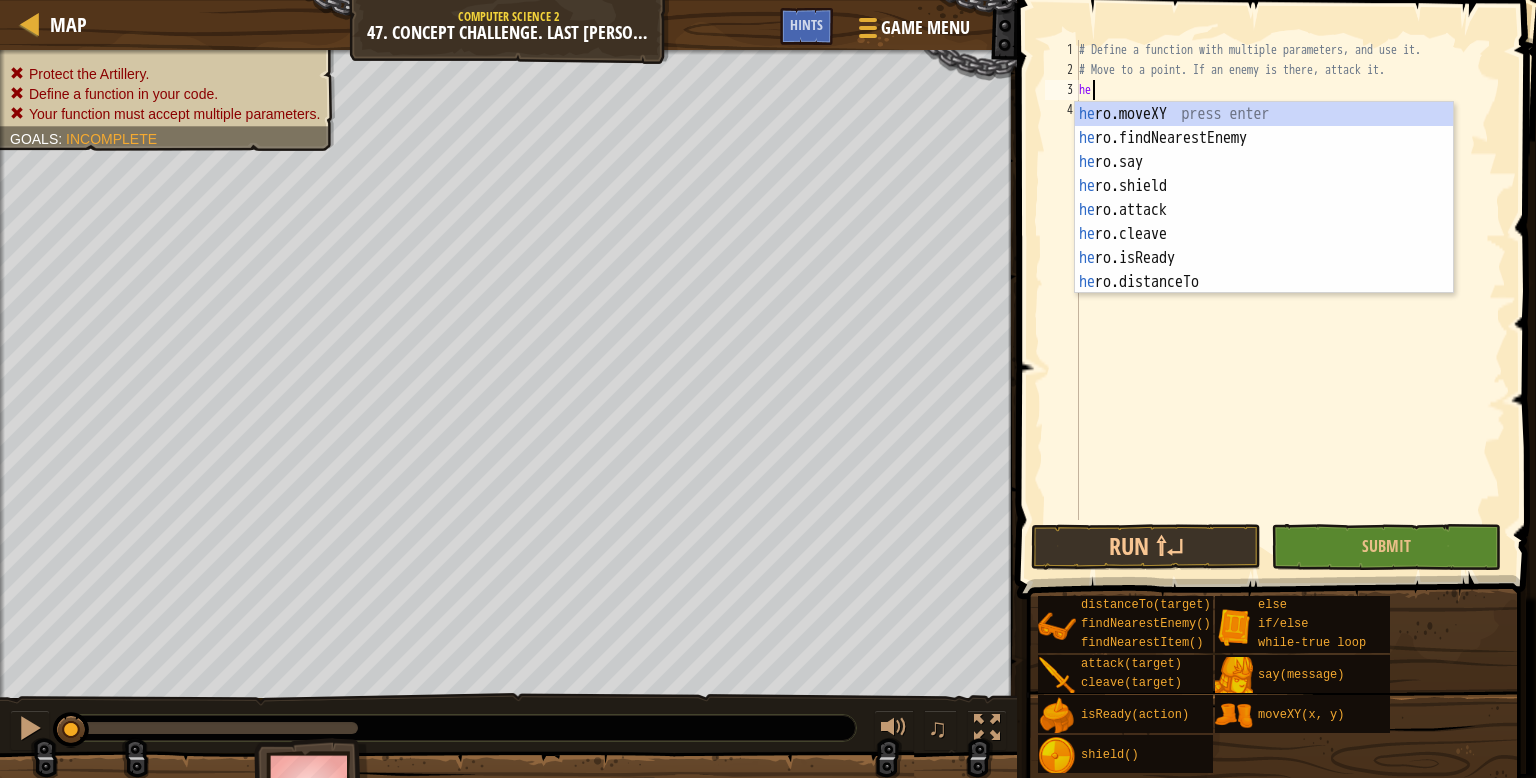 scroll, scrollTop: 9, scrollLeft: 0, axis: vertical 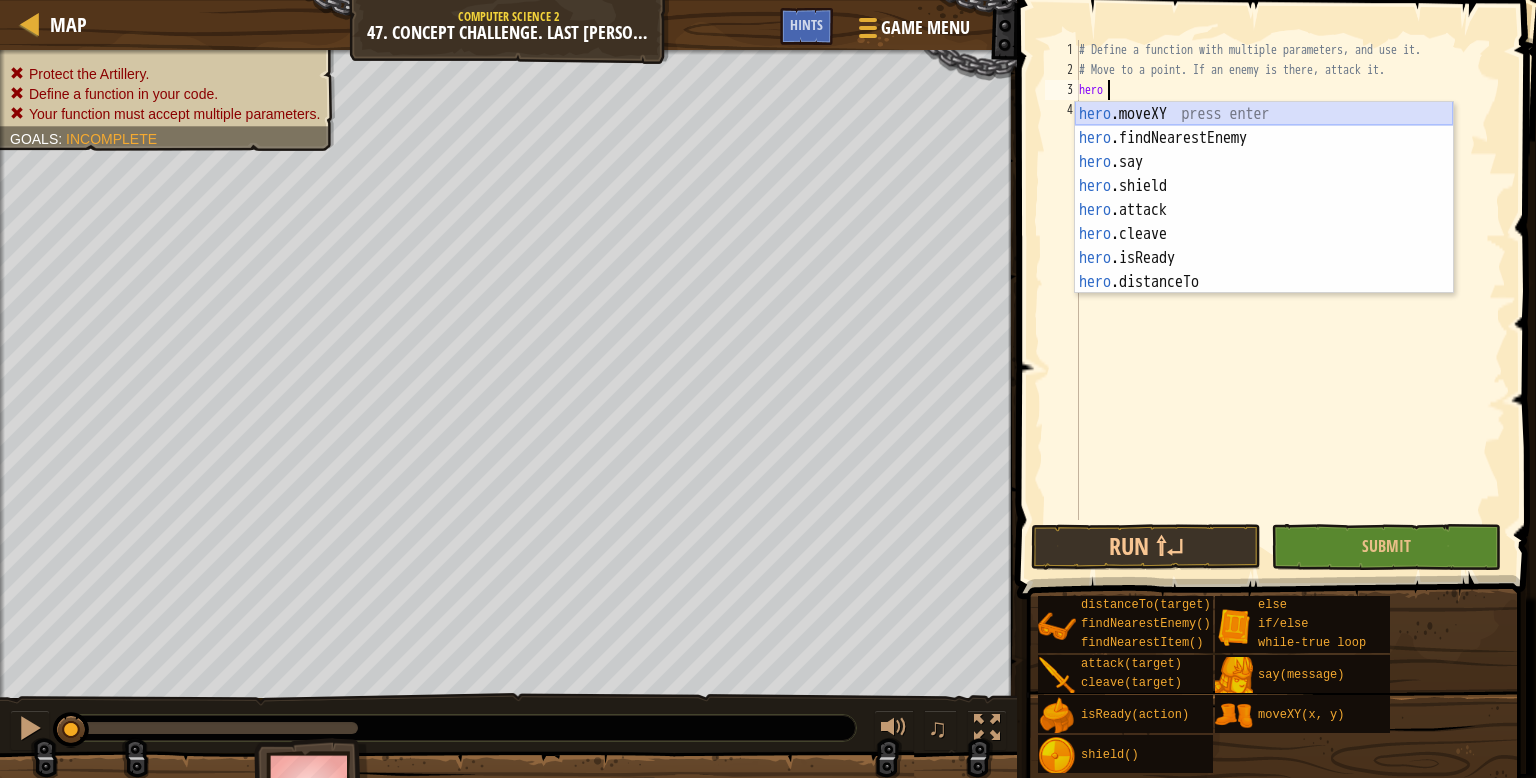 click on "hero .moveXY press enter hero .findNearestEnemy press enter hero .say press enter hero .shield press enter hero .attack press enter hero .cleave press enter hero .isReady press enter hero .distanceTo press enter hero .findNearestItem press enter" at bounding box center (1264, 222) 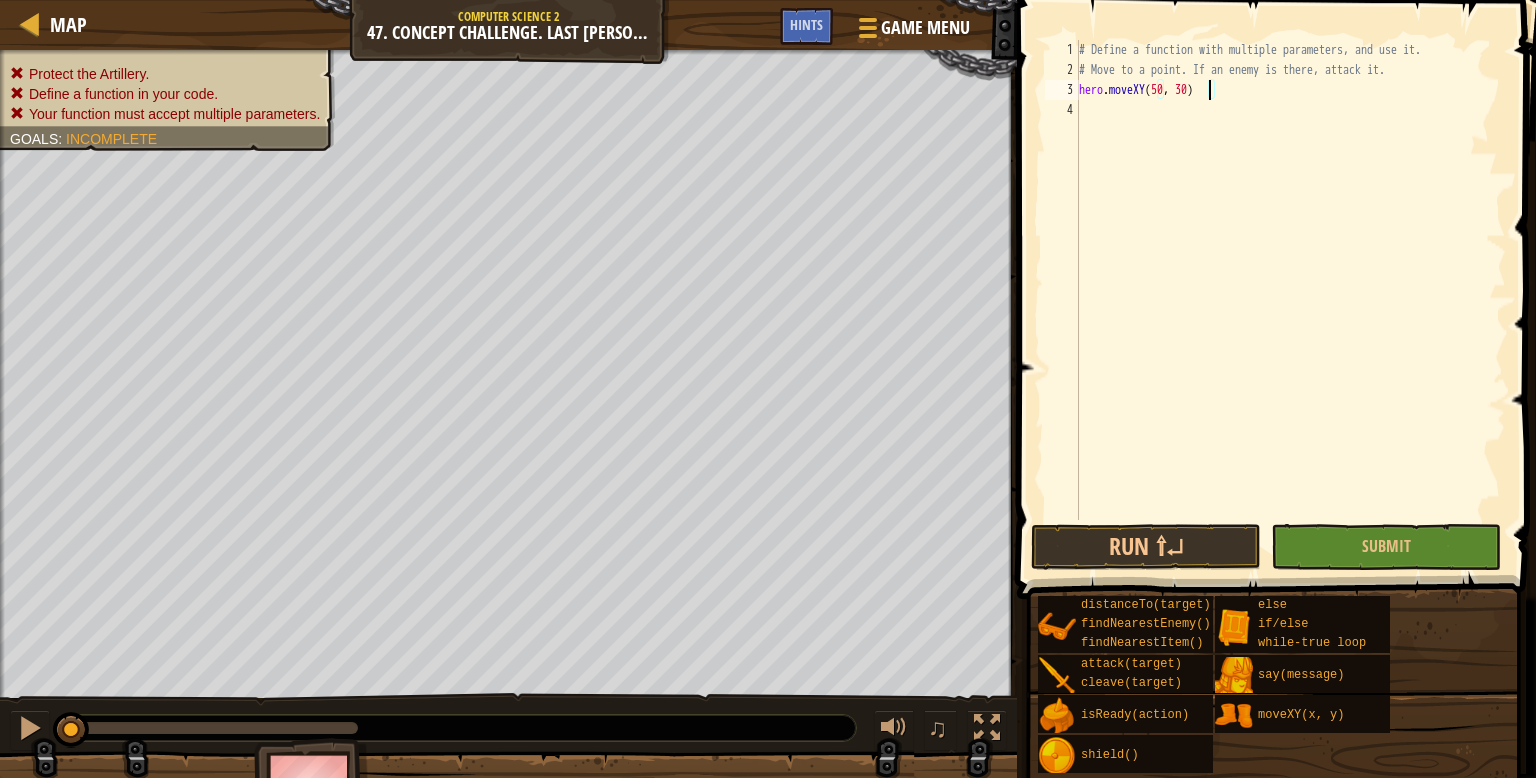 scroll, scrollTop: 9, scrollLeft: 10, axis: both 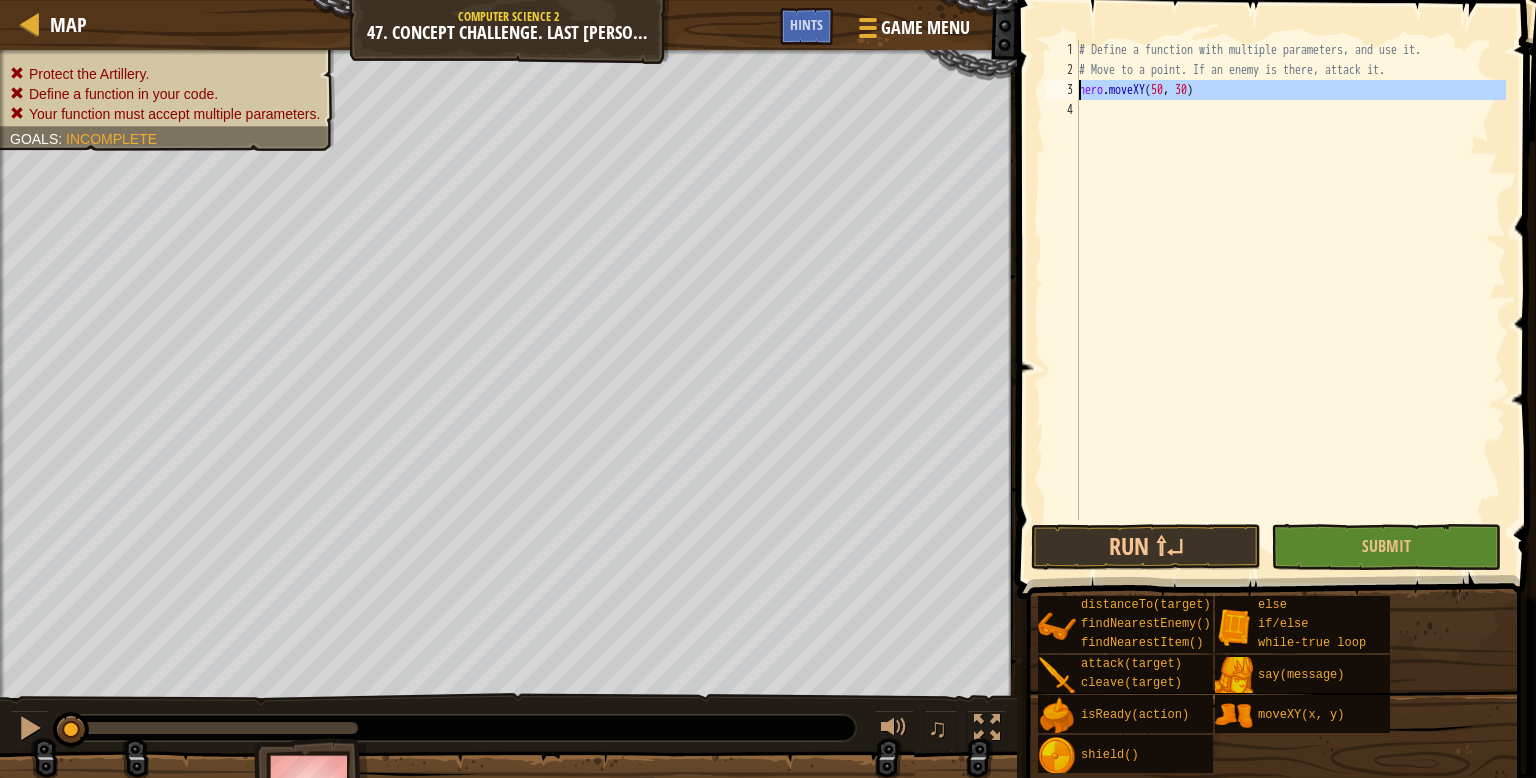 drag, startPoint x: 1253, startPoint y: 102, endPoint x: 1050, endPoint y: 94, distance: 203.15758 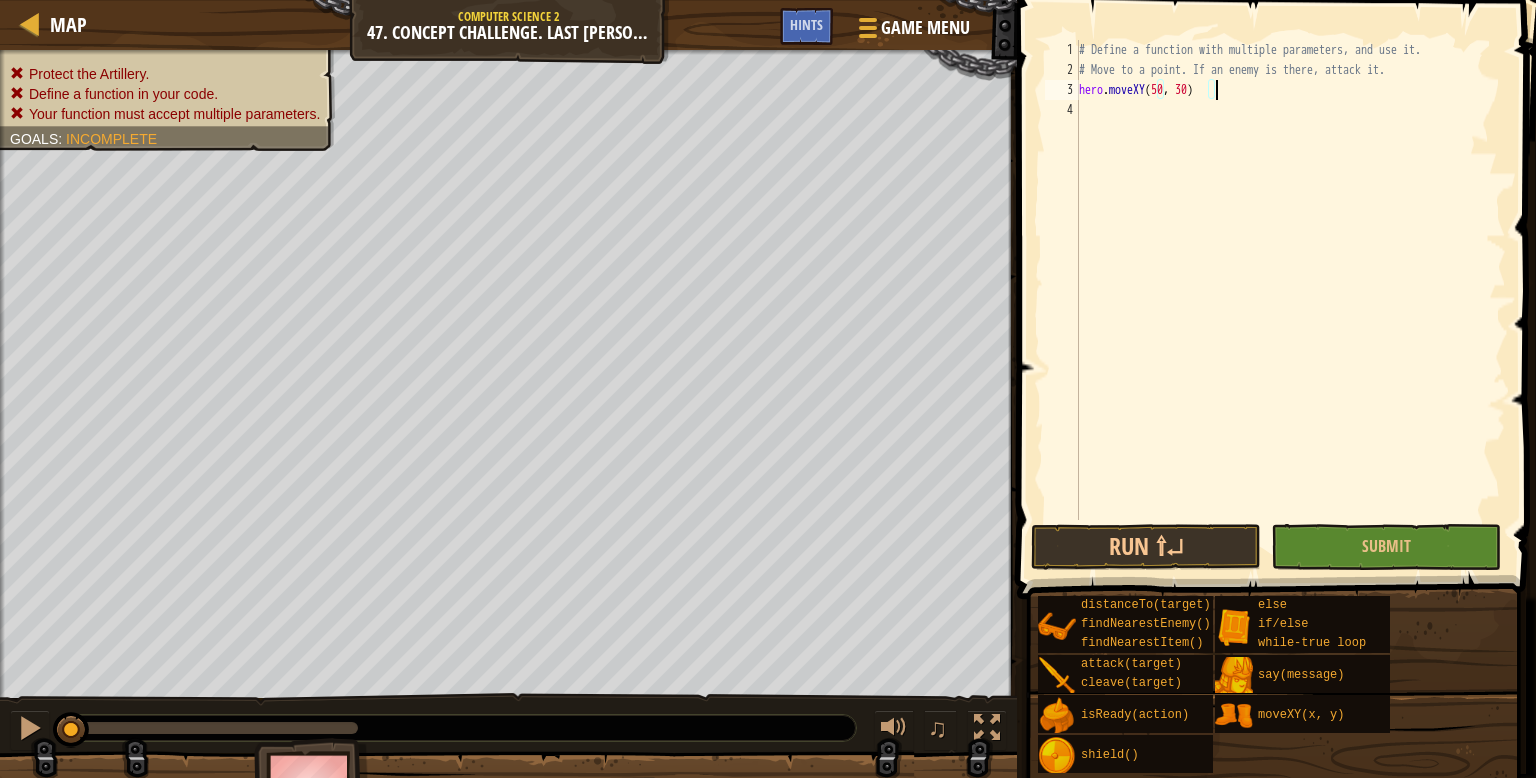 scroll, scrollTop: 9, scrollLeft: 0, axis: vertical 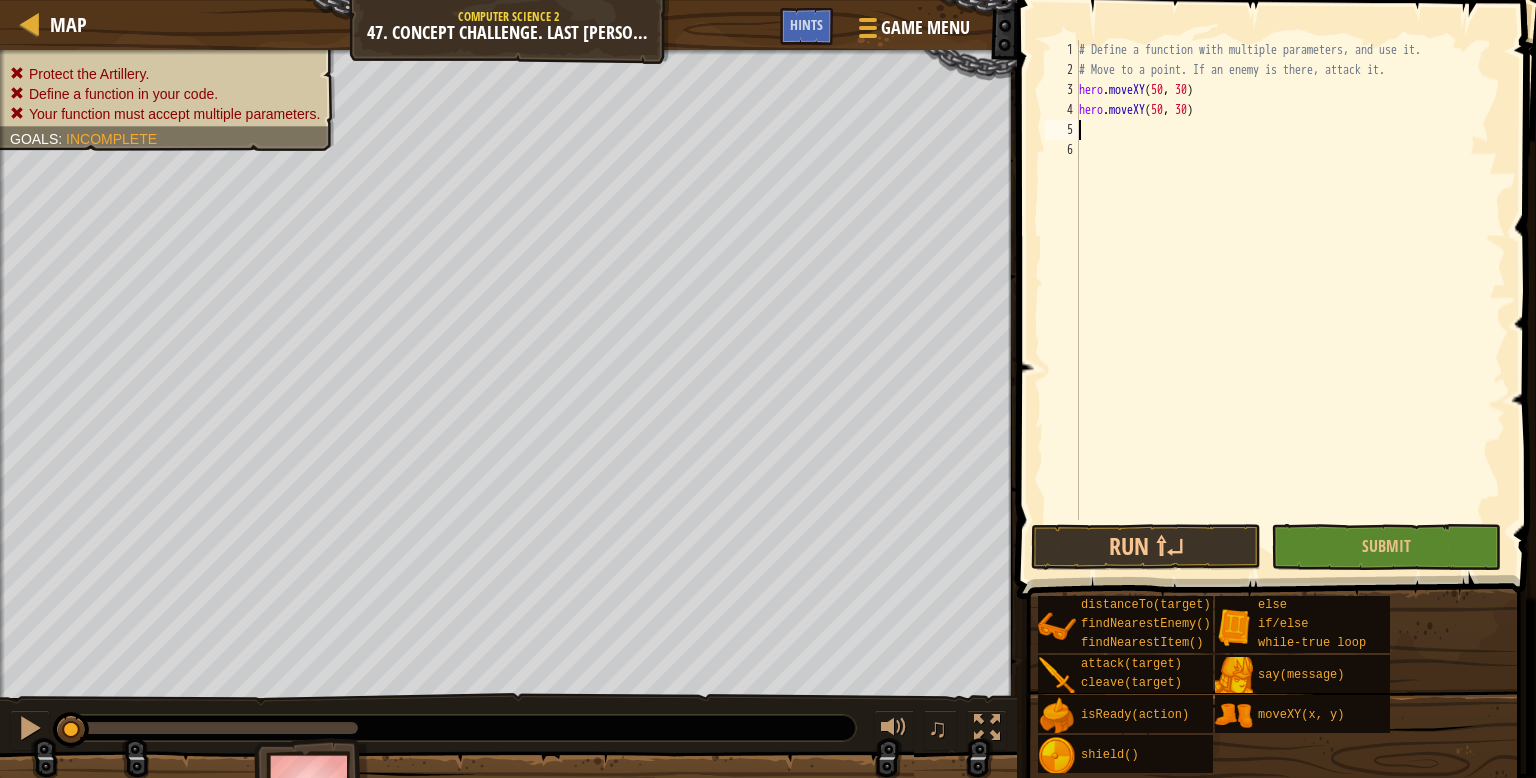 paste on "hero.moveXY(50, 30)" 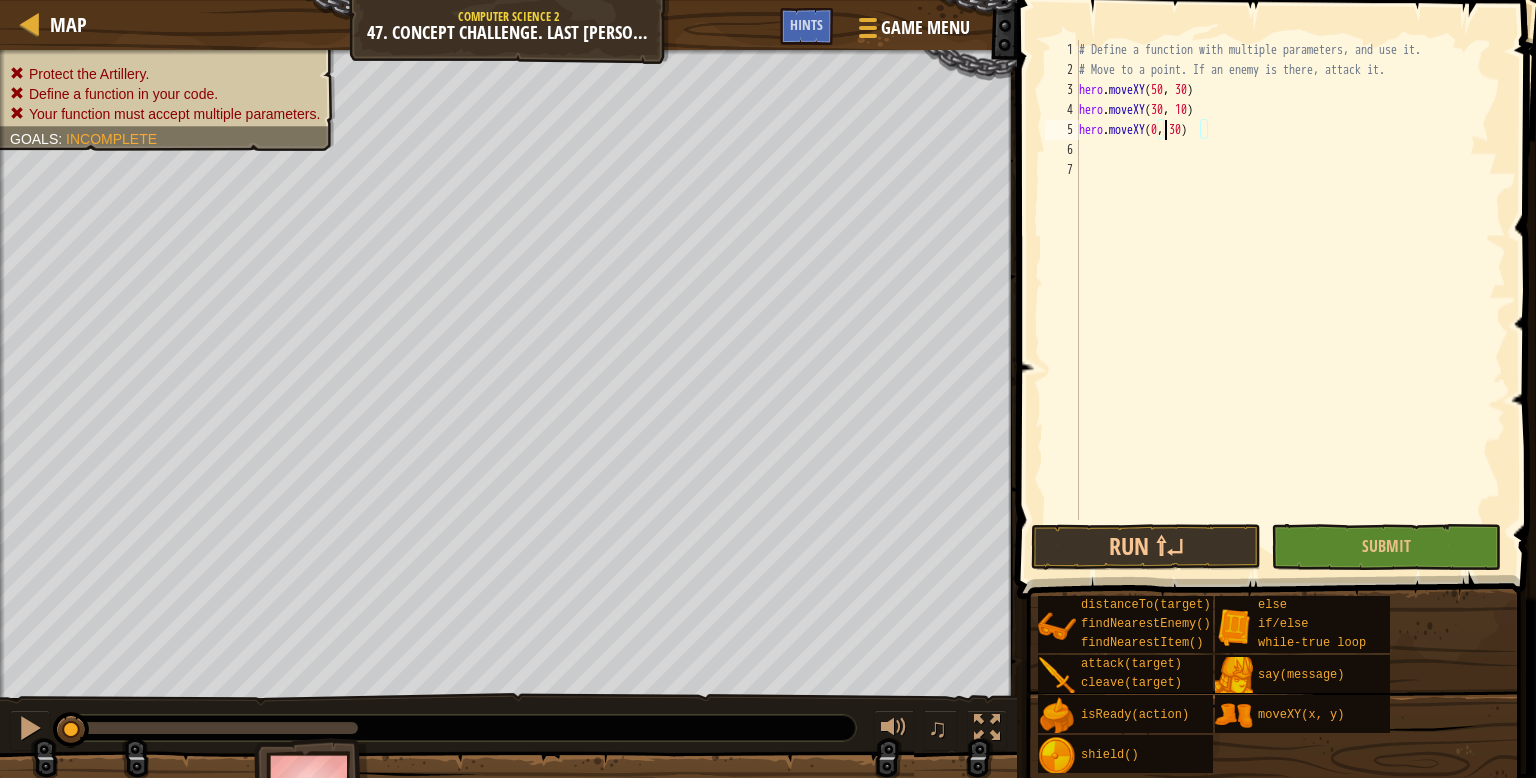 scroll, scrollTop: 9, scrollLeft: 8, axis: both 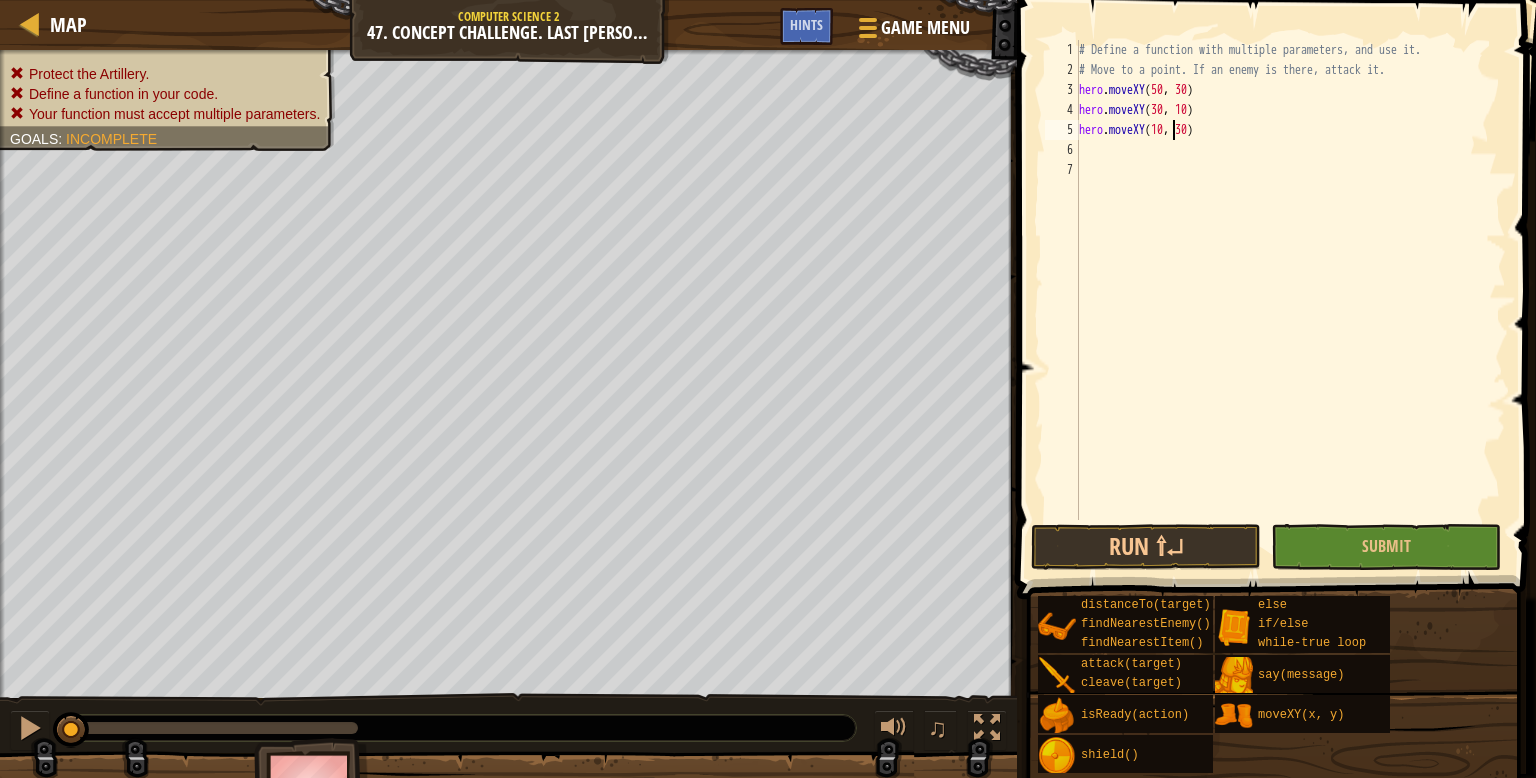 click on "# Define a function with multiple parameters, and use it. # Move to a point. If an enemy is there, attack it. hero . moveXY ( 50 ,   30 ) hero . moveXY ( 30 ,   10 ) hero . moveXY ( 10 ,   30 )" at bounding box center (1290, 300) 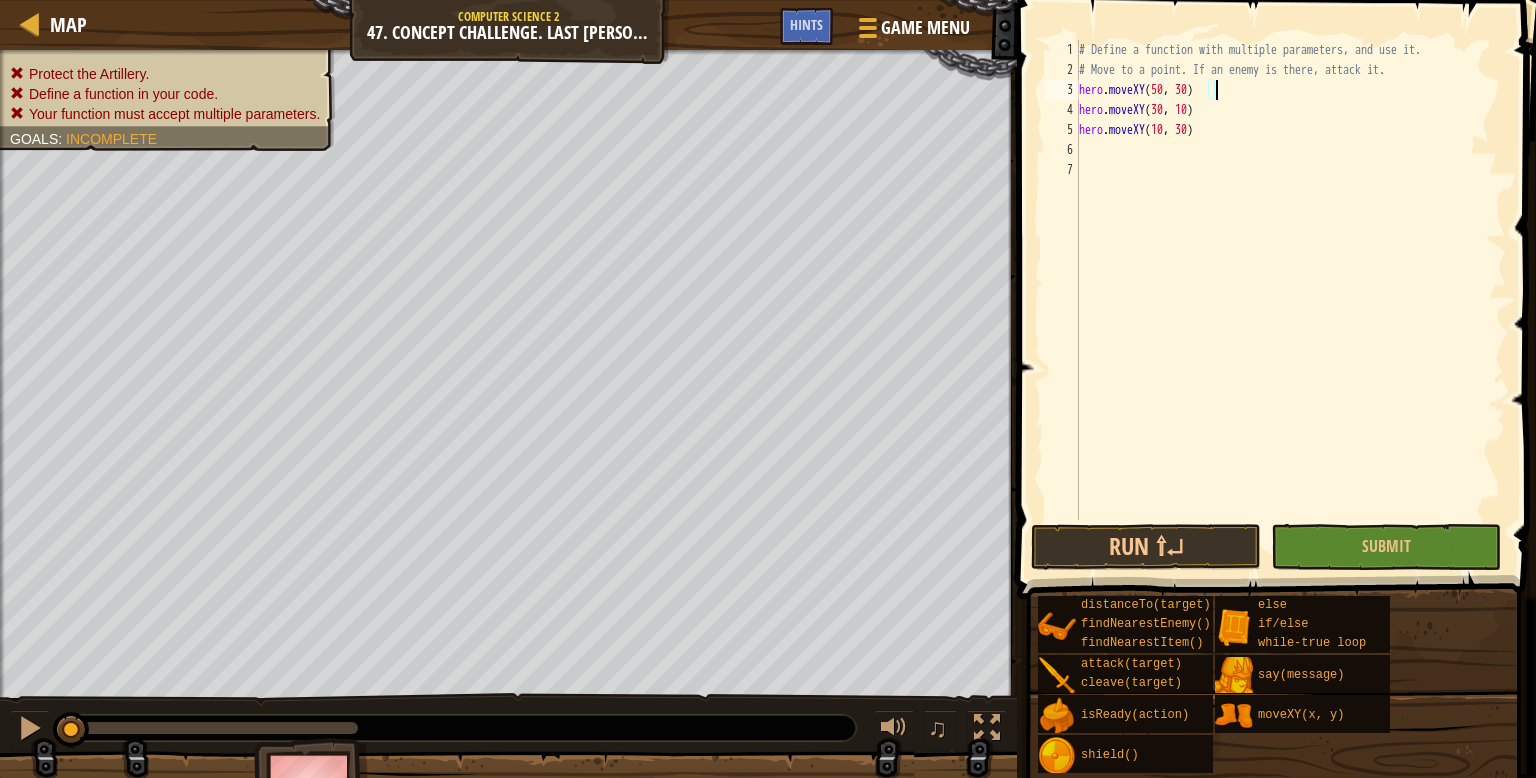 scroll, scrollTop: 9, scrollLeft: 0, axis: vertical 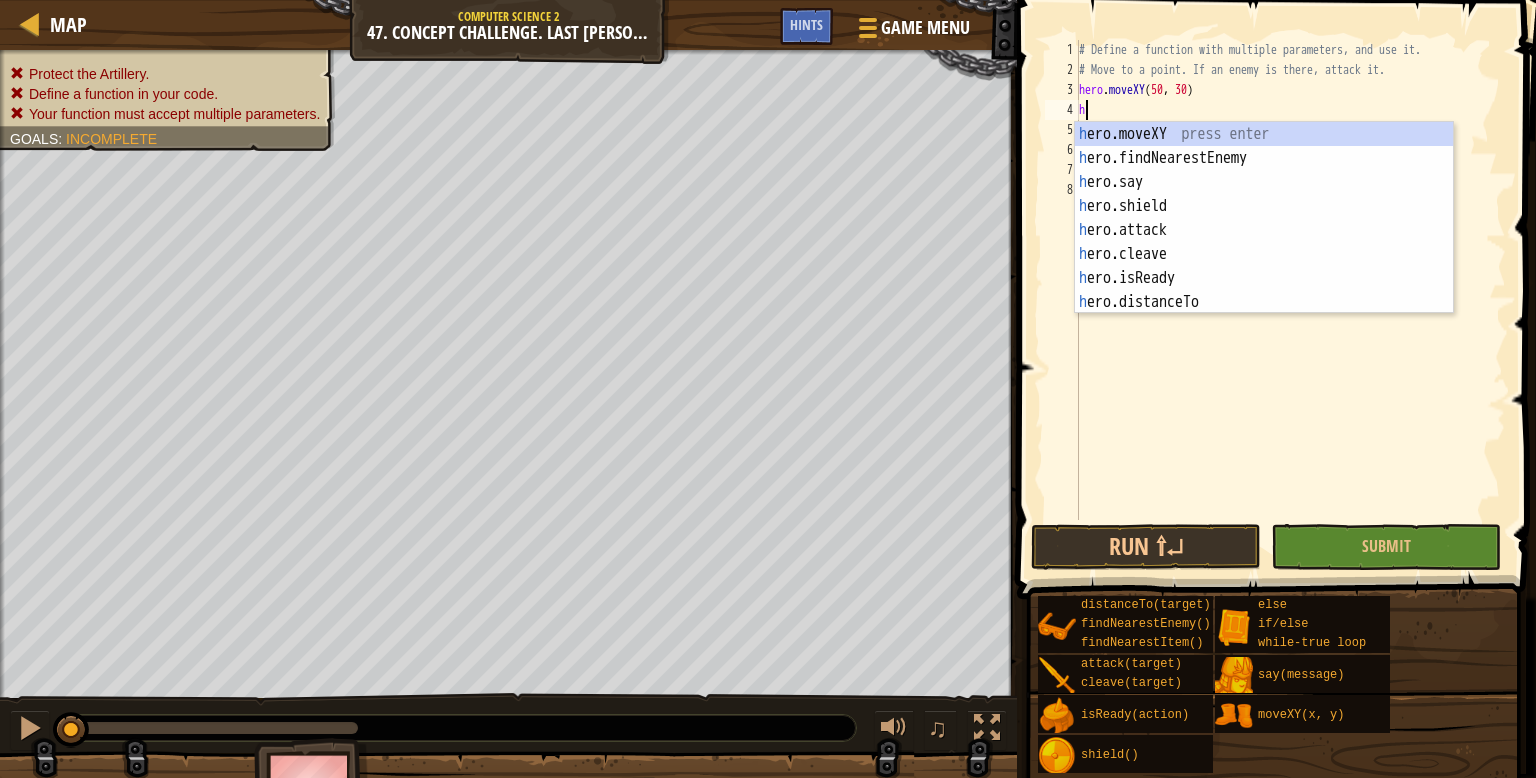 type on "he" 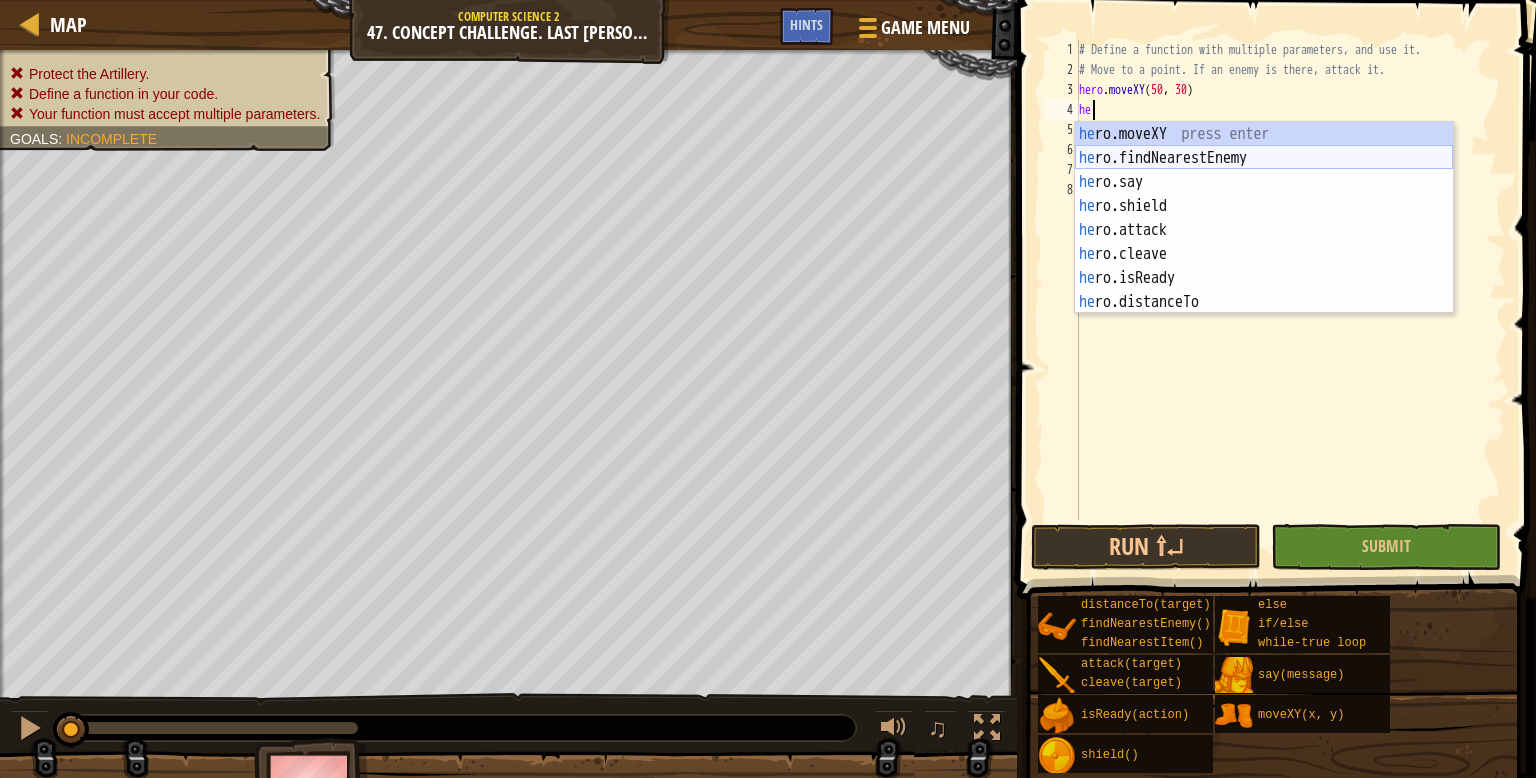 click on "he ro.moveXY press enter he ro.findNearestEnemy press enter he ro.say press enter he ro.shield press enter he ro.attack press enter he ro.cleave press enter he ro.isReady press enter he ro.distanceTo press enter he ro.findNearestItem press enter" at bounding box center [1264, 242] 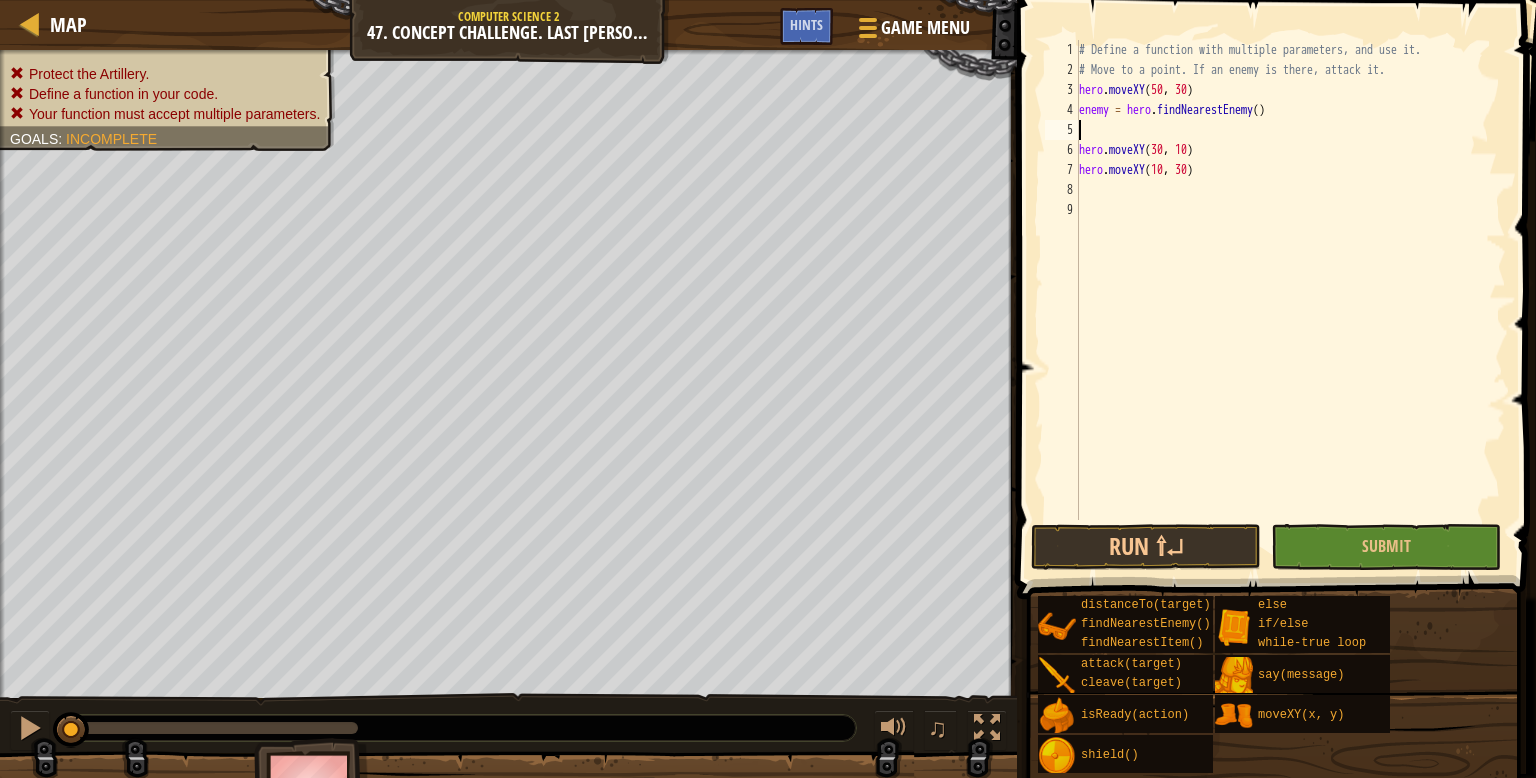 click on "# Define a function with multiple parameters, and use it. # Move to a point. If an enemy is there, attack it. hero . moveXY ( 50 ,   30 ) enemy   =   hero . findNearestEnemy ( ) hero . moveXY ( 30 ,   10 ) hero . moveXY ( 10 ,   30 )" at bounding box center [1290, 300] 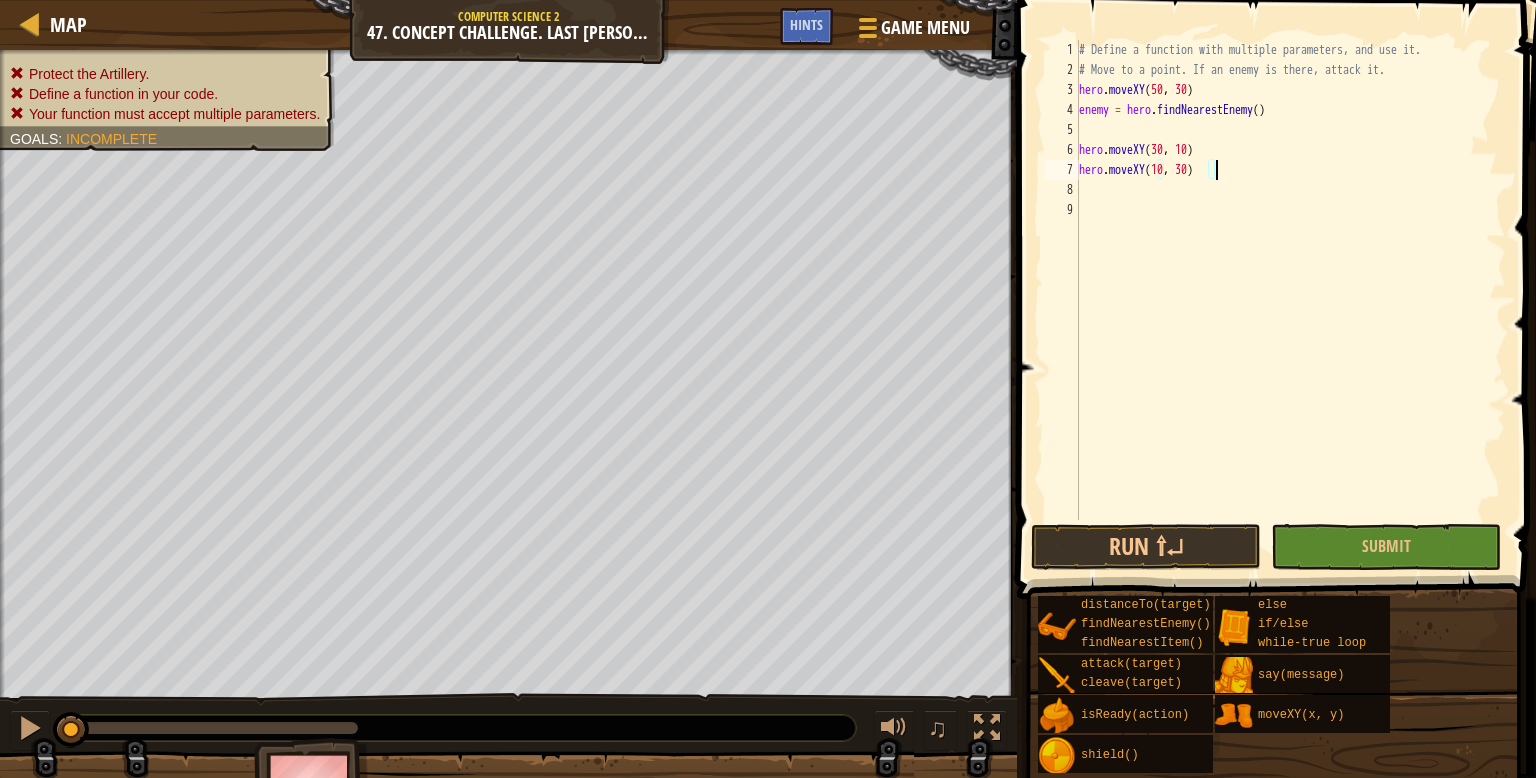 click on "# Define a function with multiple parameters, and use it. # Move to a point. If an enemy is there, attack it. hero . moveXY ( 50 ,   30 ) enemy   =   hero . findNearestEnemy ( ) hero . moveXY ( 30 ,   10 ) hero . moveXY ( 10 ,   30 )" at bounding box center [1290, 300] 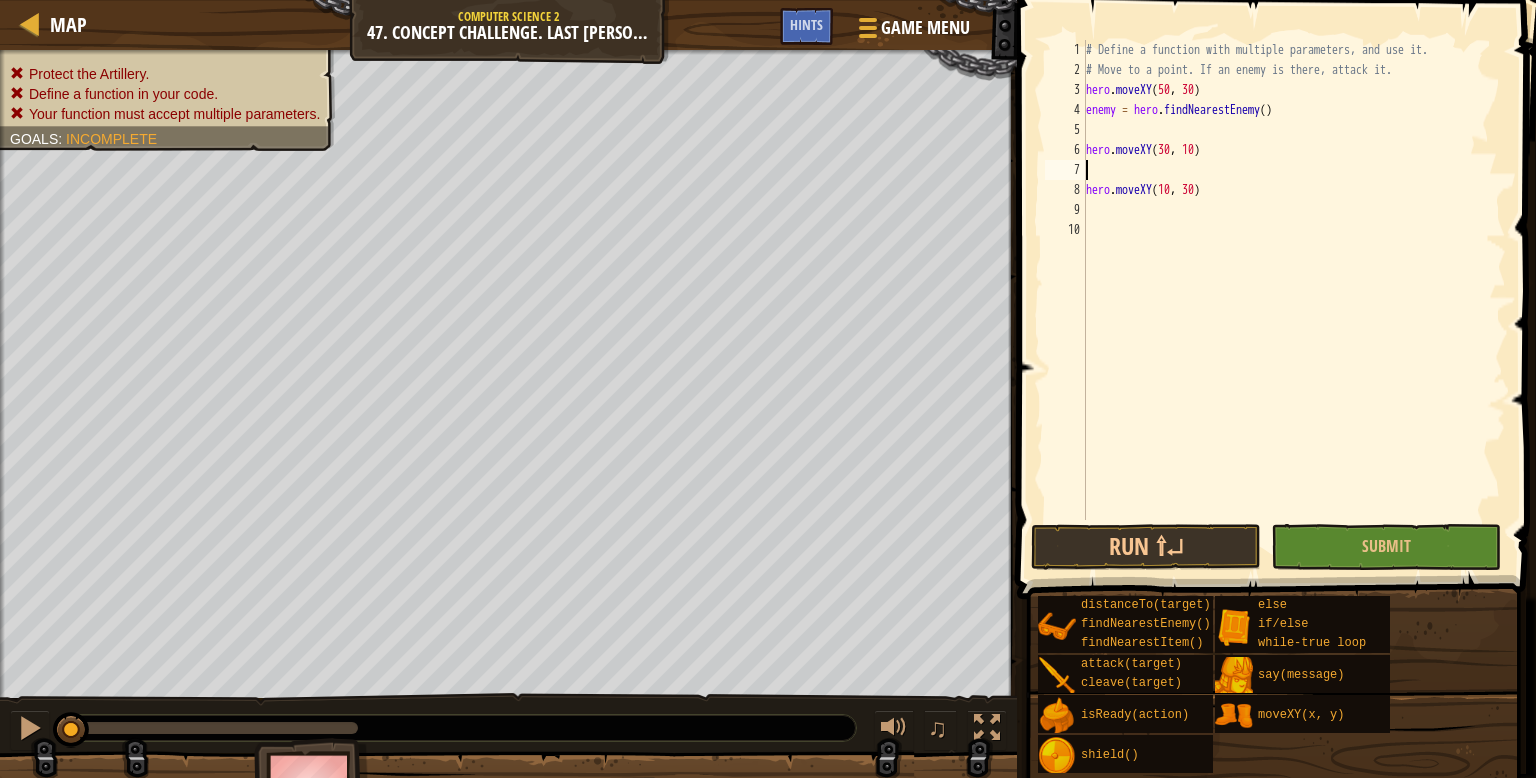 type on "h" 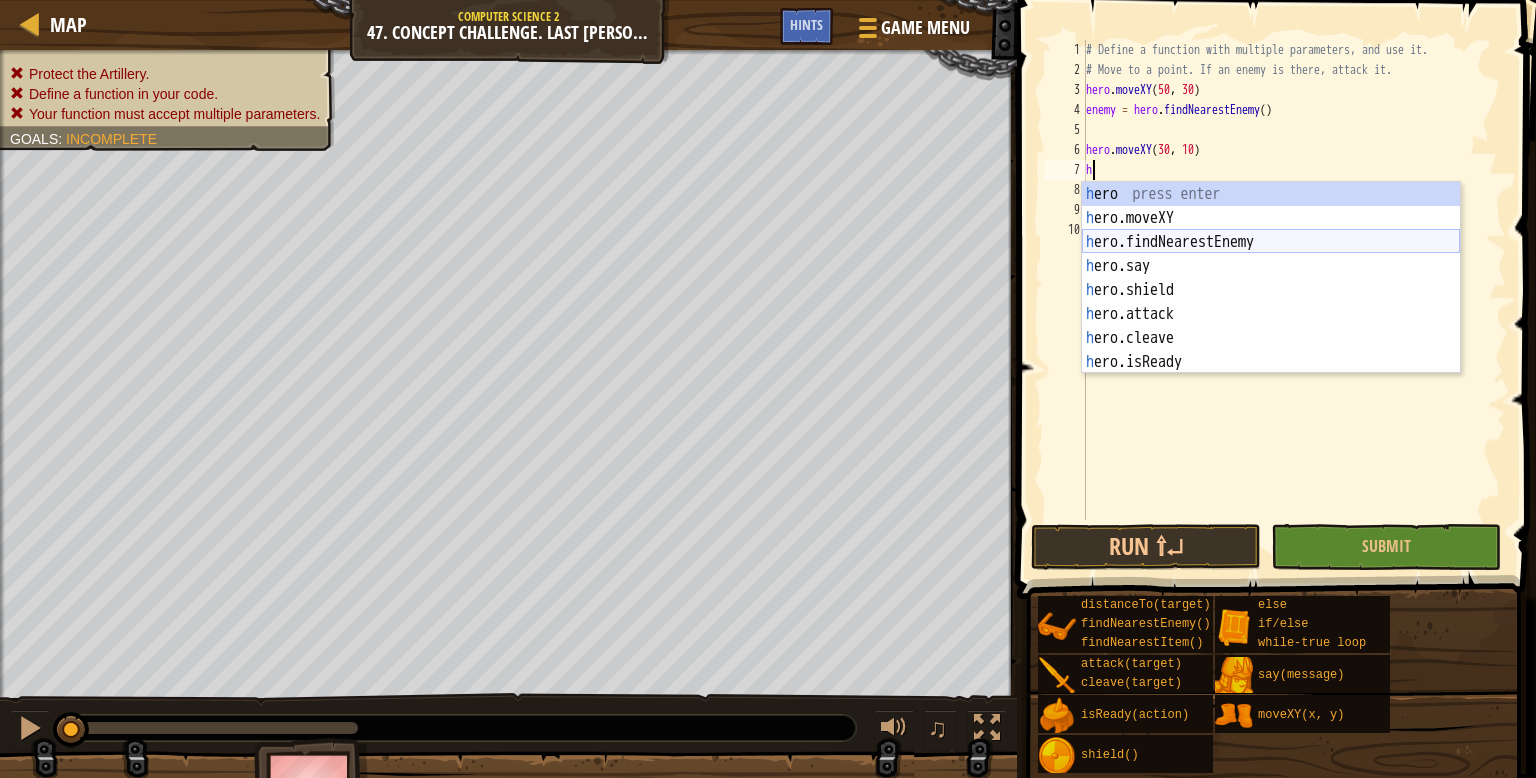 click on "h ero press enter h ero.moveXY press enter h ero.findNearestEnemy press enter h ero.say press enter h ero.shield press enter h ero.attack press enter h ero.cleave press enter h ero.isReady press enter h ero.distanceTo press enter" at bounding box center [1271, 302] 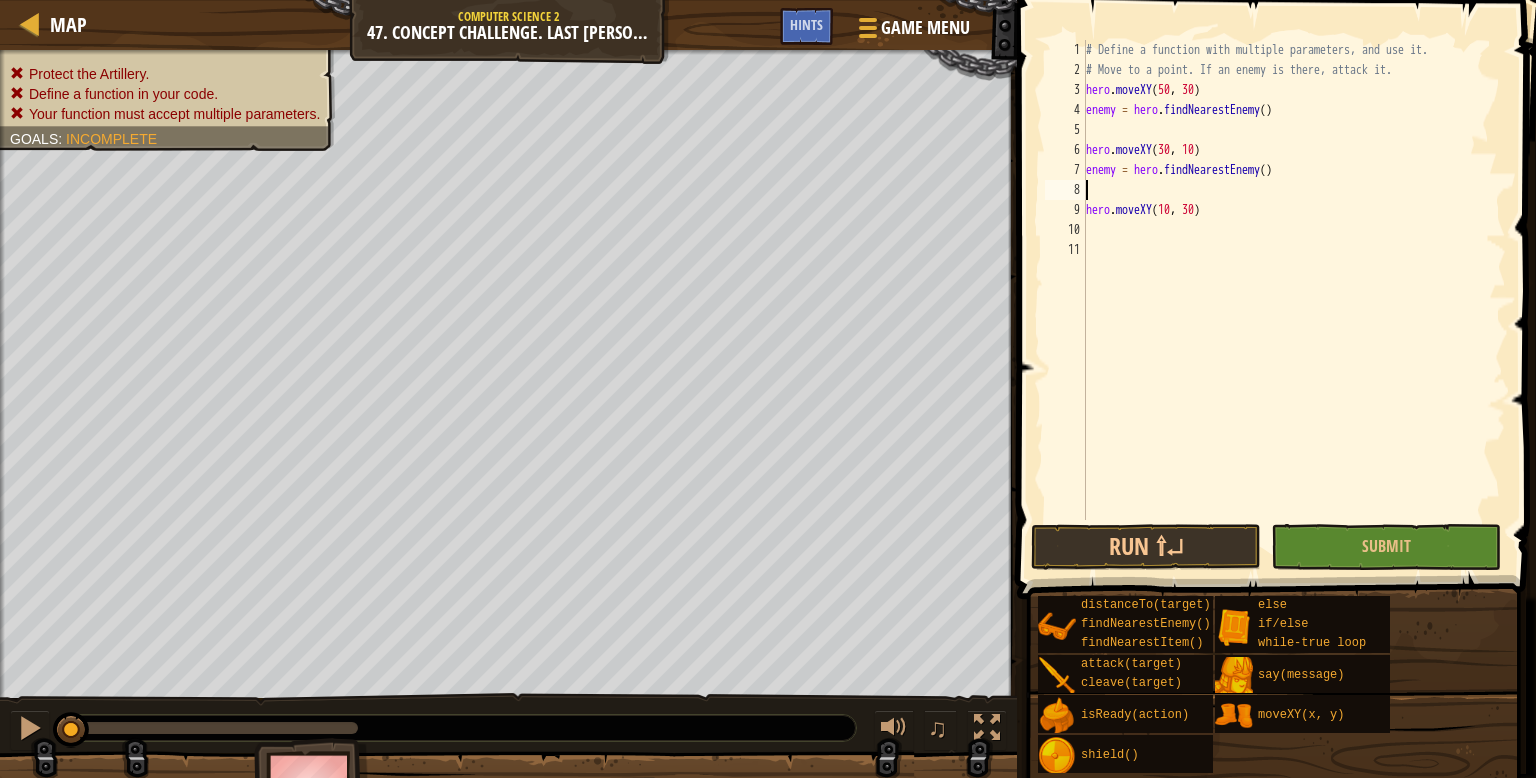 click on "# Define a function with multiple parameters, and use it. # Move to a point. If an enemy is there, attack it. hero . moveXY ( 50 ,   30 ) enemy   =   hero . findNearestEnemy ( ) hero . moveXY ( 30 ,   10 ) enemy   =   hero . findNearestEnemy ( ) hero . moveXY ( 10 ,   30 )" at bounding box center (1294, 300) 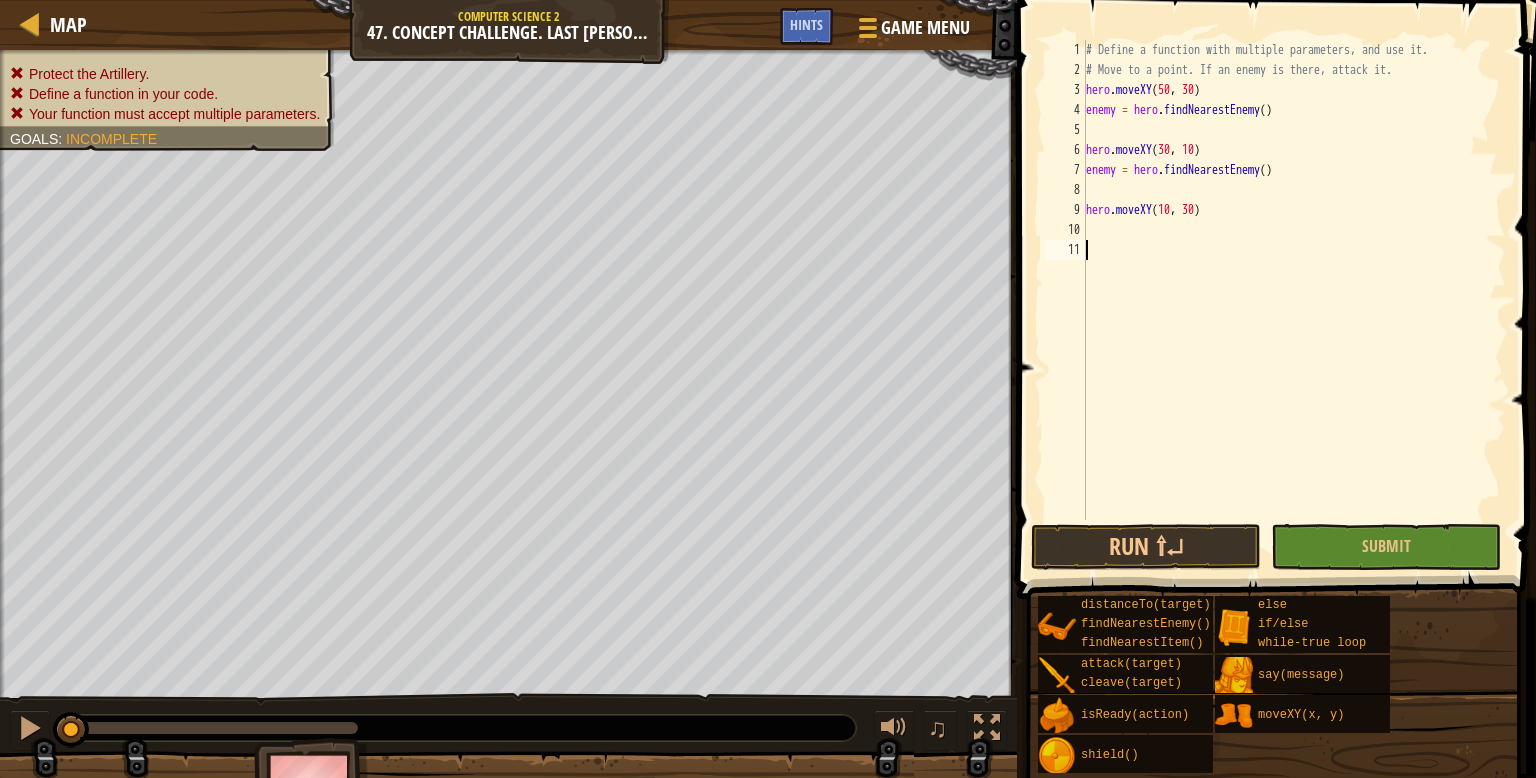 type on "h" 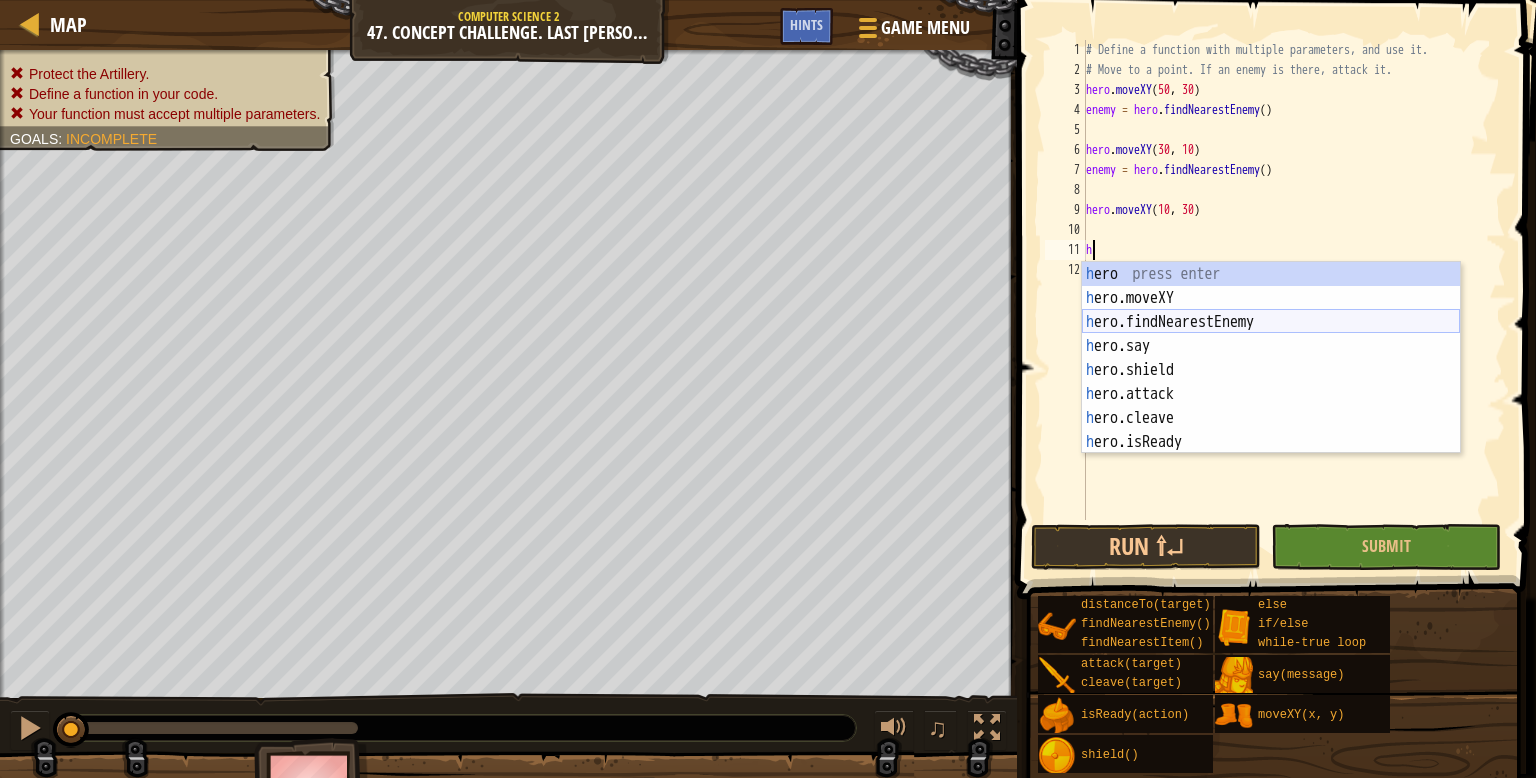 click on "h ero press enter h ero.moveXY press enter h ero.findNearestEnemy press enter h ero.say press enter h ero.shield press enter h ero.attack press enter h ero.cleave press enter h ero.isReady press enter h ero.distanceTo press enter" at bounding box center [1271, 382] 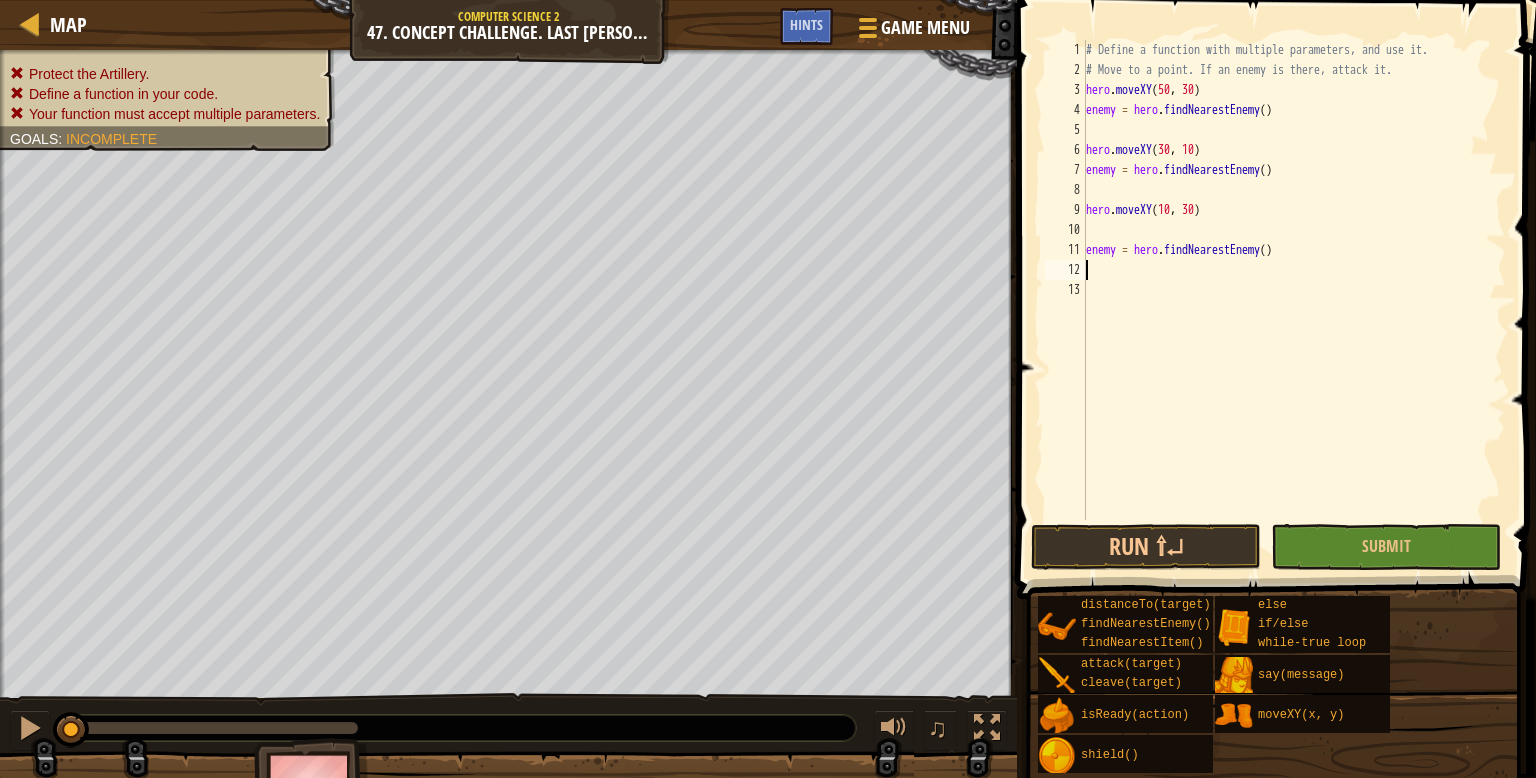 click on "# Define a function with multiple parameters, and use it. # Move to a point. If an enemy is there, attack it. hero . moveXY ( 50 ,   30 ) enemy   =   hero . findNearestEnemy ( ) hero . moveXY ( 30 ,   10 ) enemy   =   hero . findNearestEnemy ( ) hero . moveXY ( 10 ,   30 ) enemy   =   hero . findNearestEnemy ( )" at bounding box center [1294, 300] 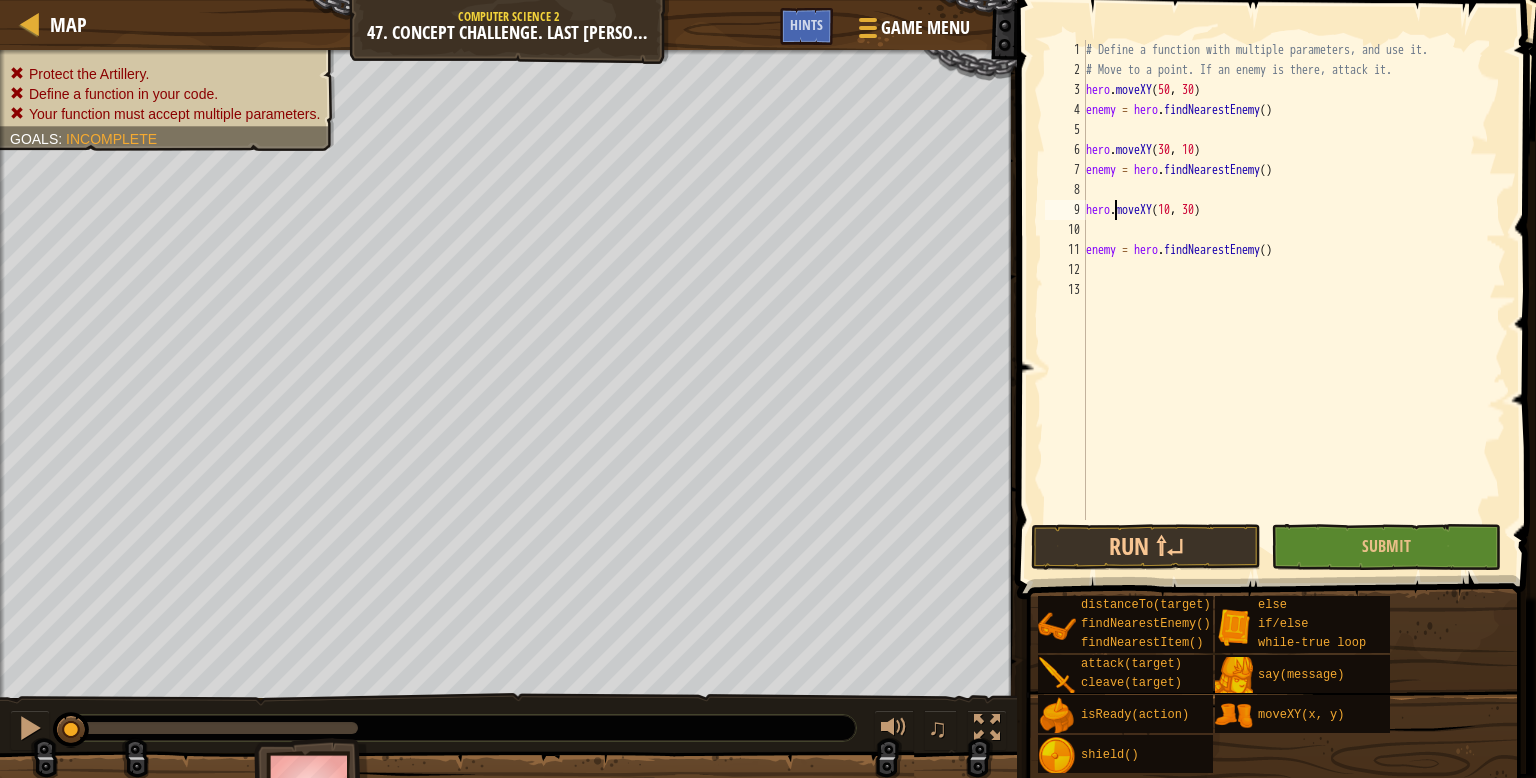click on "# Define a function with multiple parameters, and use it. # Move to a point. If an enemy is there, attack it. hero . moveXY ( 50 ,   30 ) enemy   =   hero . findNearestEnemy ( ) hero . moveXY ( 30 ,   10 ) enemy   =   hero . findNearestEnemy ( ) hero . moveXY ( 10 ,   30 ) enemy   =   hero . findNearestEnemy ( )" at bounding box center (1294, 300) 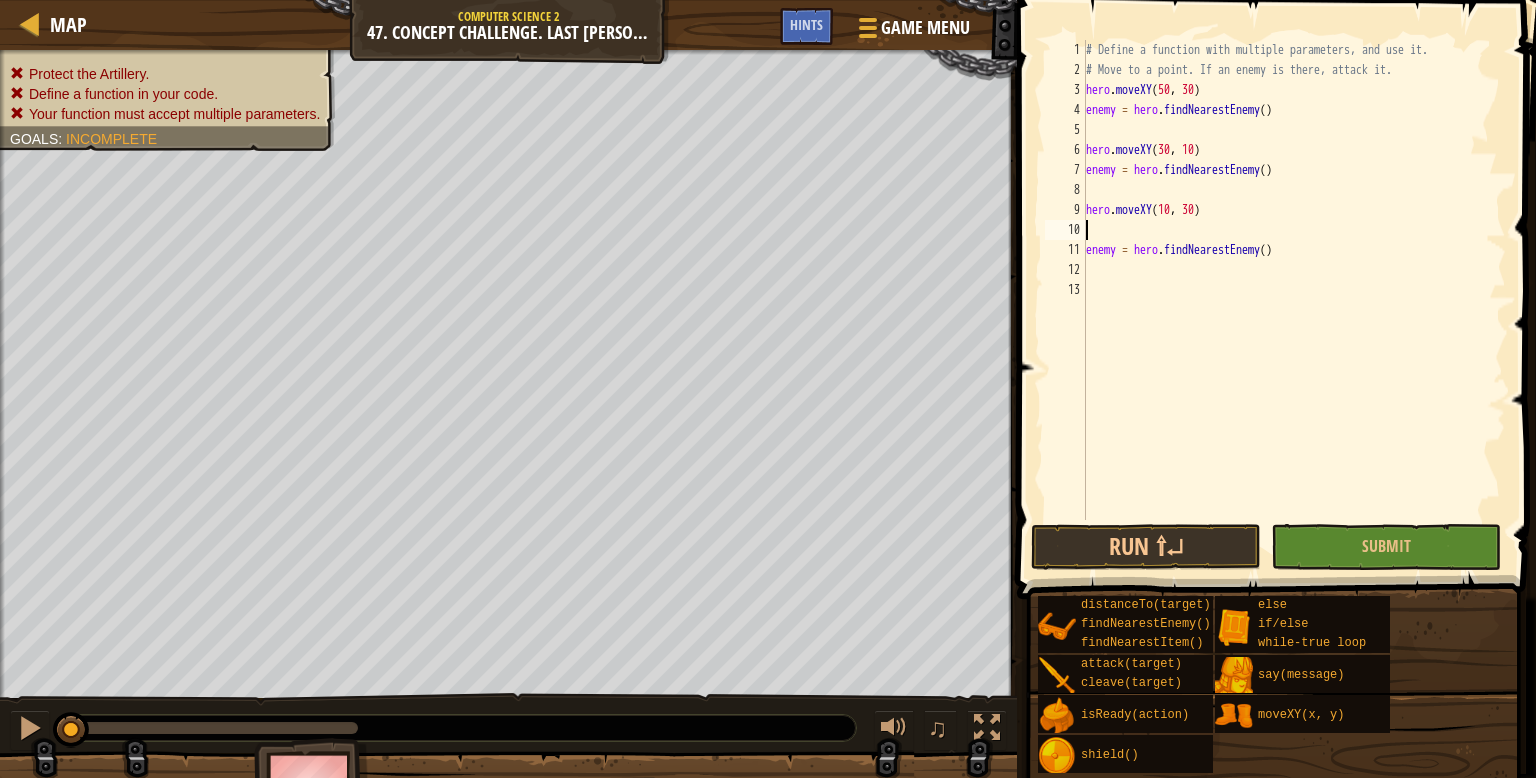 type on "hero.moveXY(10, 30)" 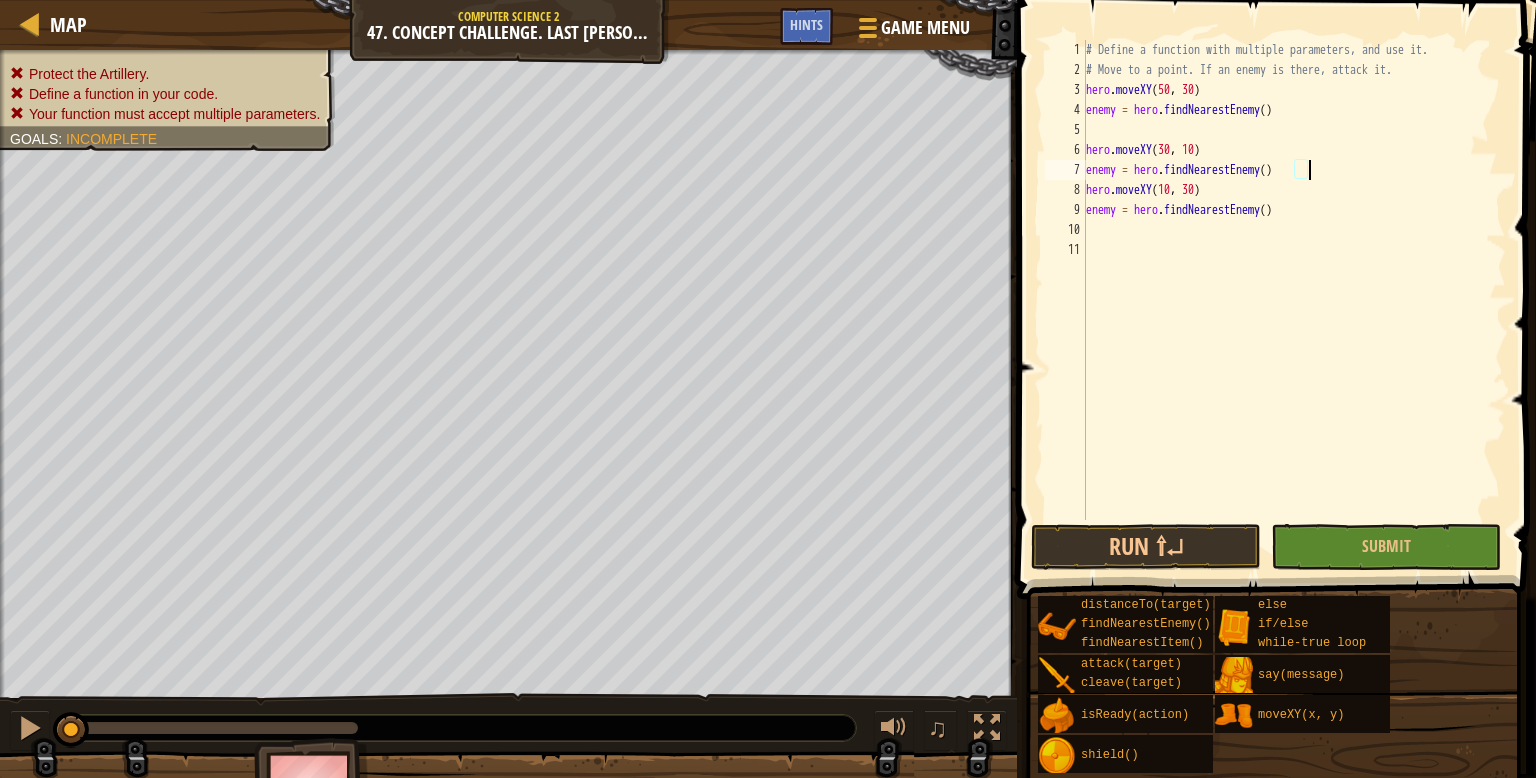 type on "hero.moveXY(30, 10)" 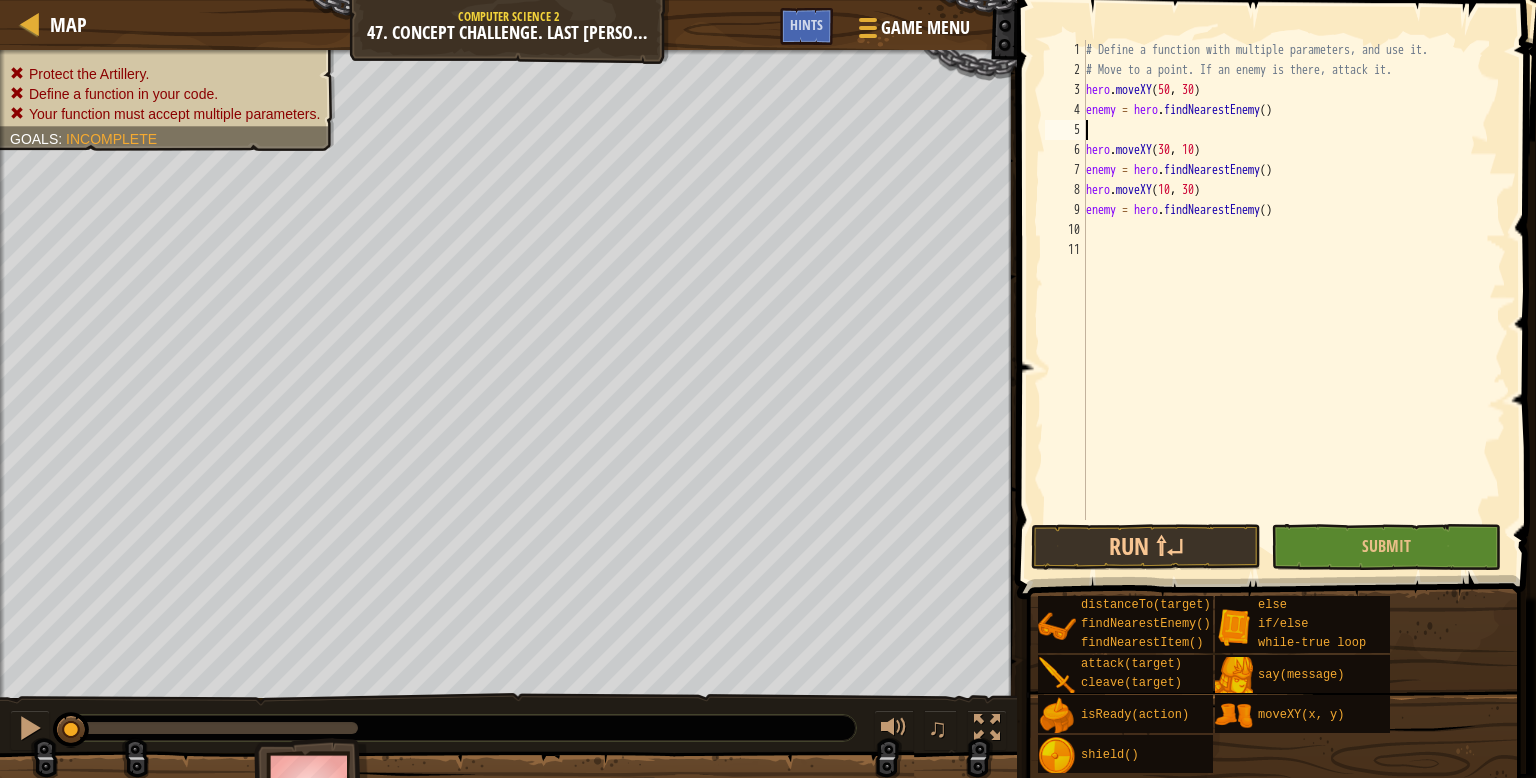 type on "\" 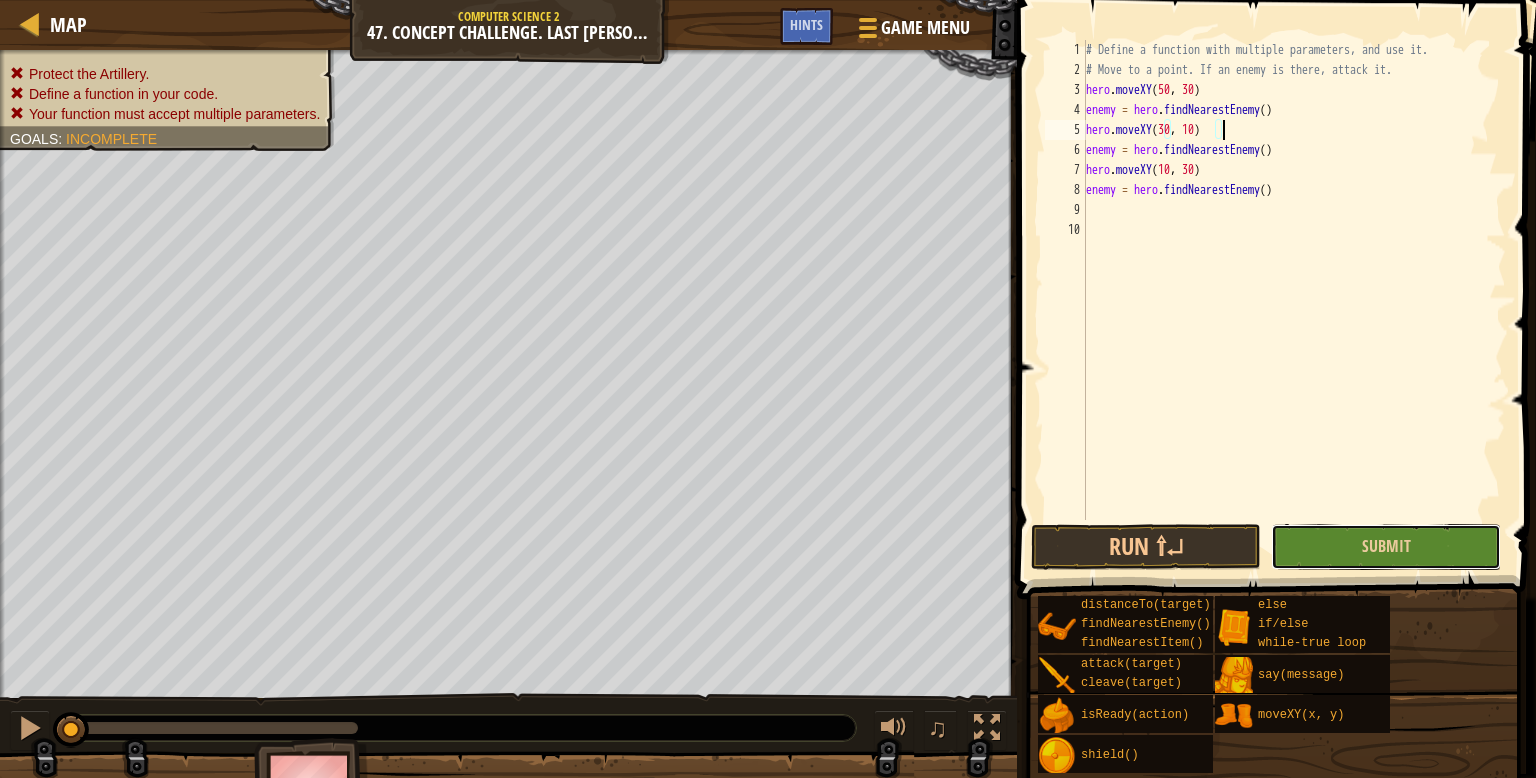 click on "Submit" at bounding box center (1386, 547) 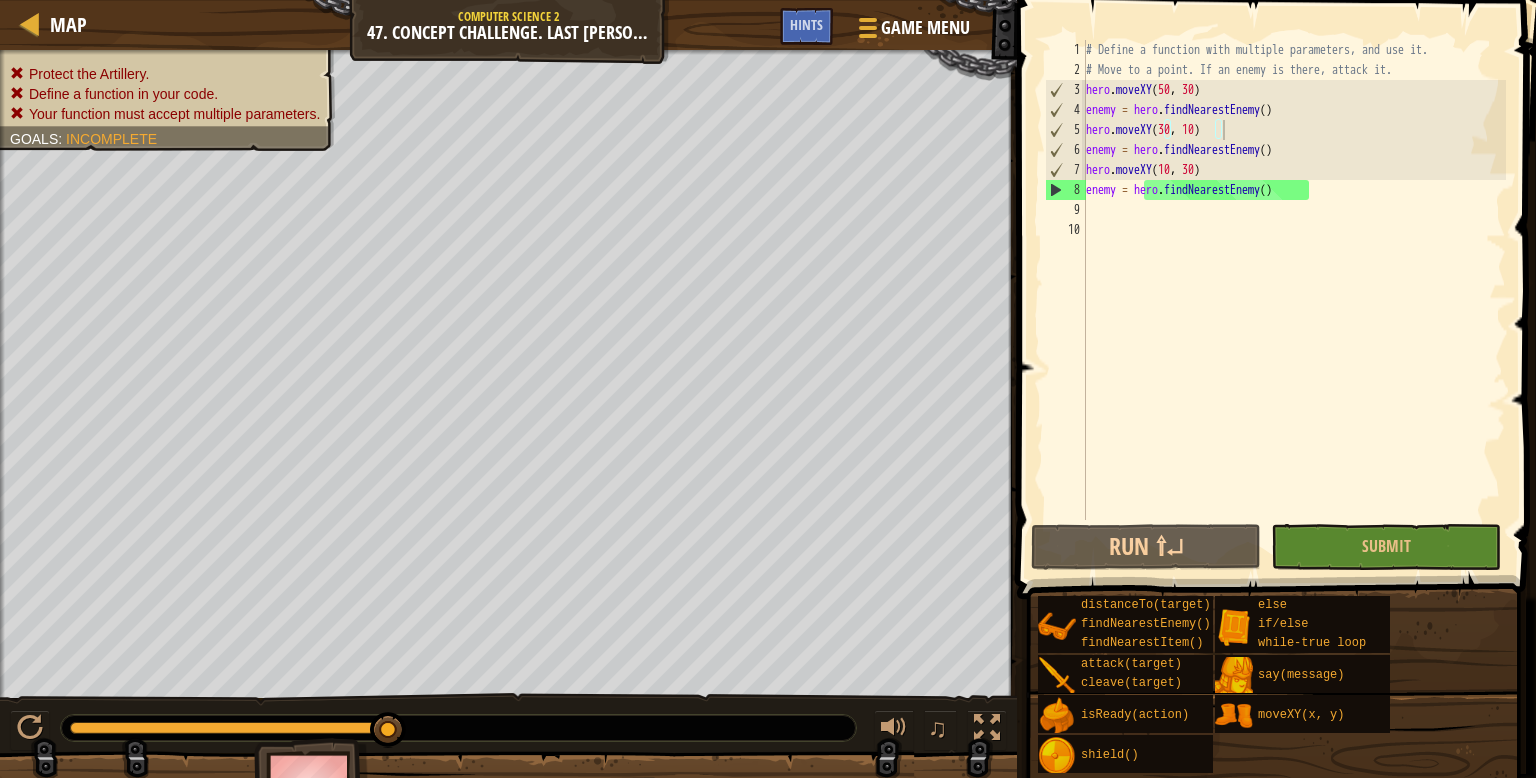 click on "# Define a function with multiple parameters, and use it. # Move to a point. If an enemy is there, attack it. hero . moveXY ( 50 ,   30 ) enemy   =   hero . findNearestEnemy ( ) hero . moveXY ( 30 ,   10 ) enemy   =   hero . findNearestEnemy ( ) hero . moveXY ( 10 ,   30 ) enemy   =   hero . findNearestEnemy ( )" at bounding box center [1294, 300] 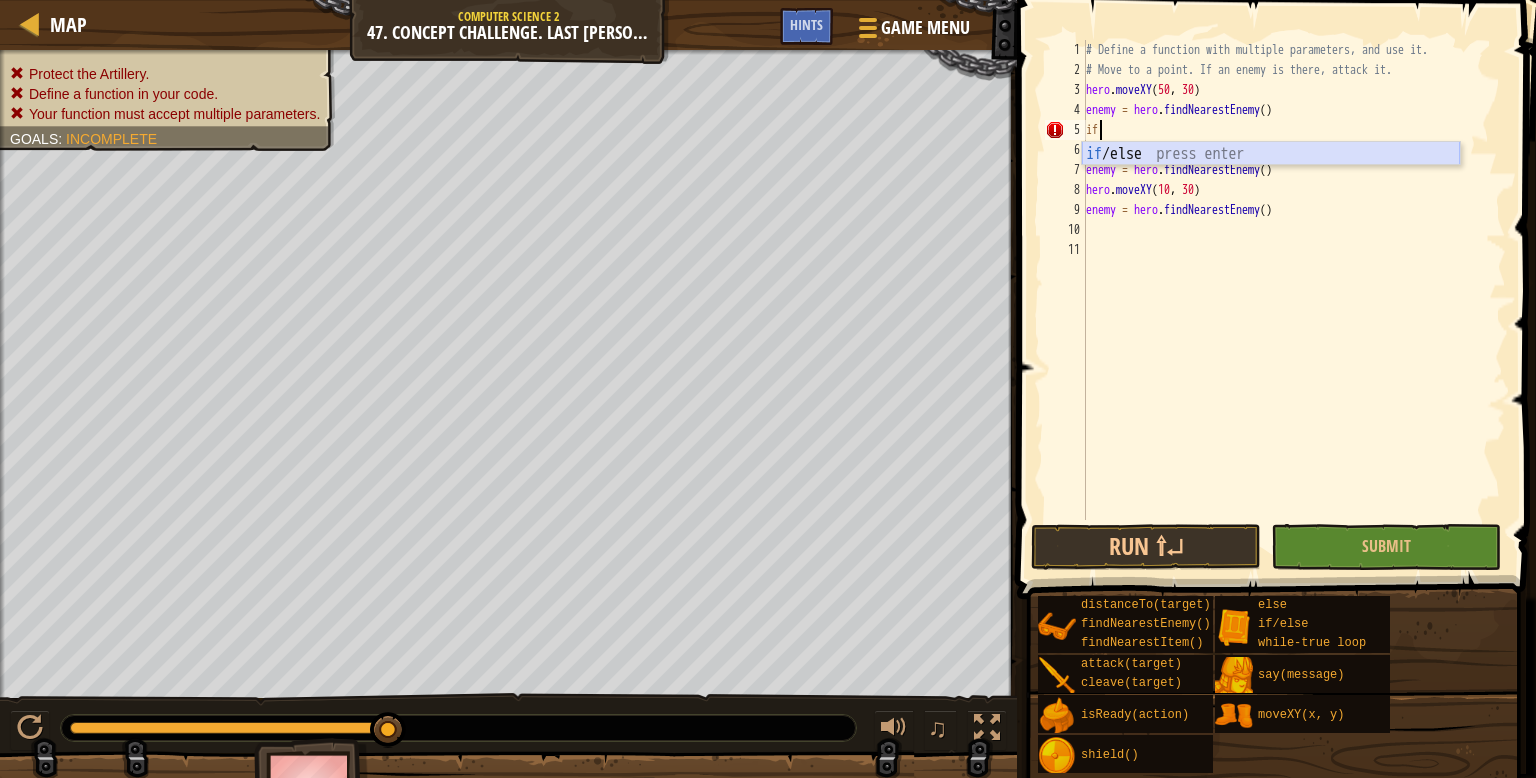 click on "if /else press enter" at bounding box center (1271, 178) 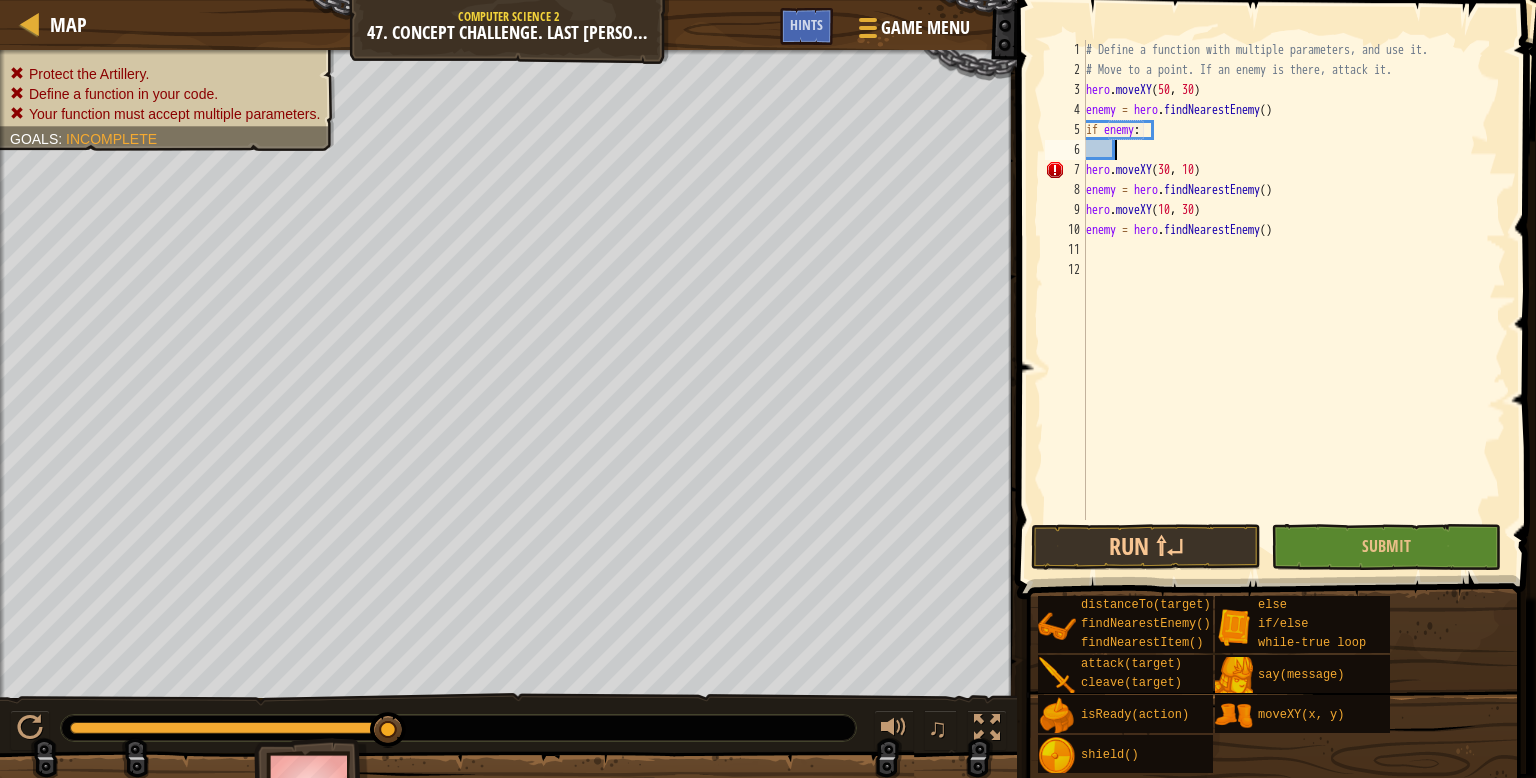 scroll, scrollTop: 9, scrollLeft: 1, axis: both 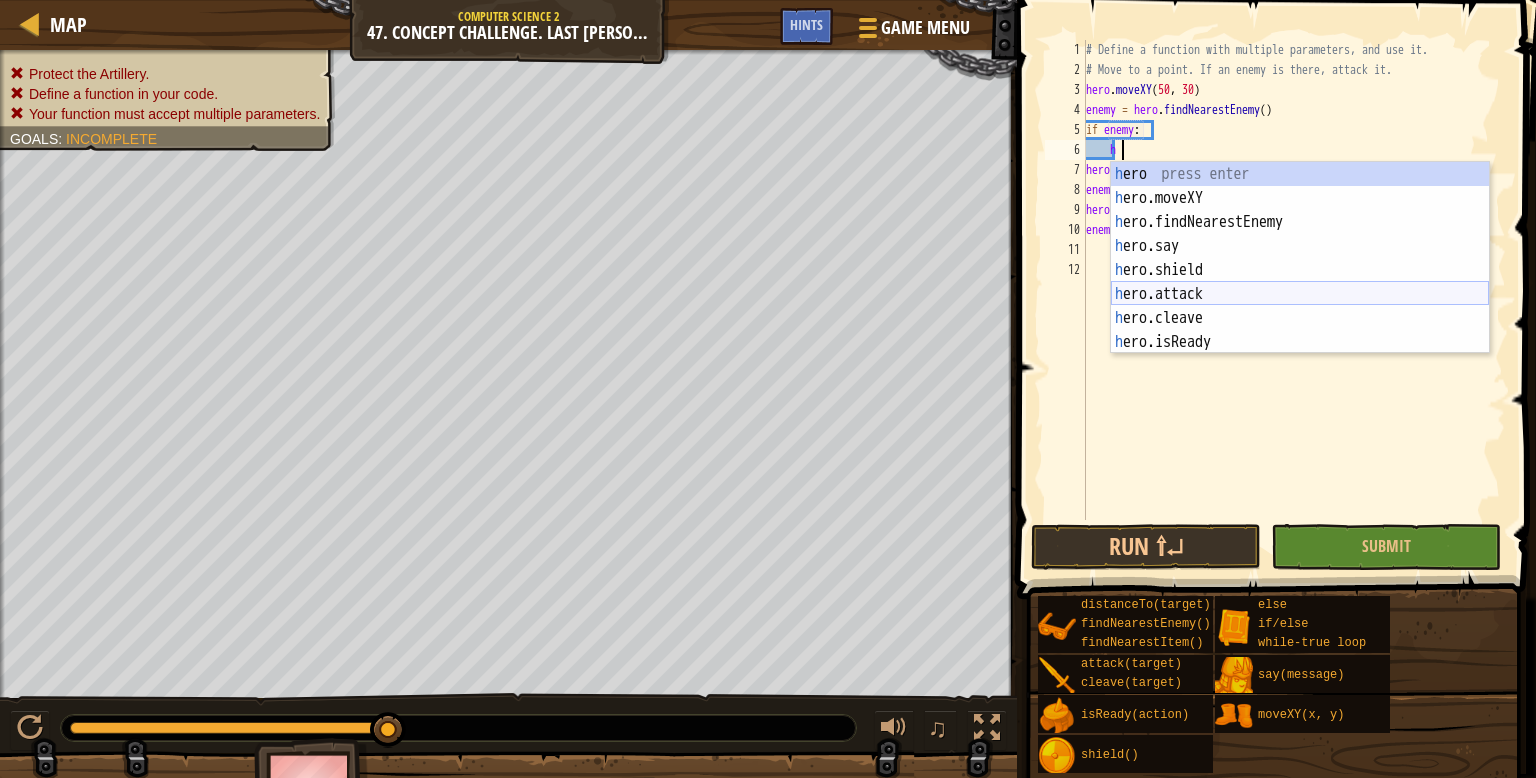 click on "h ero press enter h ero.moveXY press enter h ero.findNearestEnemy press enter h ero.say press enter h ero.shield press enter h ero.attack press enter h ero.cleave press enter h ero.isReady press enter h ero.distanceTo press enter" at bounding box center (1300, 282) 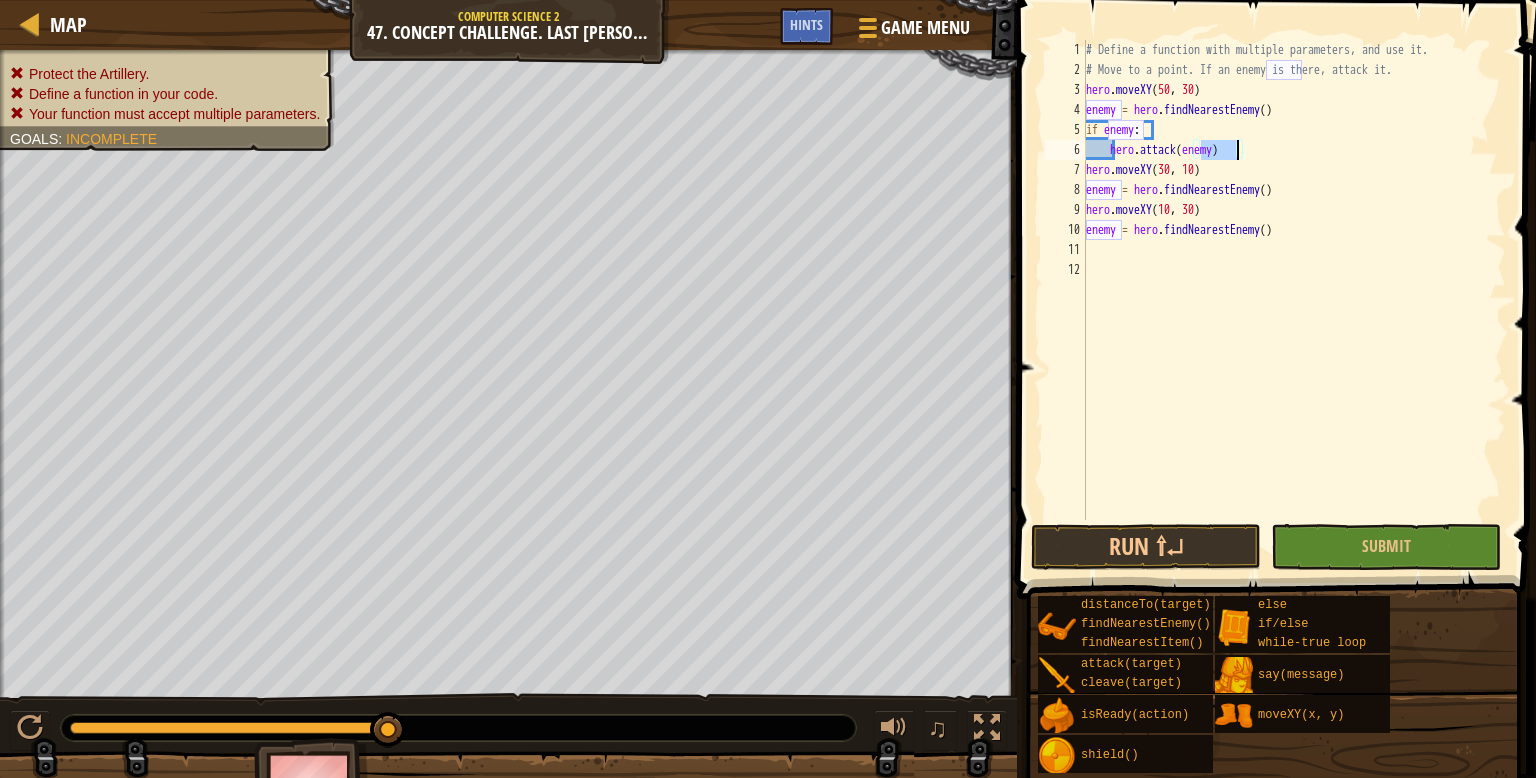 click on "# Define a function with multiple parameters, and use it. # Move to a point. If an enemy is there, attack it. hero . moveXY ( 50 ,   30 ) enemy   =   hero . findNearestEnemy ( ) if   enemy :      hero . attack ( enemy ) hero . moveXY ( 30 ,   10 ) enemy   =   hero . findNearestEnemy ( ) hero . moveXY ( 10 ,   30 ) enemy   =   hero . findNearestEnemy ( )" at bounding box center (1294, 300) 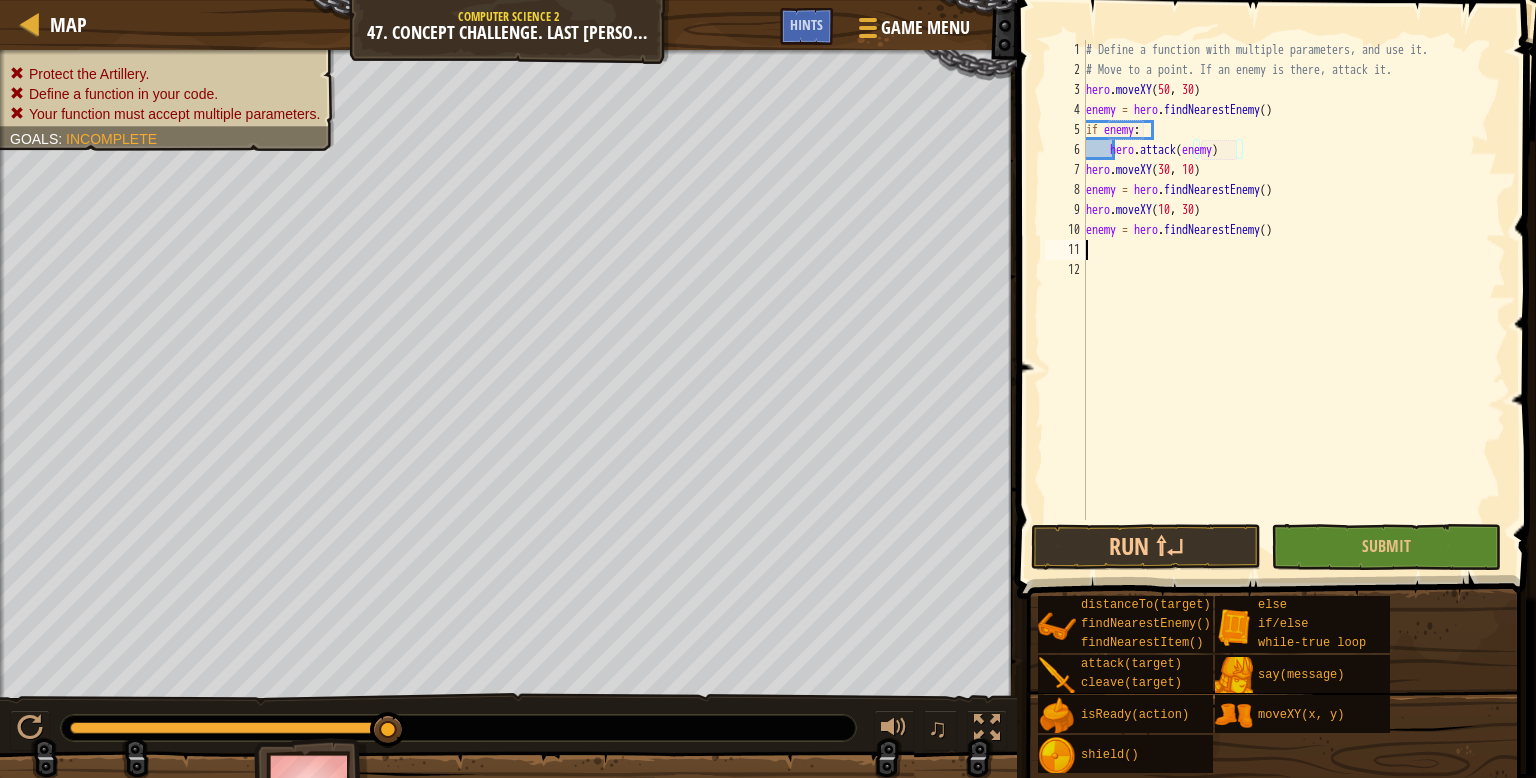 scroll, scrollTop: 9, scrollLeft: 0, axis: vertical 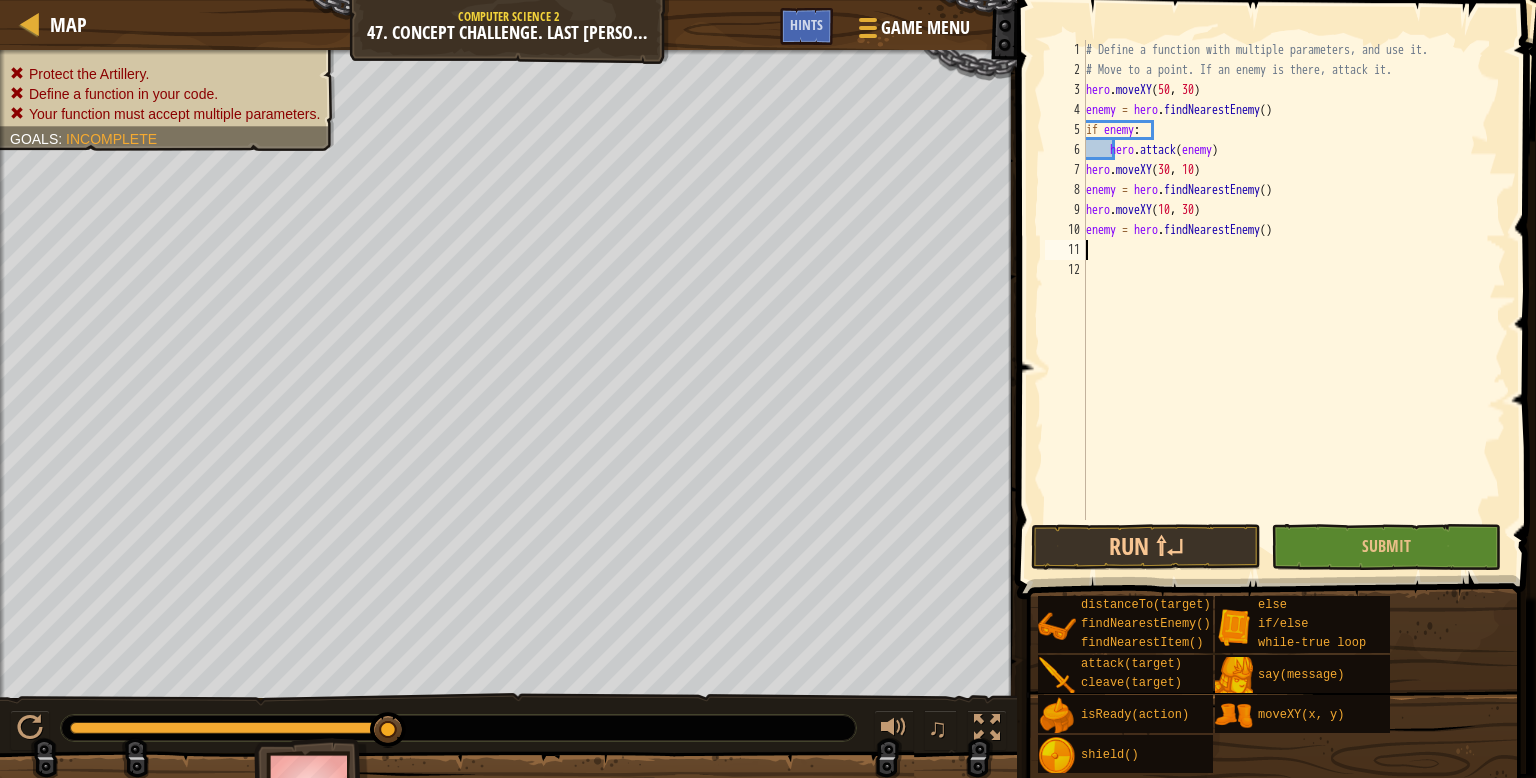 click on "# Define a function with multiple parameters, and use it. # Move to a point. If an enemy is there, attack it. hero . moveXY ( 50 ,   30 ) enemy   =   hero . findNearestEnemy ( ) if   enemy :      hero . attack ( enemy ) hero . moveXY ( 30 ,   10 ) enemy   =   hero . findNearestEnemy ( ) hero . moveXY ( 10 ,   30 ) enemy   =   hero . findNearestEnemy ( )" at bounding box center [1294, 300] 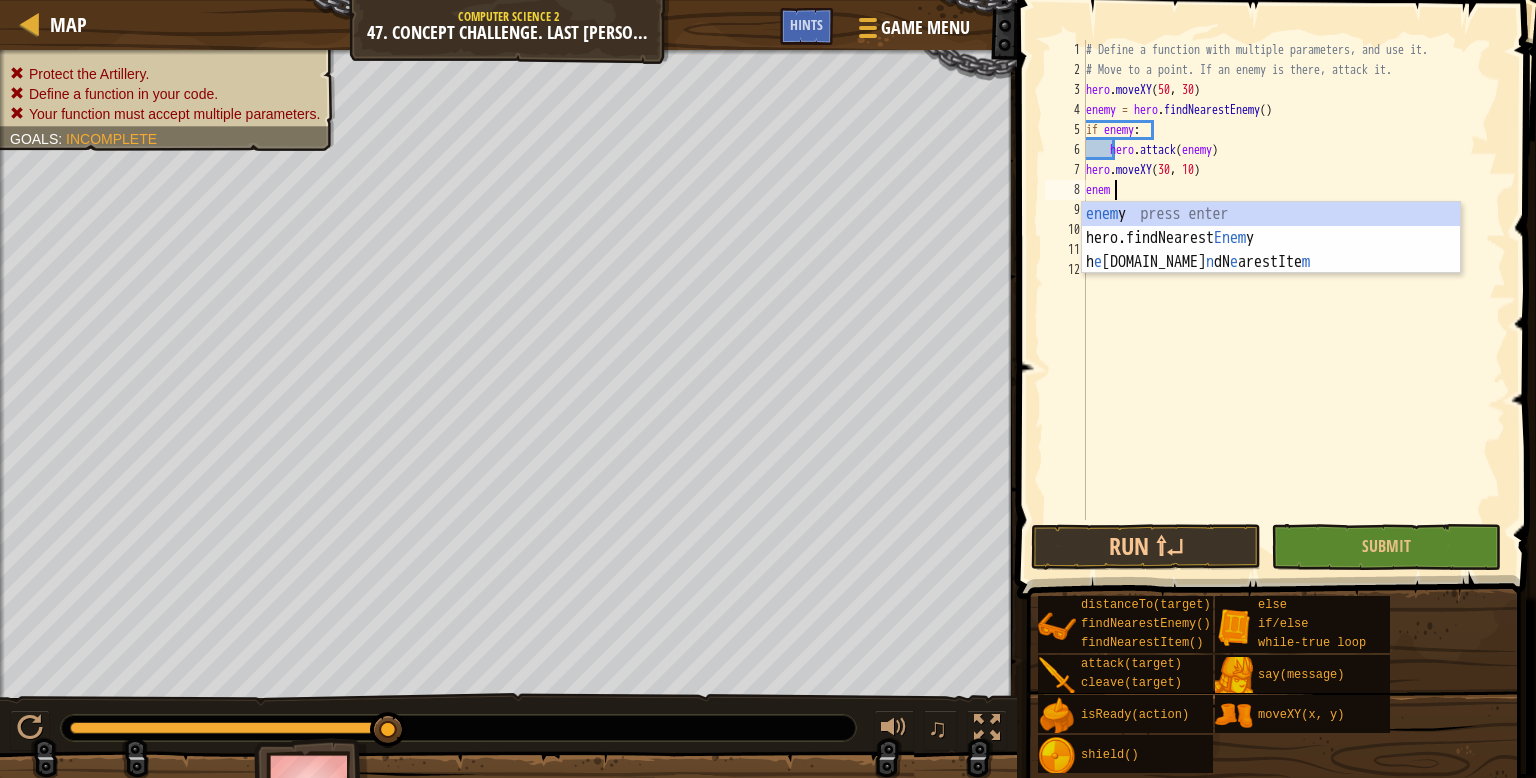 type on "e" 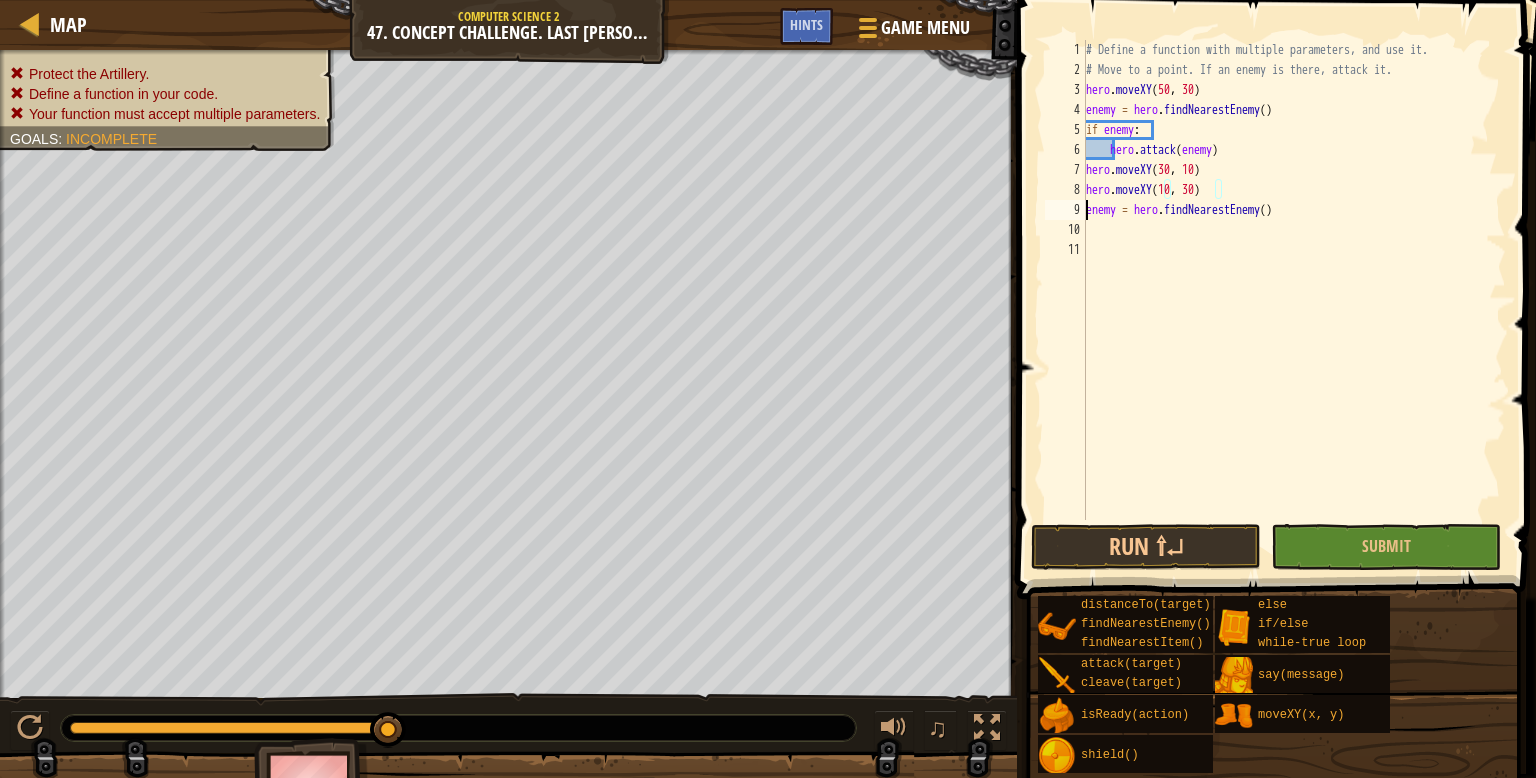 type on "enemy = hero.findNearestEnemy()" 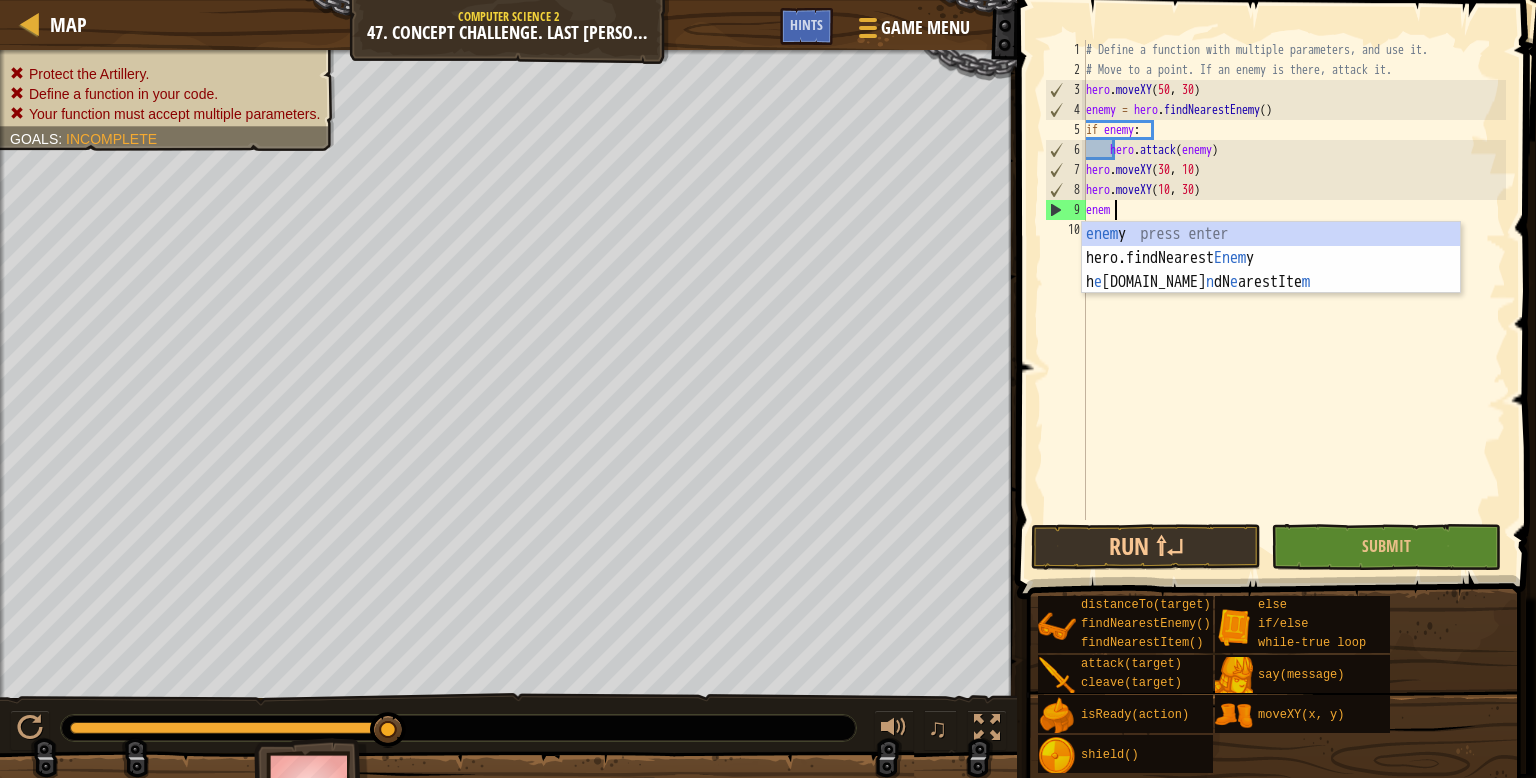 type on "e" 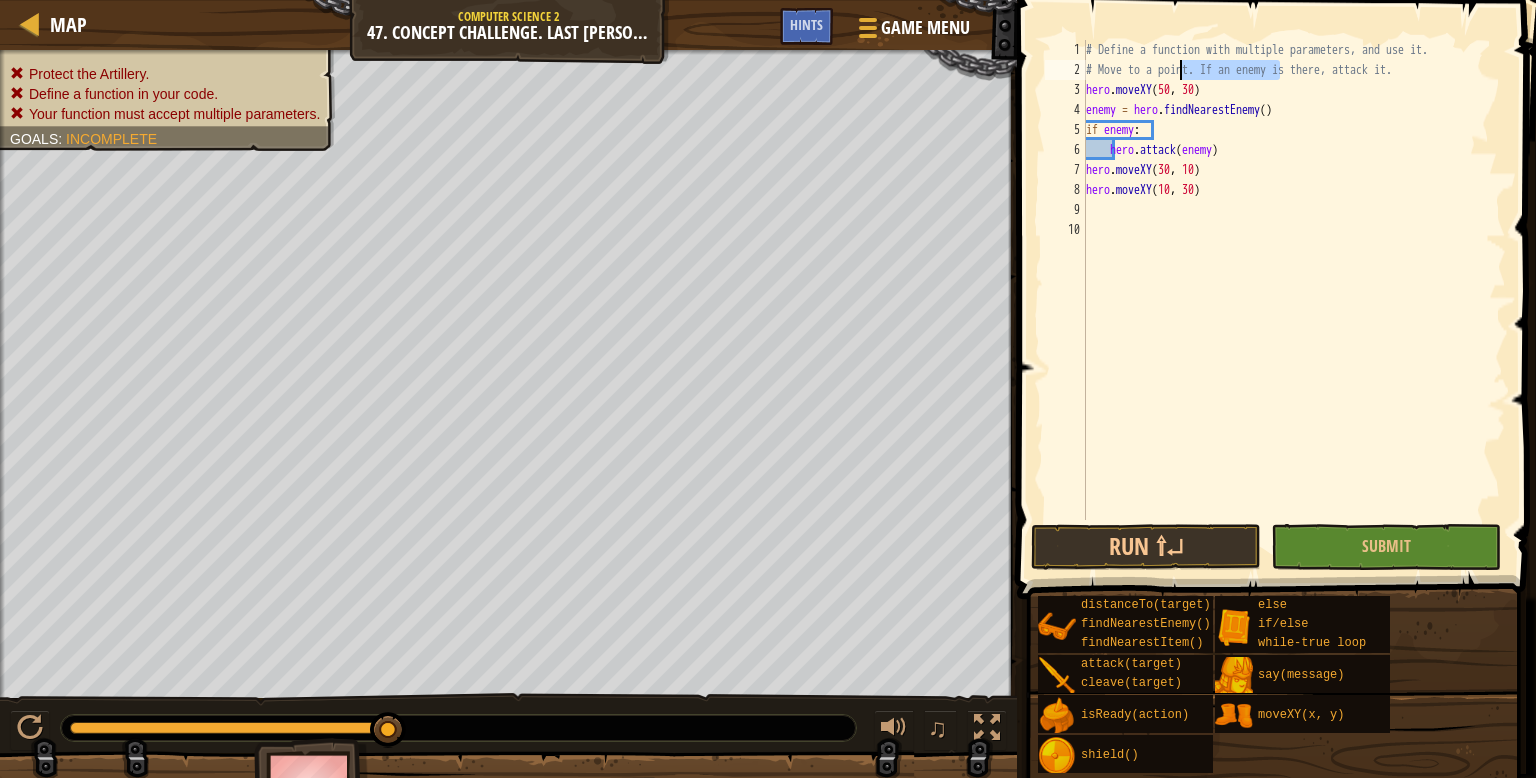 drag, startPoint x: 1280, startPoint y: 69, endPoint x: 1176, endPoint y: 78, distance: 104.388695 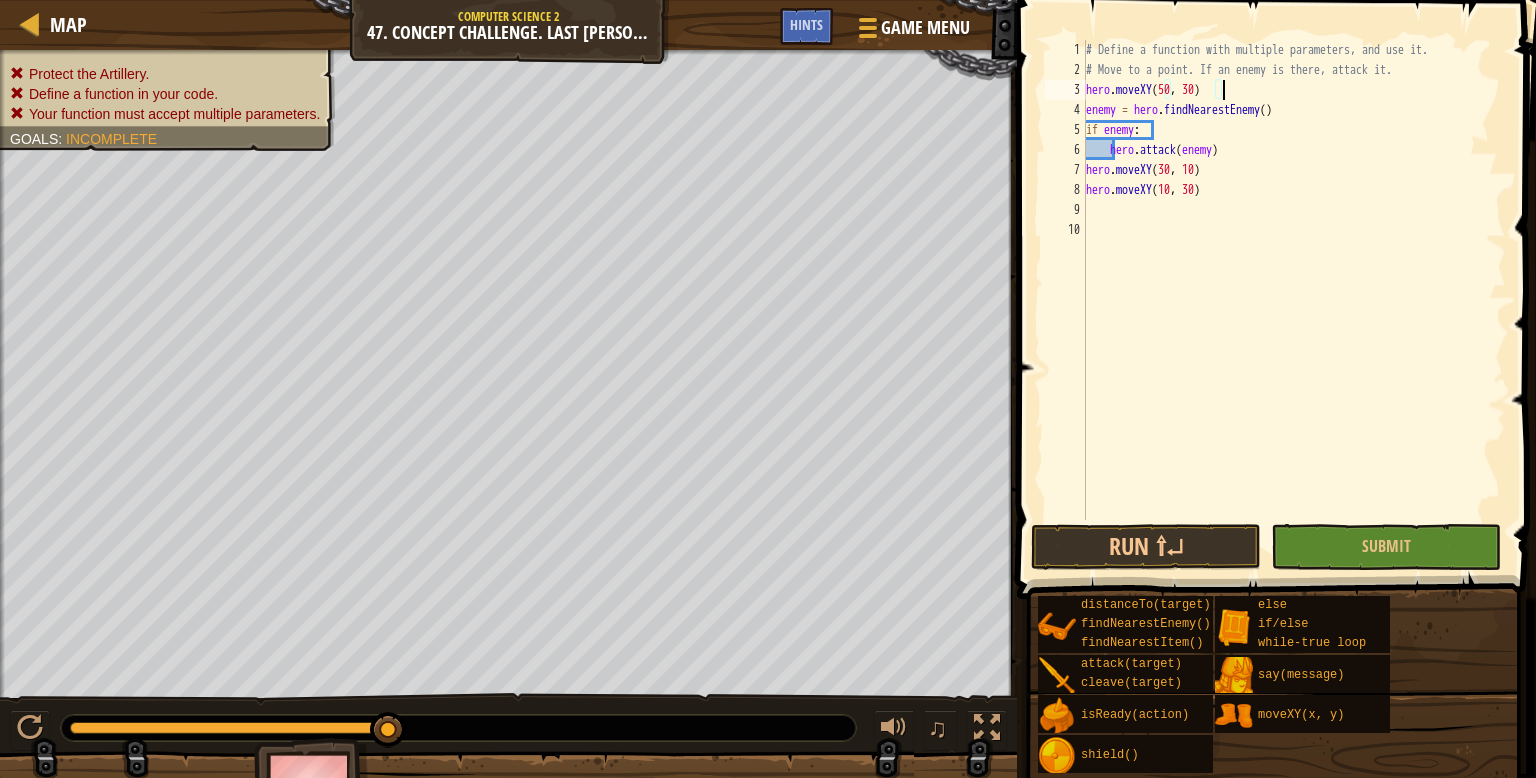 click on "# Define a function with multiple parameters, and use it. # Move to a point. If an enemy is there, attack it. hero . moveXY ( 50 ,   30 ) enemy   =   hero . findNearestEnemy ( ) if   enemy :      hero . attack ( enemy ) hero . moveXY ( 30 ,   10 ) hero . moveXY ( 10 ,   30 )" at bounding box center [1294, 300] 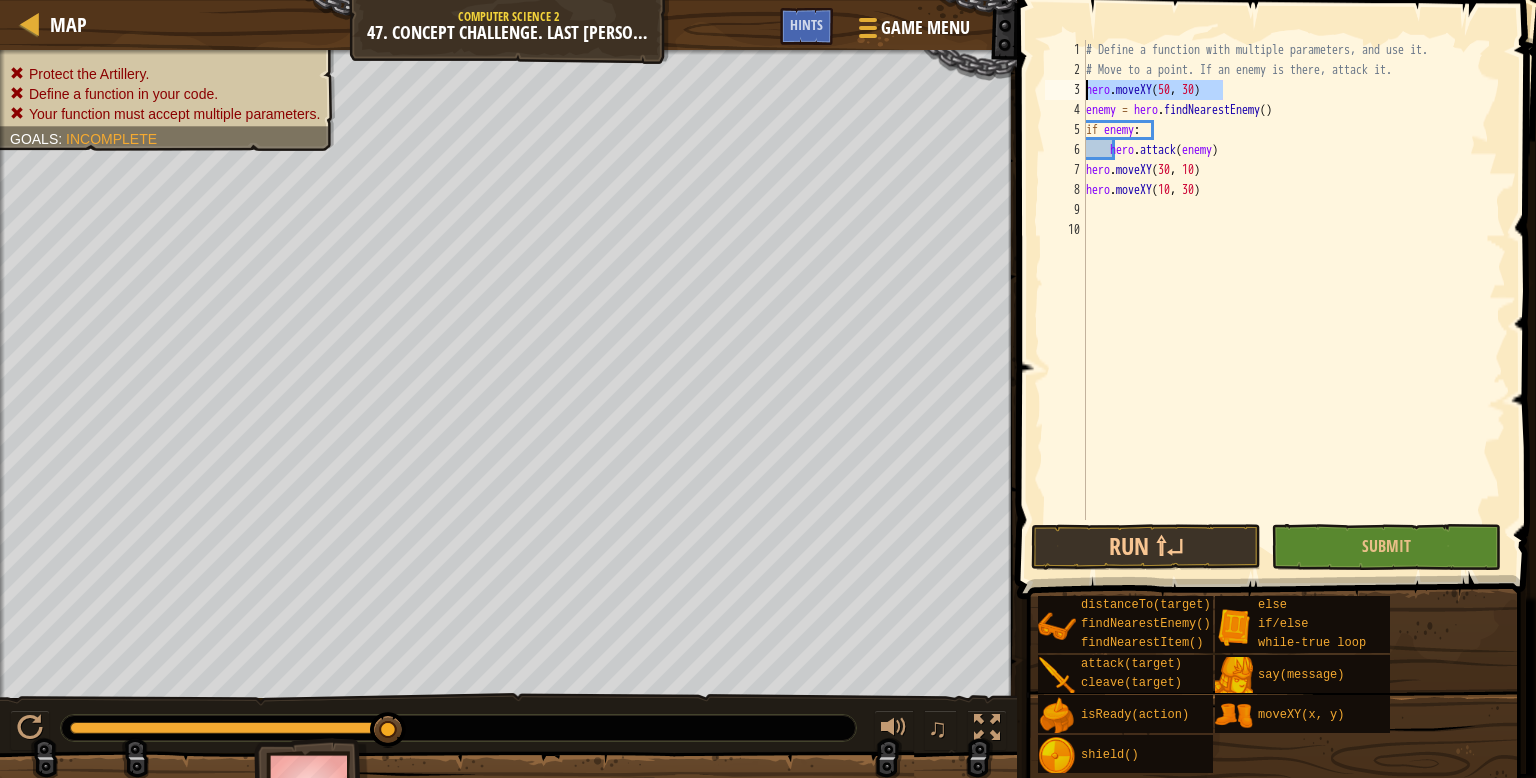 drag, startPoint x: 1222, startPoint y: 84, endPoint x: 1059, endPoint y: 106, distance: 164.47797 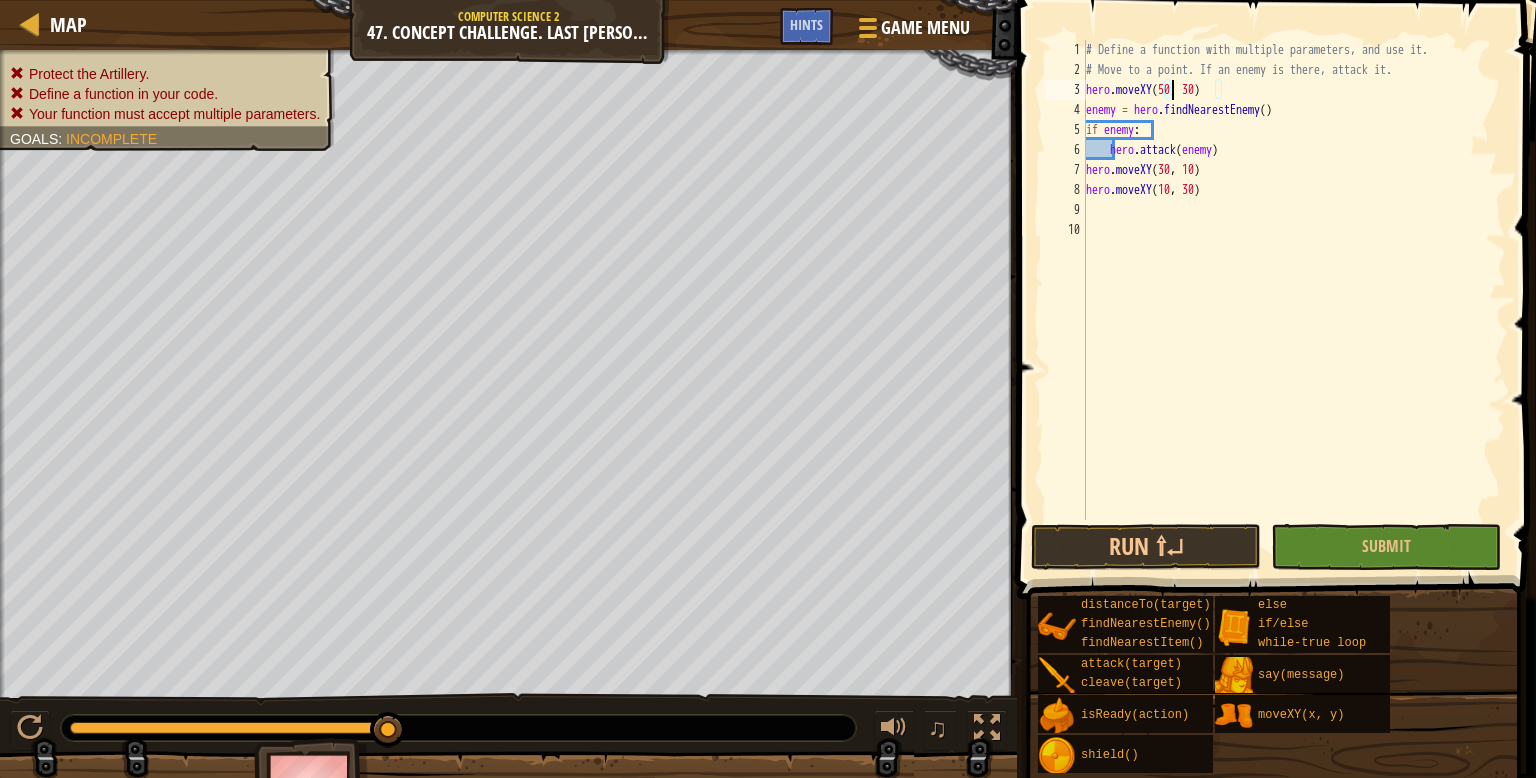 click on "# Define a function with multiple parameters, and use it. # Move to a point. If an enemy is there, attack it. hero . moveXY ( 50 ,   30 ) enemy   =   hero . findNearestEnemy ( ) if   enemy :      hero . attack ( enemy ) hero . moveXY ( 30 ,   10 ) hero . moveXY ( 10 ,   30 )" at bounding box center (1294, 300) 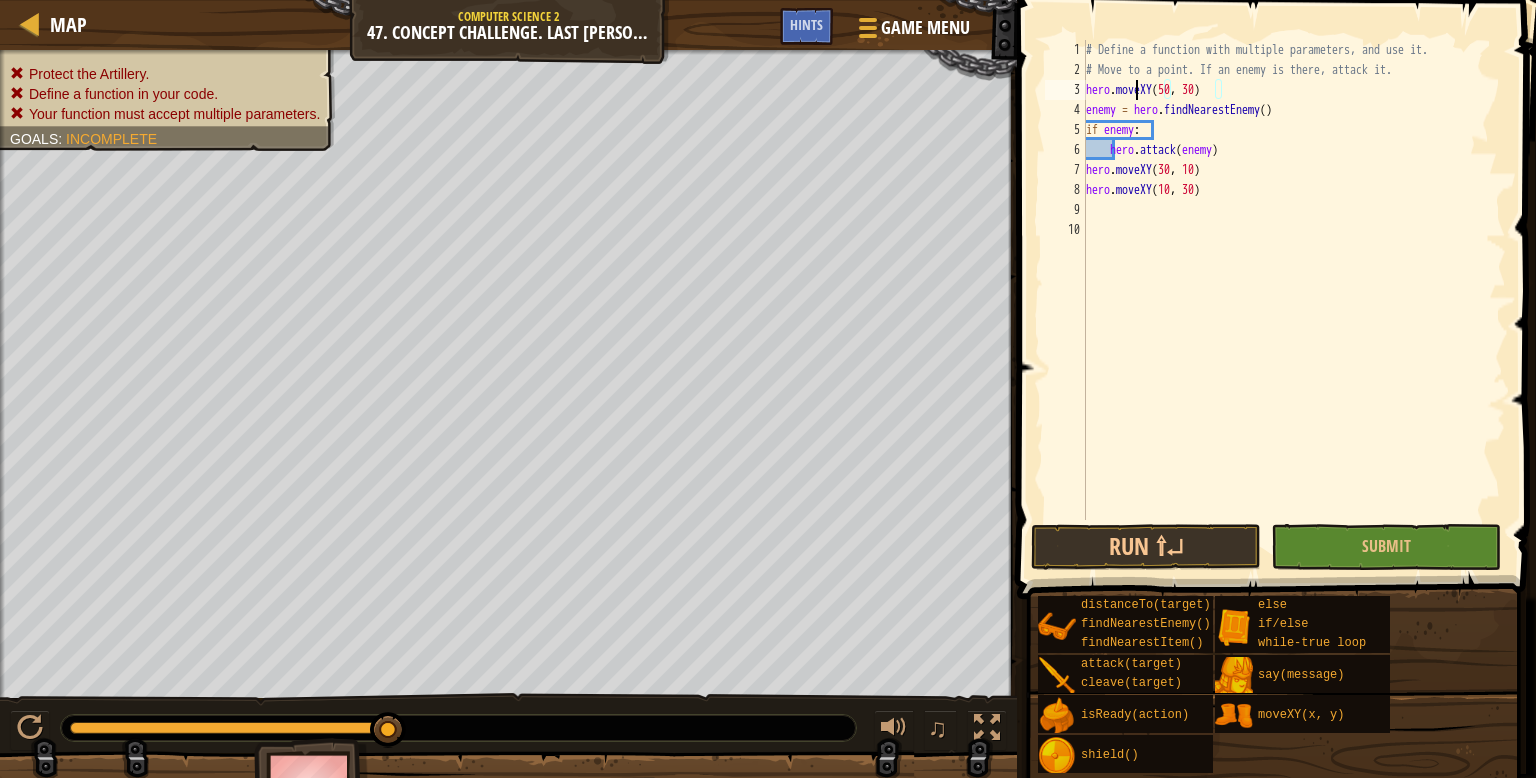click on "# Define a function with multiple parameters, and use it. # Move to a point. If an enemy is there, attack it. hero . moveXY ( 50 ,   30 ) enemy   =   hero . findNearestEnemy ( ) if   enemy :      hero . attack ( enemy ) hero . moveXY ( 30 ,   10 ) hero . moveXY ( 10 ,   30 )" at bounding box center (1294, 300) 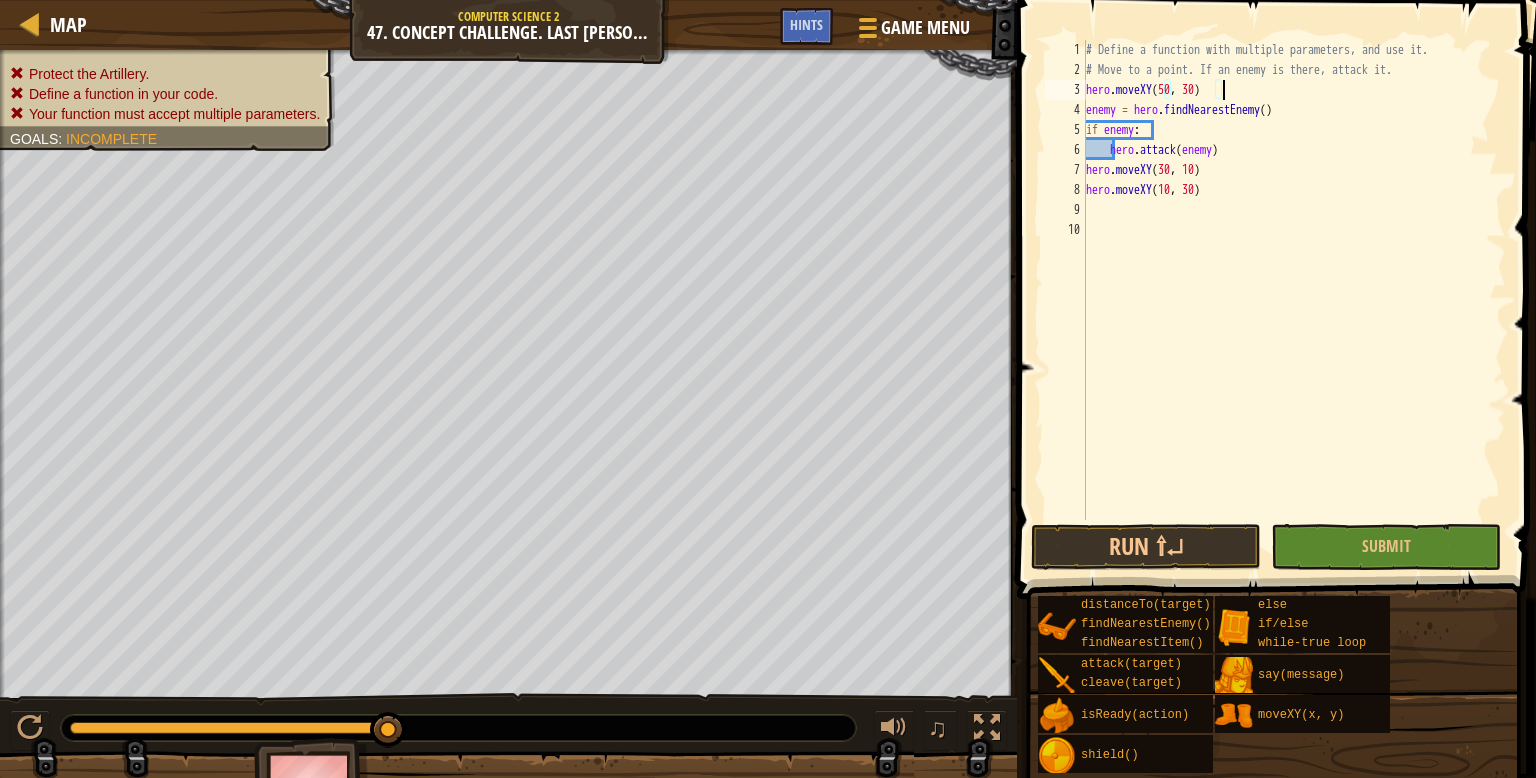 click on "# Define a function with multiple parameters, and use it. # Move to a point. If an enemy is there, attack it. hero . moveXY ( 50 ,   30 ) enemy   =   hero . findNearestEnemy ( ) if   enemy :      hero . attack ( enemy ) hero . moveXY ( 30 ,   10 ) hero . moveXY ( 10 ,   30 )" at bounding box center [1294, 300] 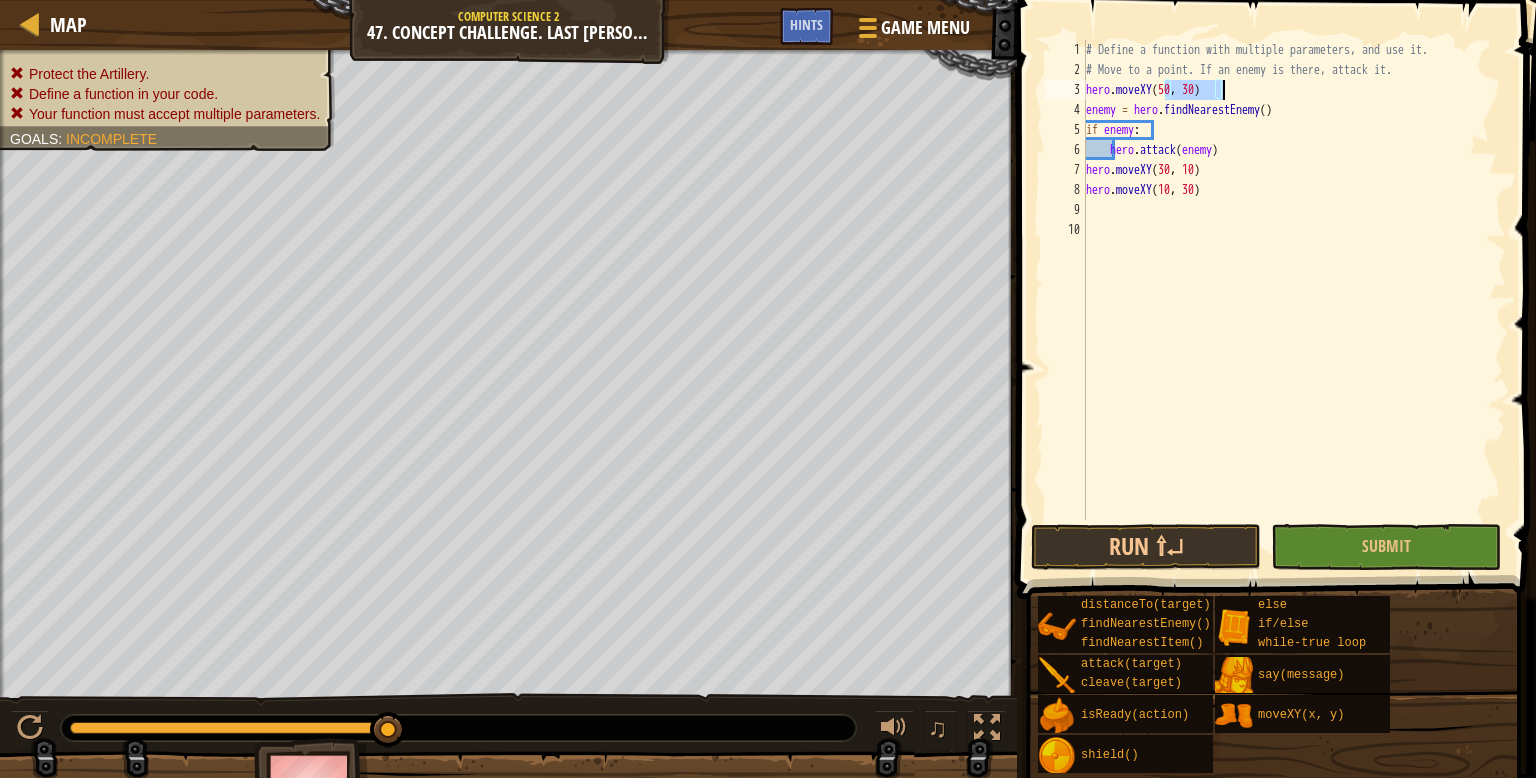 click on "# Define a function with multiple parameters, and use it. # Move to a point. If an enemy is there, attack it. hero . moveXY ( 50 ,   30 ) enemy   =   hero . findNearestEnemy ( ) if   enemy :      hero . attack ( enemy ) hero . moveXY ( 30 ,   10 ) hero . moveXY ( 10 ,   30 )" at bounding box center [1294, 280] 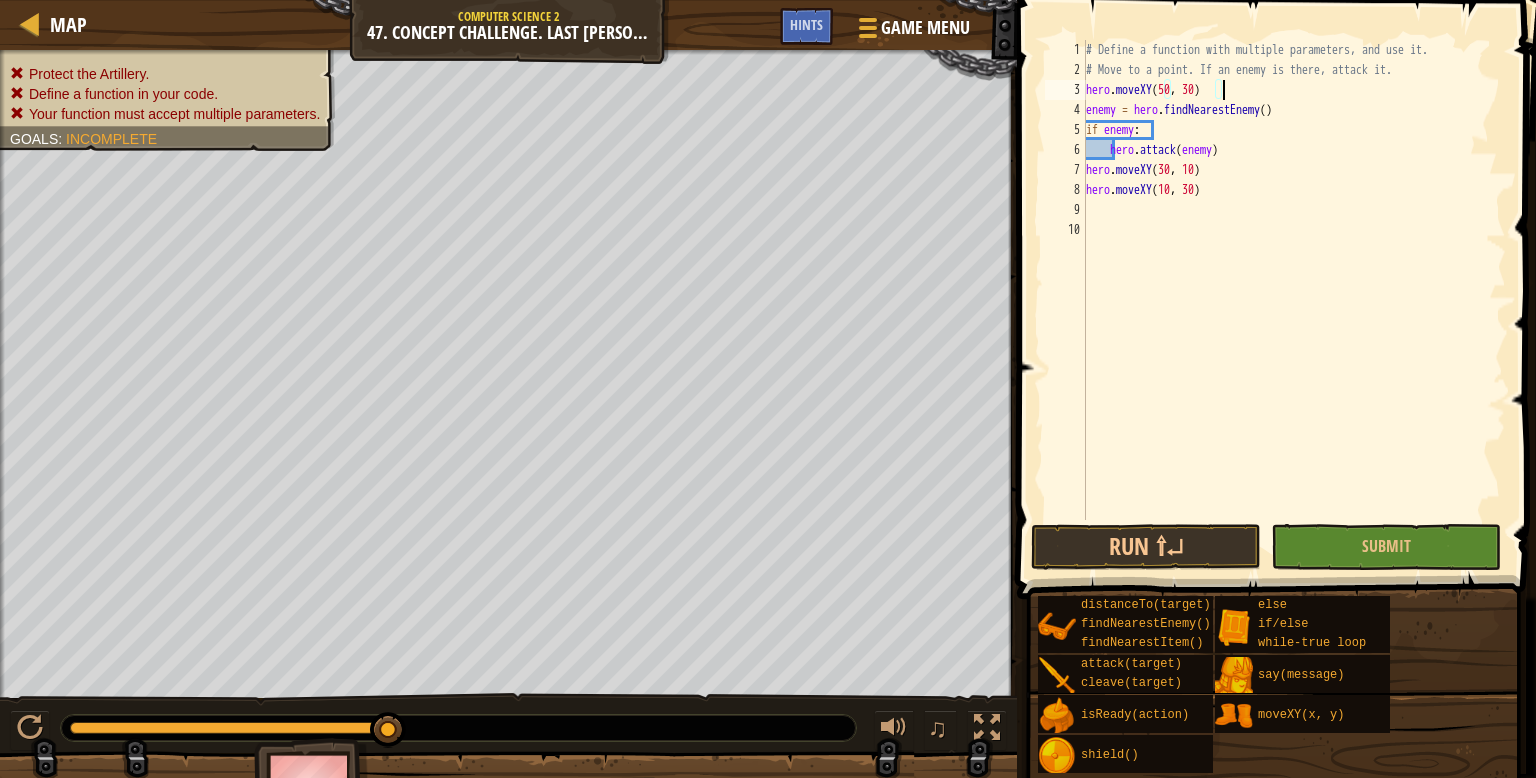 click on "# Define a function with multiple parameters, and use it. # Move to a point. If an enemy is there, attack it. hero . moveXY ( 50 ,   30 ) enemy   =   hero . findNearestEnemy ( ) if   enemy :      hero . attack ( enemy ) hero . moveXY ( 30 ,   10 ) hero . moveXY ( 10 ,   30 )" at bounding box center [1294, 300] 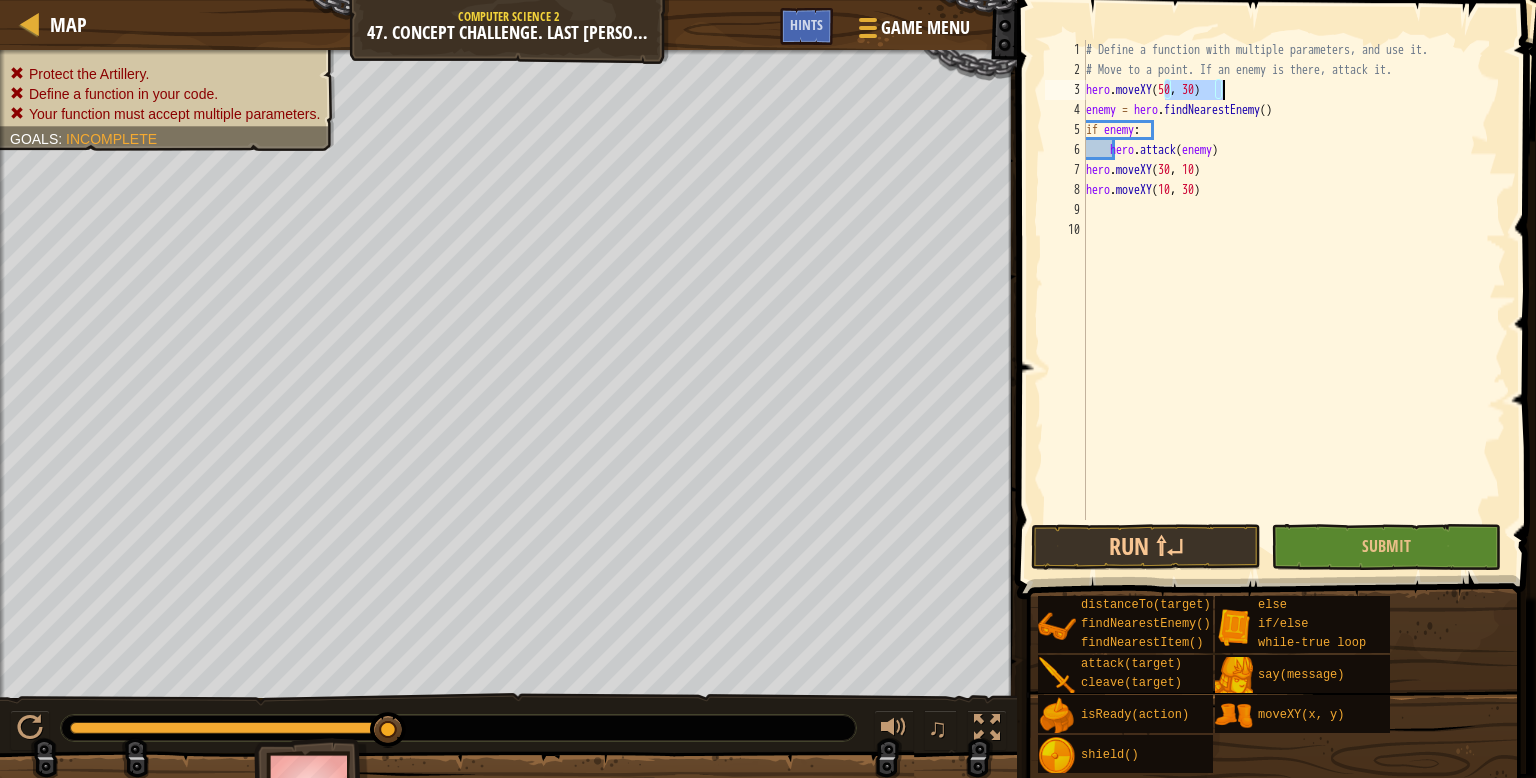 click on "# Define a function with multiple parameters, and use it. # Move to a point. If an enemy is there, attack it. hero . moveXY ( 50 ,   30 ) enemy   =   hero . findNearestEnemy ( ) if   enemy :      hero . attack ( enemy ) hero . moveXY ( 30 ,   10 ) hero . moveXY ( 10 ,   30 )" at bounding box center (1294, 280) 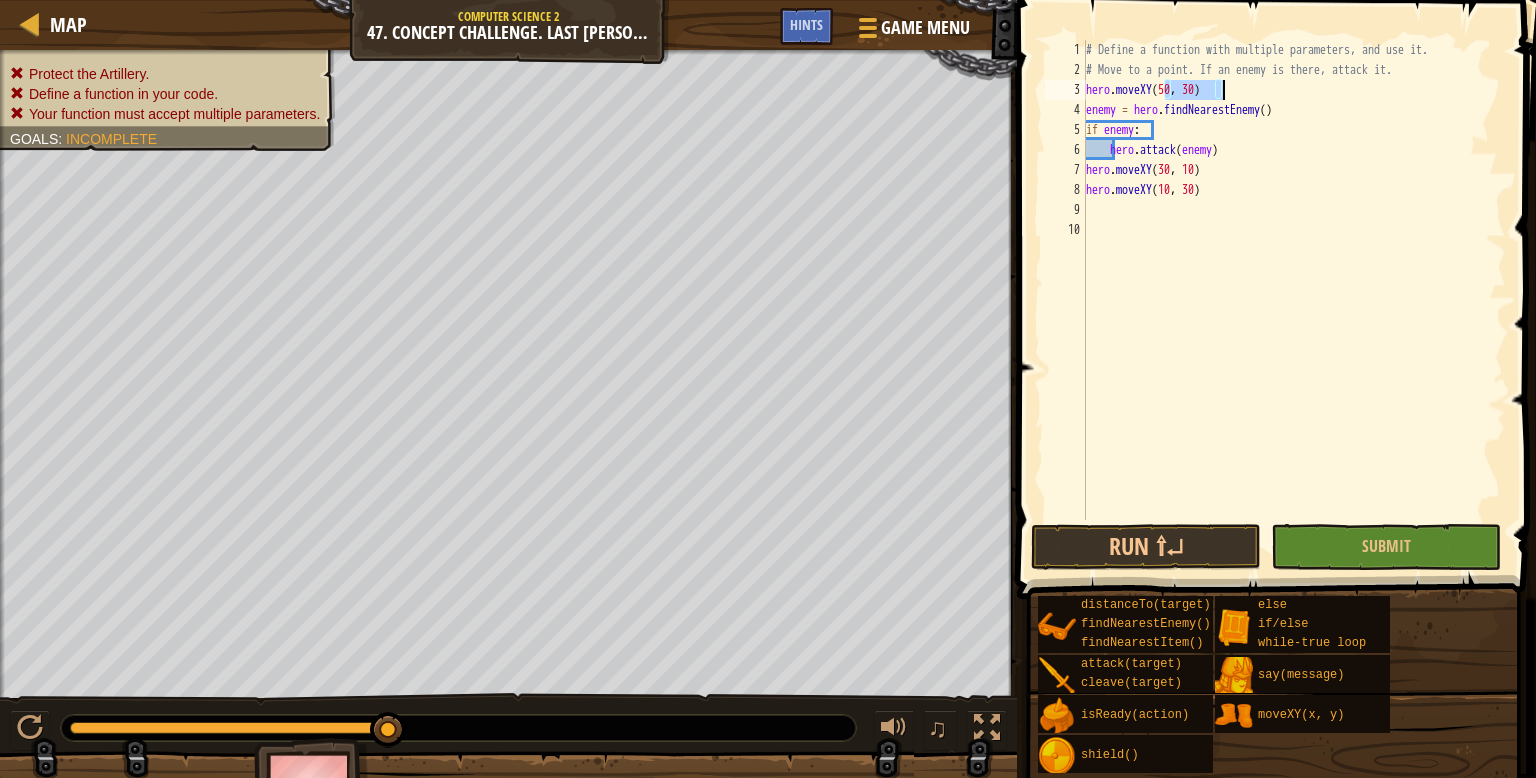click on "# Define a function with multiple parameters, and use it. # Move to a point. If an enemy is there, attack it. hero . moveXY ( 50 ,   30 ) enemy   =   hero . findNearestEnemy ( ) if   enemy :      hero . attack ( enemy ) hero . moveXY ( 30 ,   10 ) hero . moveXY ( 10 ,   30 )" at bounding box center (1294, 300) 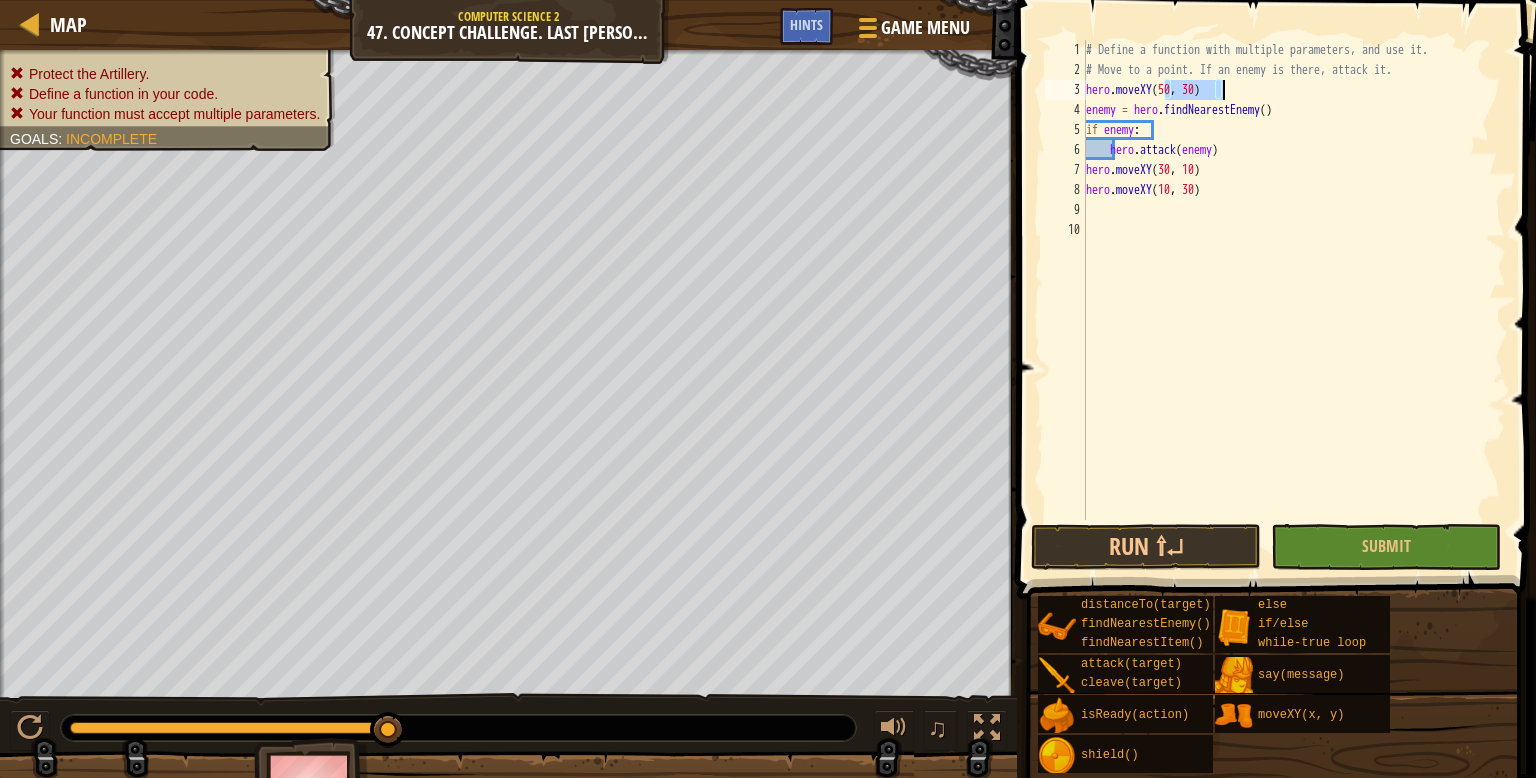click on "# Define a function with multiple parameters, and use it. # Move to a point. If an enemy is there, attack it. hero . moveXY ( 50 ,   30 ) enemy   =   hero . findNearestEnemy ( ) if   enemy :      hero . attack ( enemy ) hero . moveXY ( 30 ,   10 ) hero . moveXY ( 10 ,   30 )" at bounding box center (1294, 280) 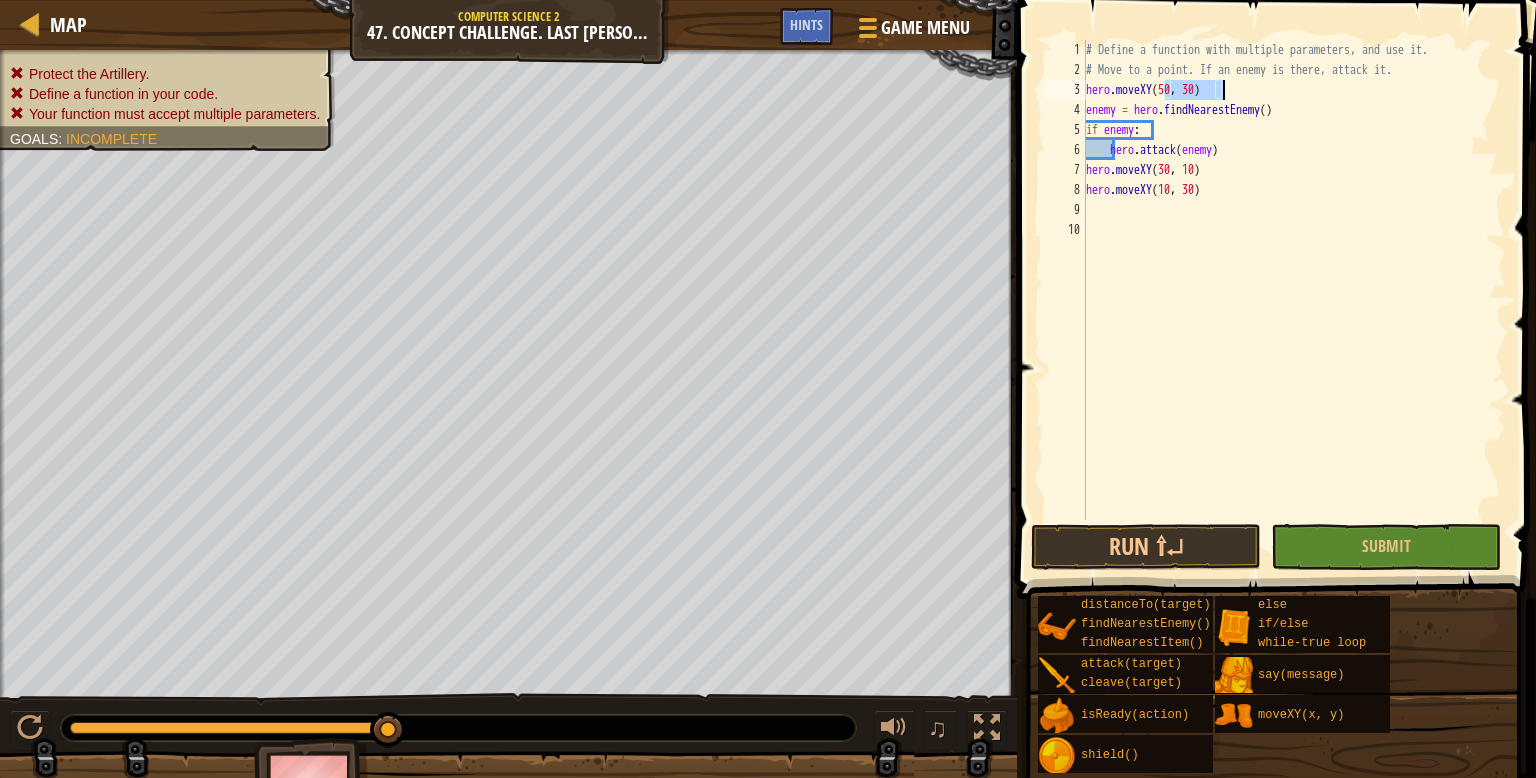 click on "# Define a function with multiple parameters, and use it. # Move to a point. If an enemy is there, attack it. hero . moveXY ( 50 ,   30 ) enemy   =   hero . findNearestEnemy ( ) if   enemy :      hero . attack ( enemy ) hero . moveXY ( 30 ,   10 ) hero . moveXY ( 10 ,   30 )" at bounding box center [1294, 300] 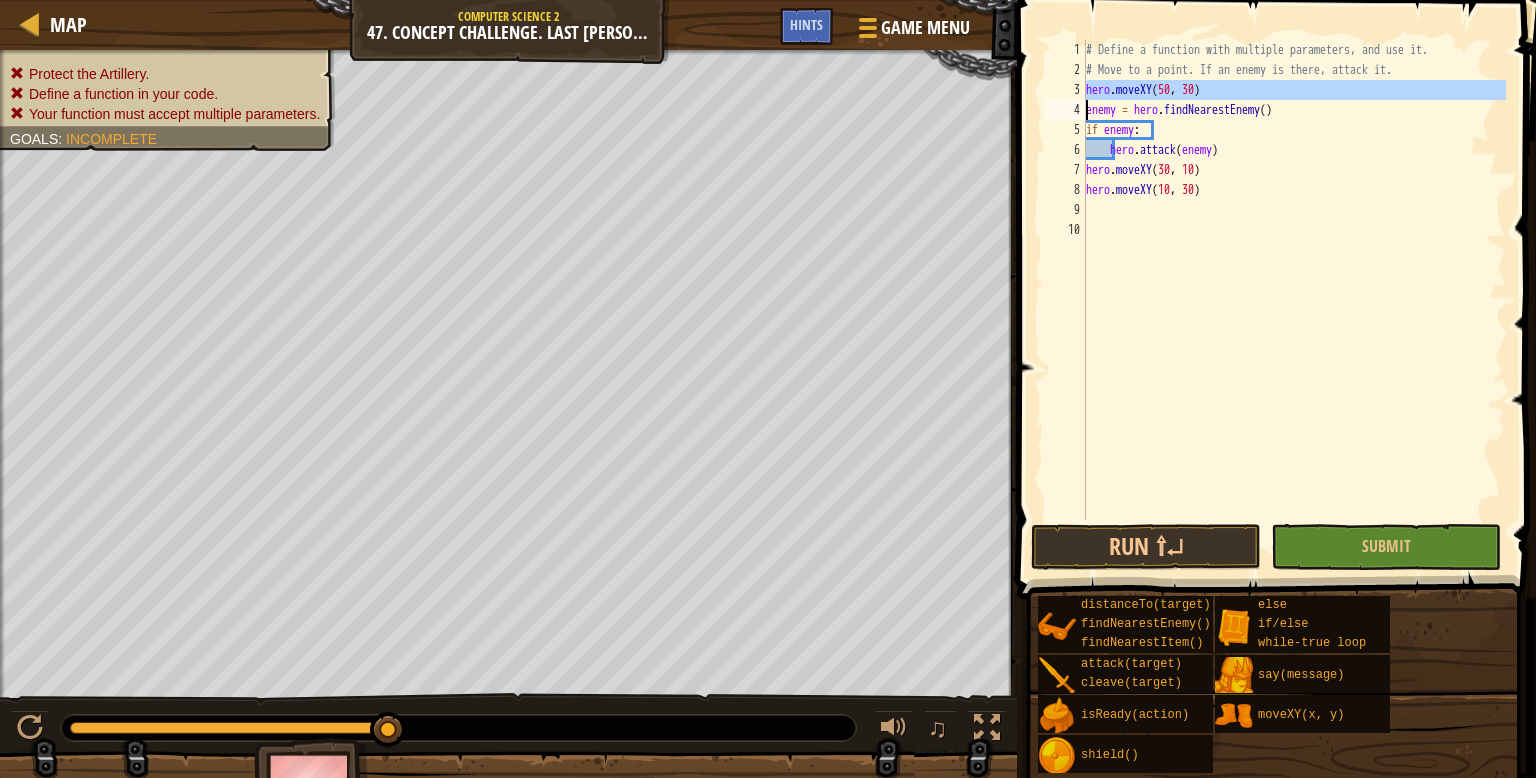 click on "# Define a function with multiple parameters, and use it. # Move to a point. If an enemy is there, attack it. hero . moveXY ( 50 ,   30 ) enemy   =   hero . findNearestEnemy ( ) if   enemy :      hero . attack ( enemy ) hero . moveXY ( 30 ,   10 ) hero . moveXY ( 10 ,   30 )" at bounding box center (1294, 280) 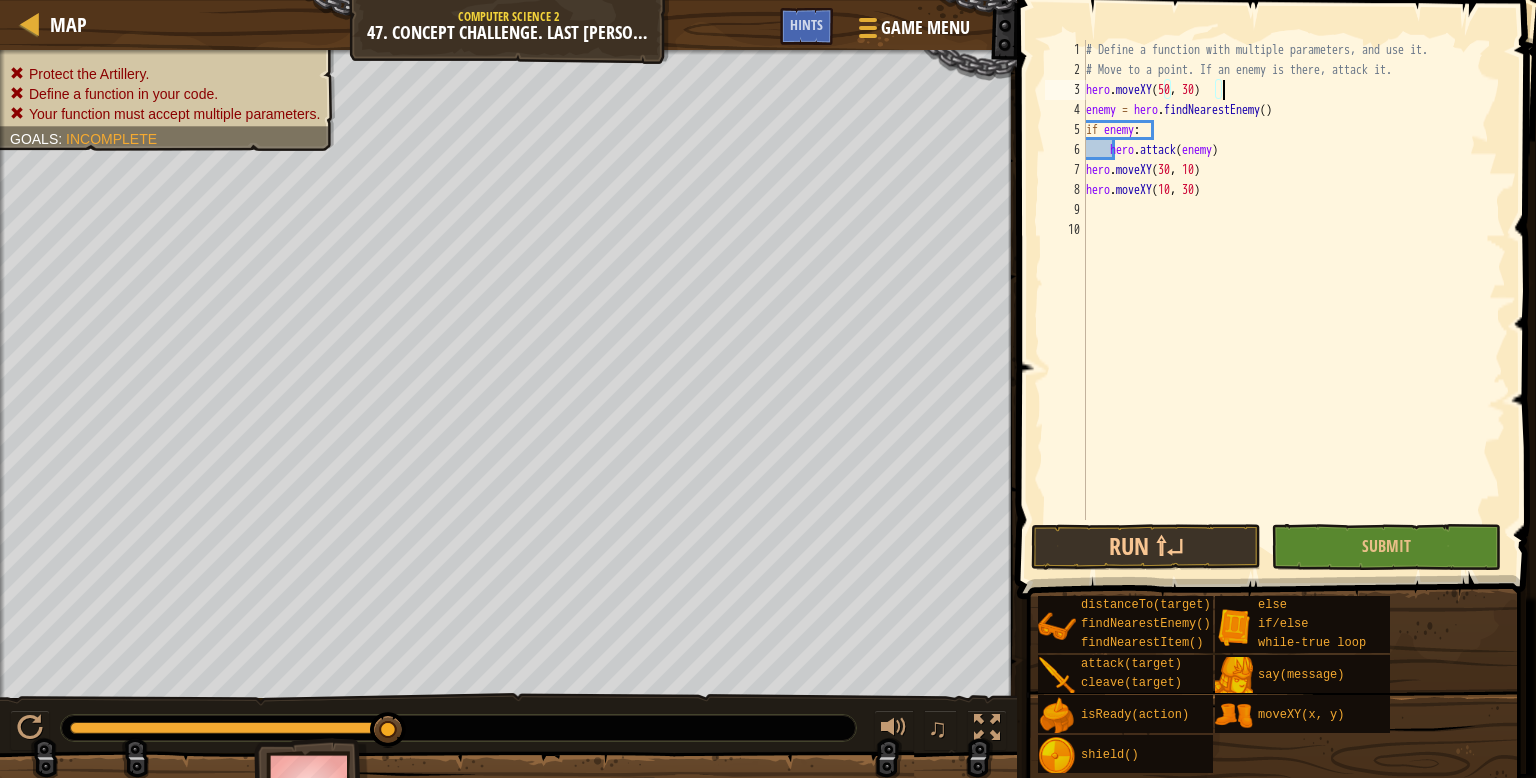 click on "# Define a function with multiple parameters, and use it. # Move to a point. If an enemy is there, attack it. hero . moveXY ( 50 ,   30 ) enemy   =   hero . findNearestEnemy ( ) if   enemy :      hero . attack ( enemy ) hero . moveXY ( 30 ,   10 ) hero . moveXY ( 10 ,   30 )" at bounding box center [1294, 300] 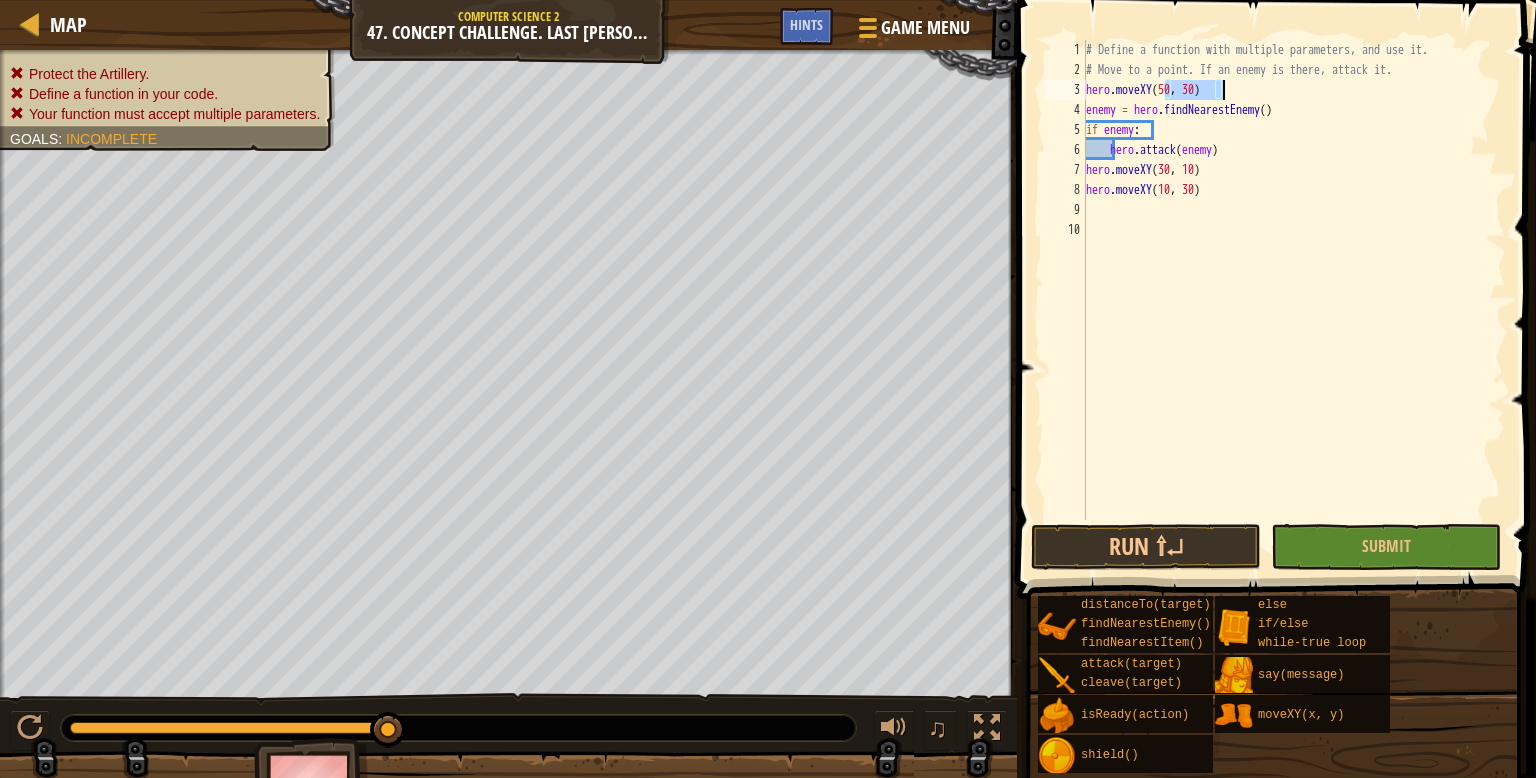 click on "# Define a function with multiple parameters, and use it. # Move to a point. If an enemy is there, attack it. hero . moveXY ( 50 ,   30 ) enemy   =   hero . findNearestEnemy ( ) if   enemy :      hero . attack ( enemy ) hero . moveXY ( 30 ,   10 ) hero . moveXY ( 10 ,   30 )" at bounding box center [1294, 280] 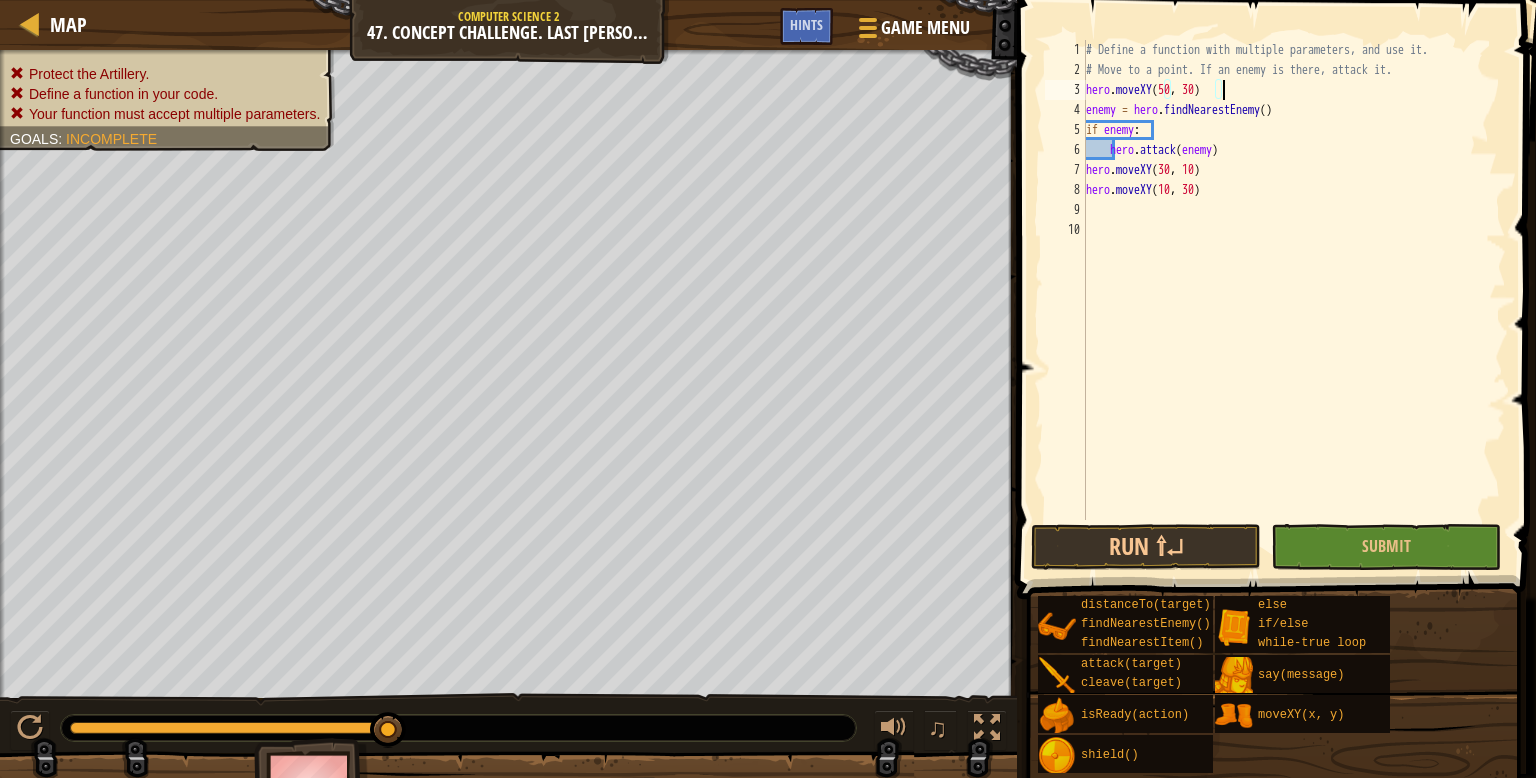 click on "# Define a function with multiple parameters, and use it. # Move to a point. If an enemy is there, attack it. hero . moveXY ( 50 ,   30 ) enemy   =   hero . findNearestEnemy ( ) if   enemy :      hero . attack ( enemy ) hero . moveXY ( 30 ,   10 ) hero . moveXY ( 10 ,   30 )" at bounding box center [1294, 300] 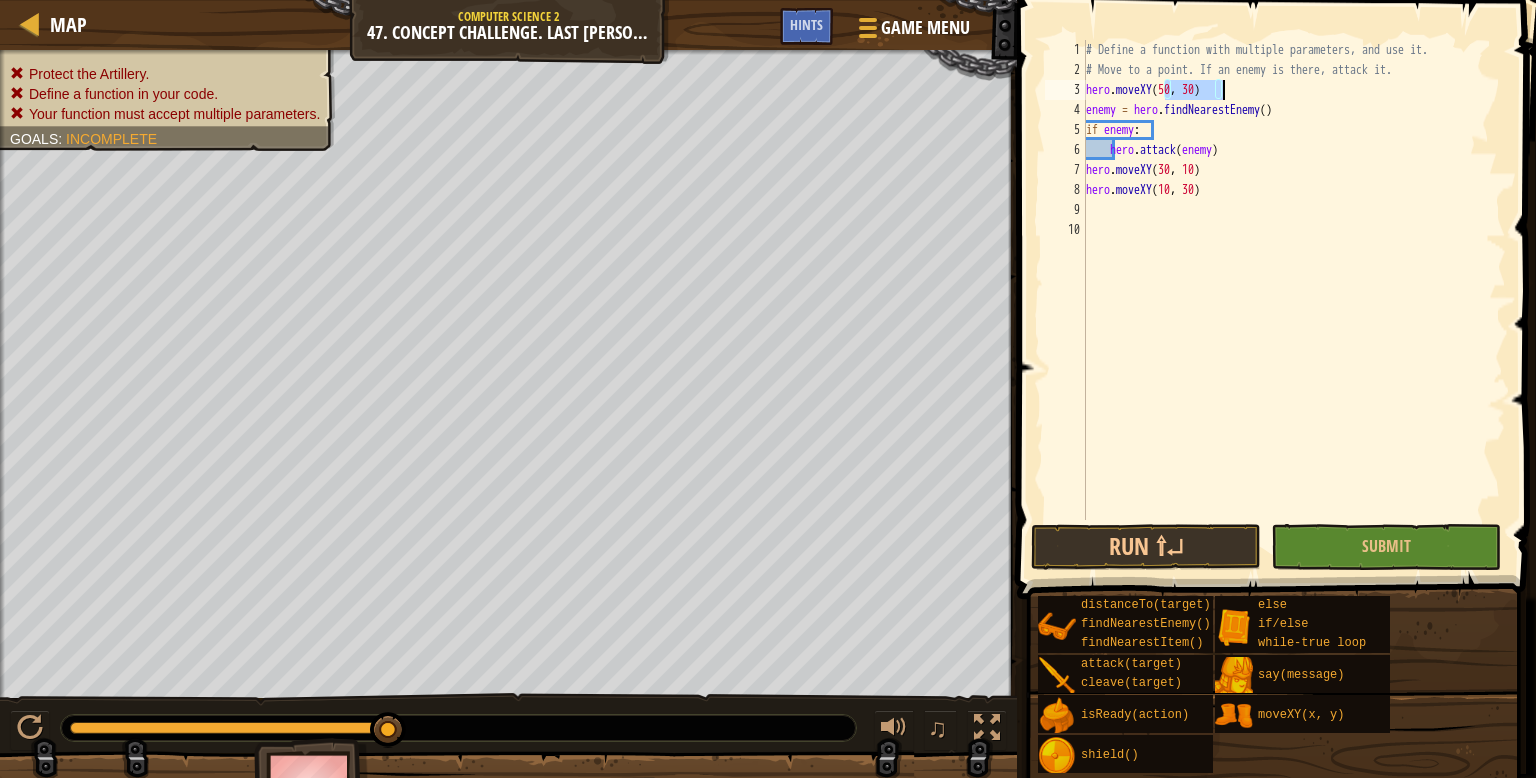 click on "# Define a function with multiple parameters, and use it. # Move to a point. If an enemy is there, attack it. hero . moveXY ( 50 ,   30 ) enemy   =   hero . findNearestEnemy ( ) if   enemy :      hero . attack ( enemy ) hero . moveXY ( 30 ,   10 ) hero . moveXY ( 10 ,   30 )" at bounding box center (1294, 300) 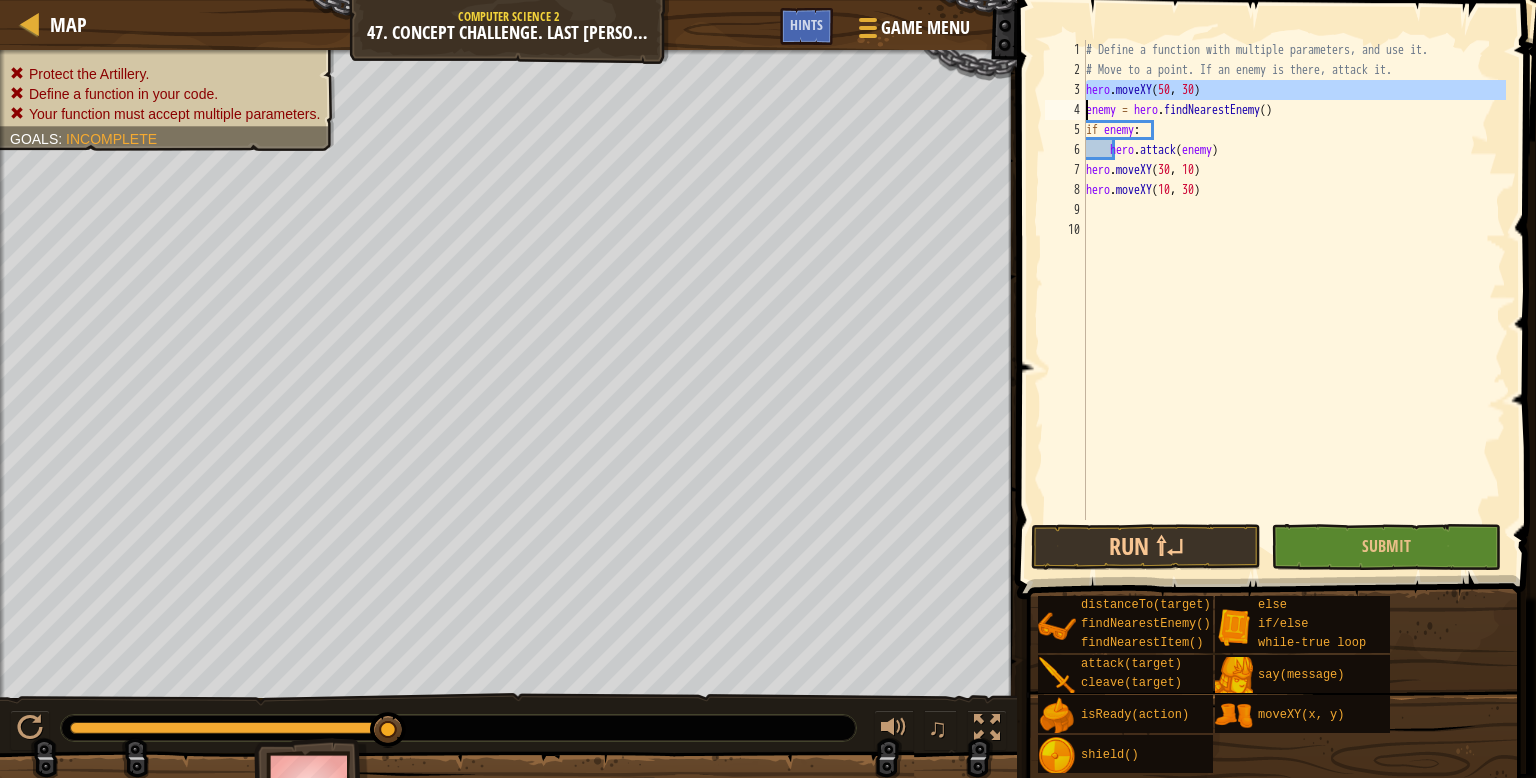 click on "# Define a function with multiple parameters, and use it. # Move to a point. If an enemy is there, attack it. hero . moveXY ( 50 ,   30 ) enemy   =   hero . findNearestEnemy ( ) if   enemy :      hero . attack ( enemy ) hero . moveXY ( 30 ,   10 ) hero . moveXY ( 10 ,   30 )" at bounding box center (1294, 300) 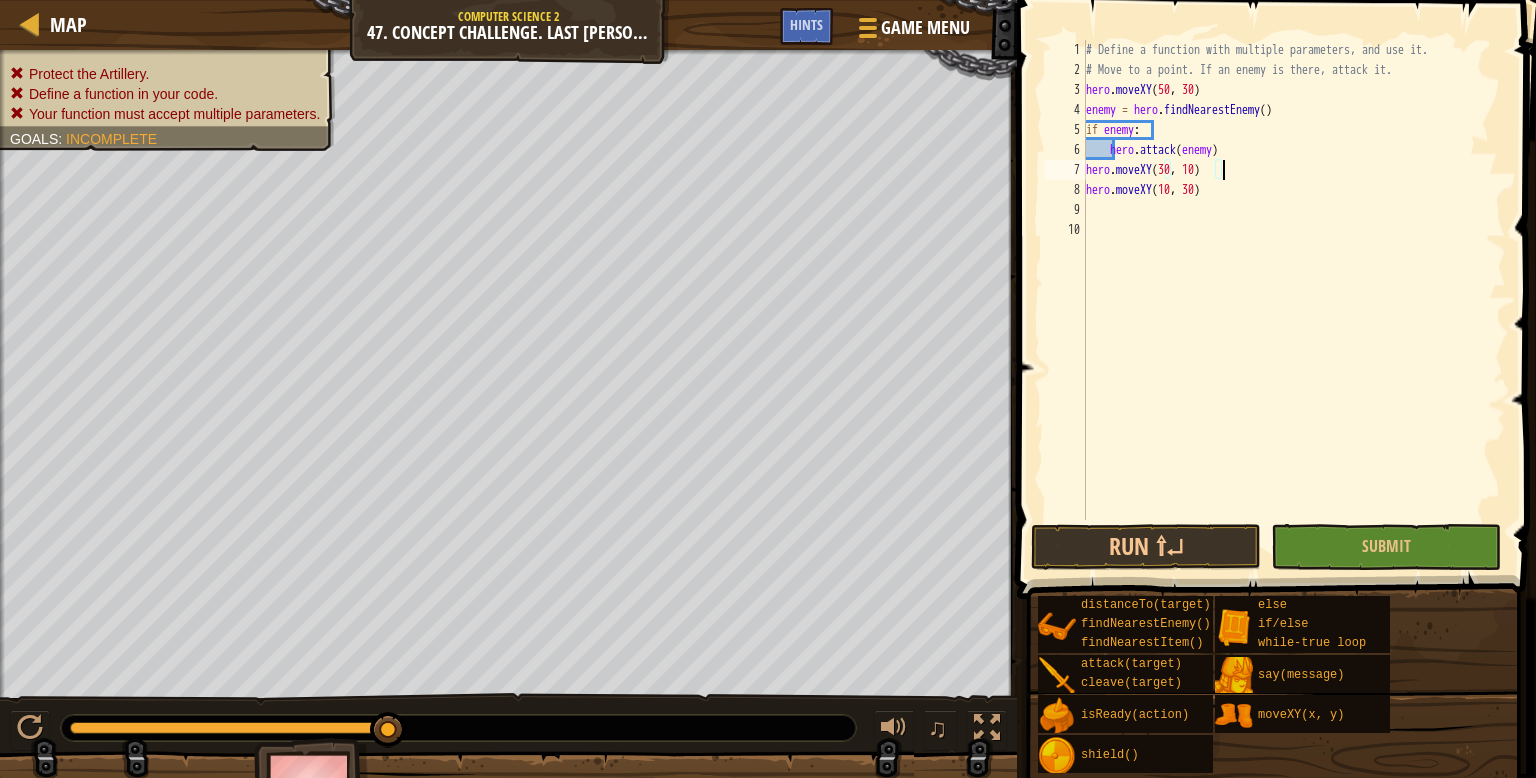type on "hero.moveXY(10, 30)" 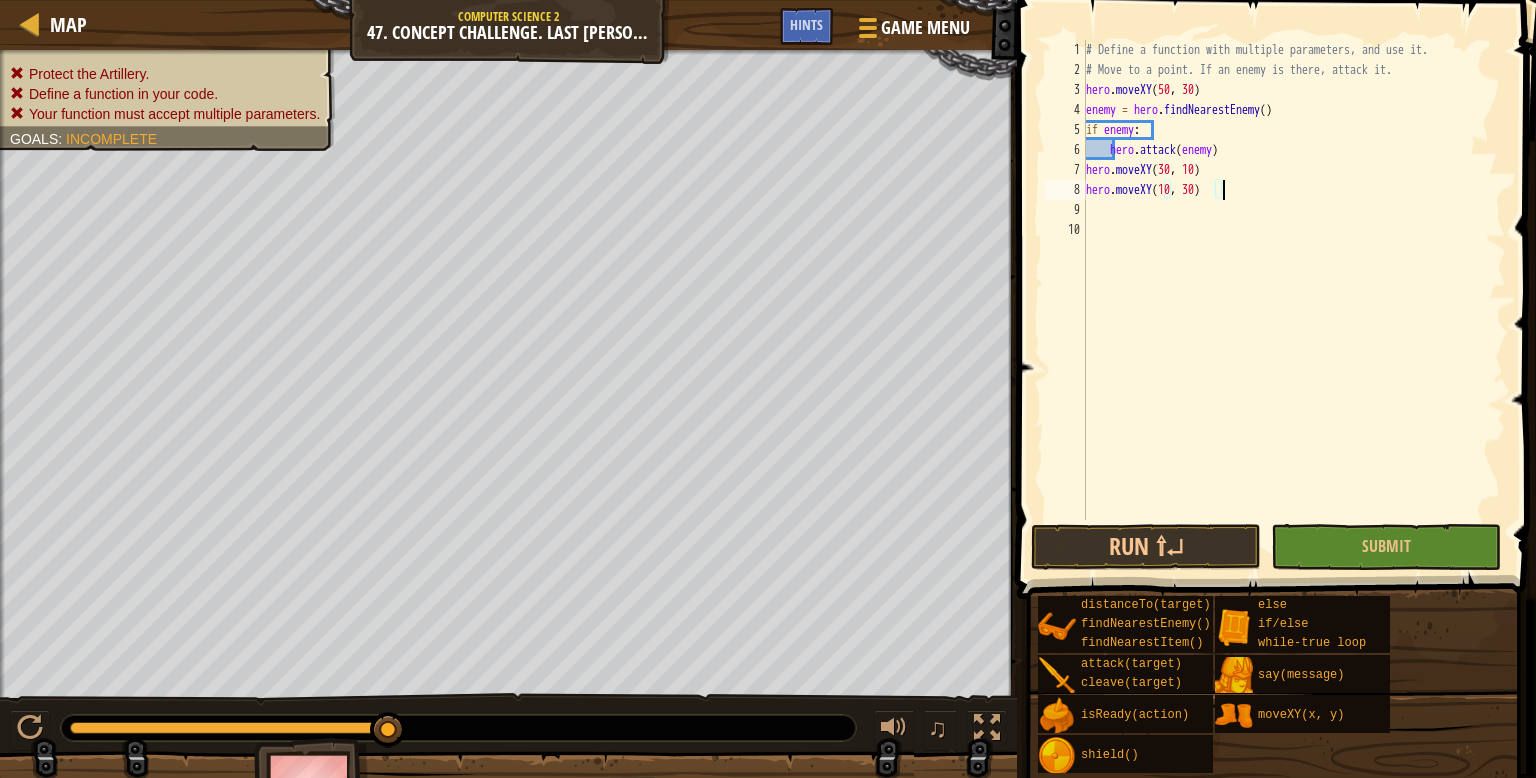 type 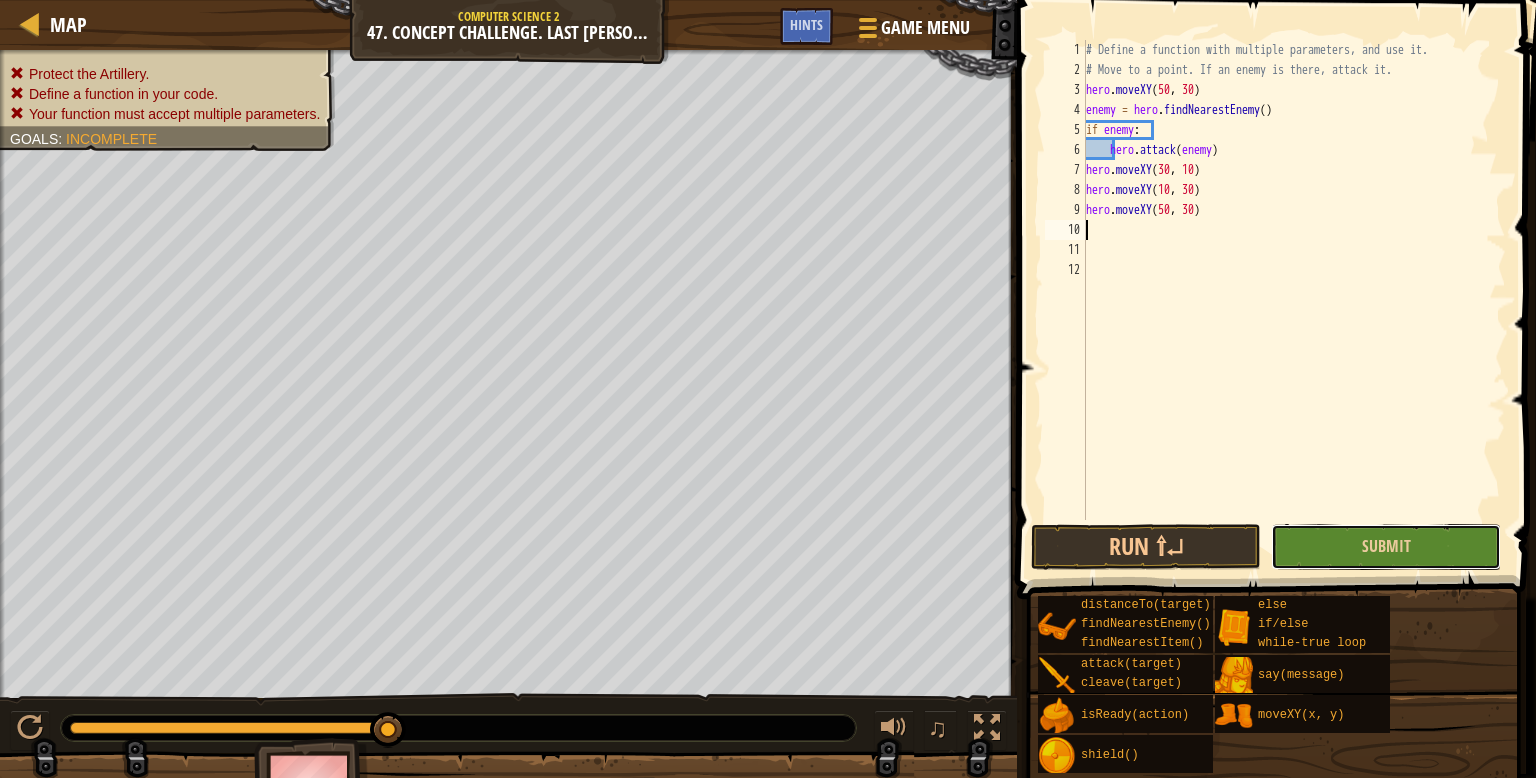 click on "Submit" at bounding box center (1386, 547) 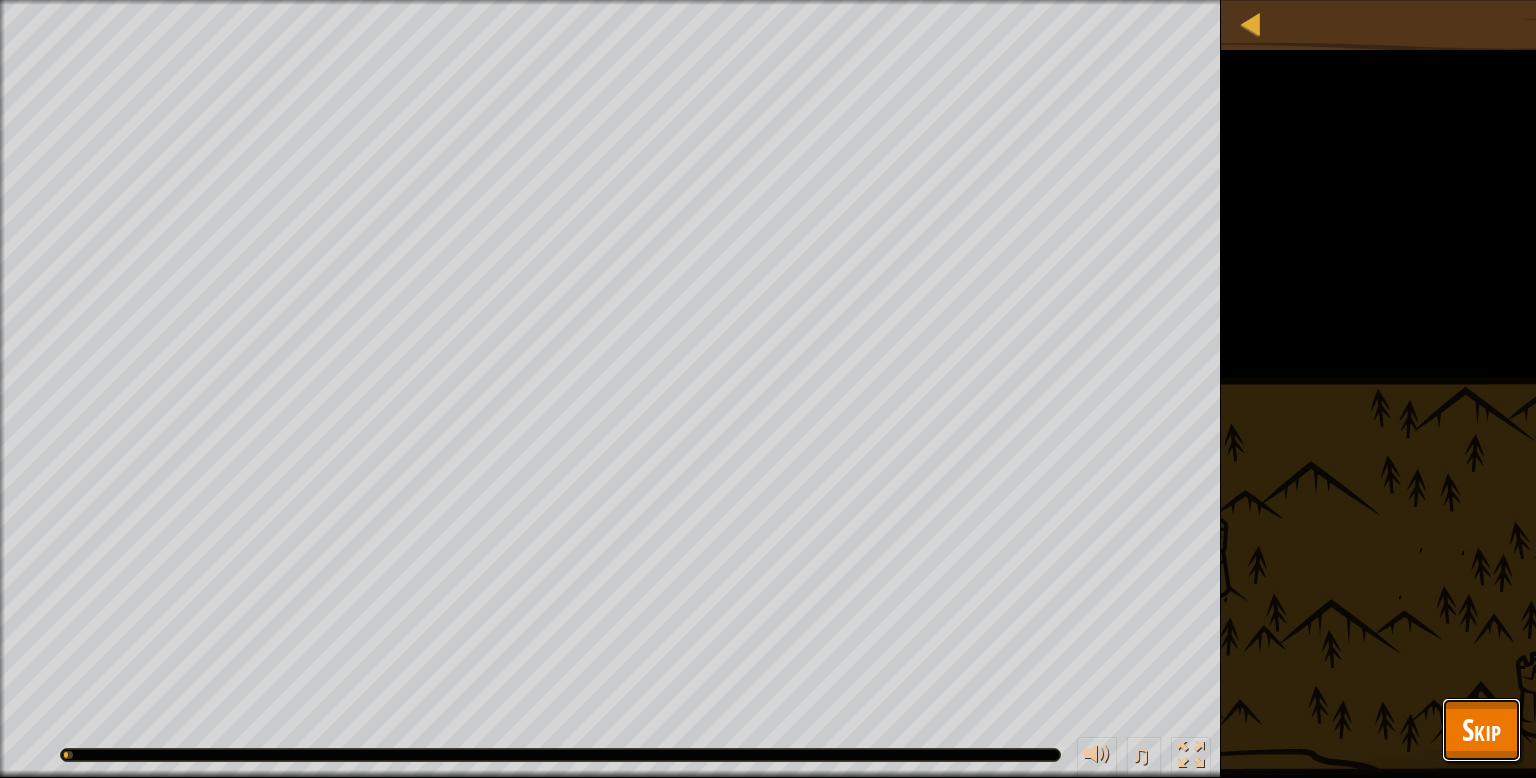 click on "Skip" at bounding box center (1481, 729) 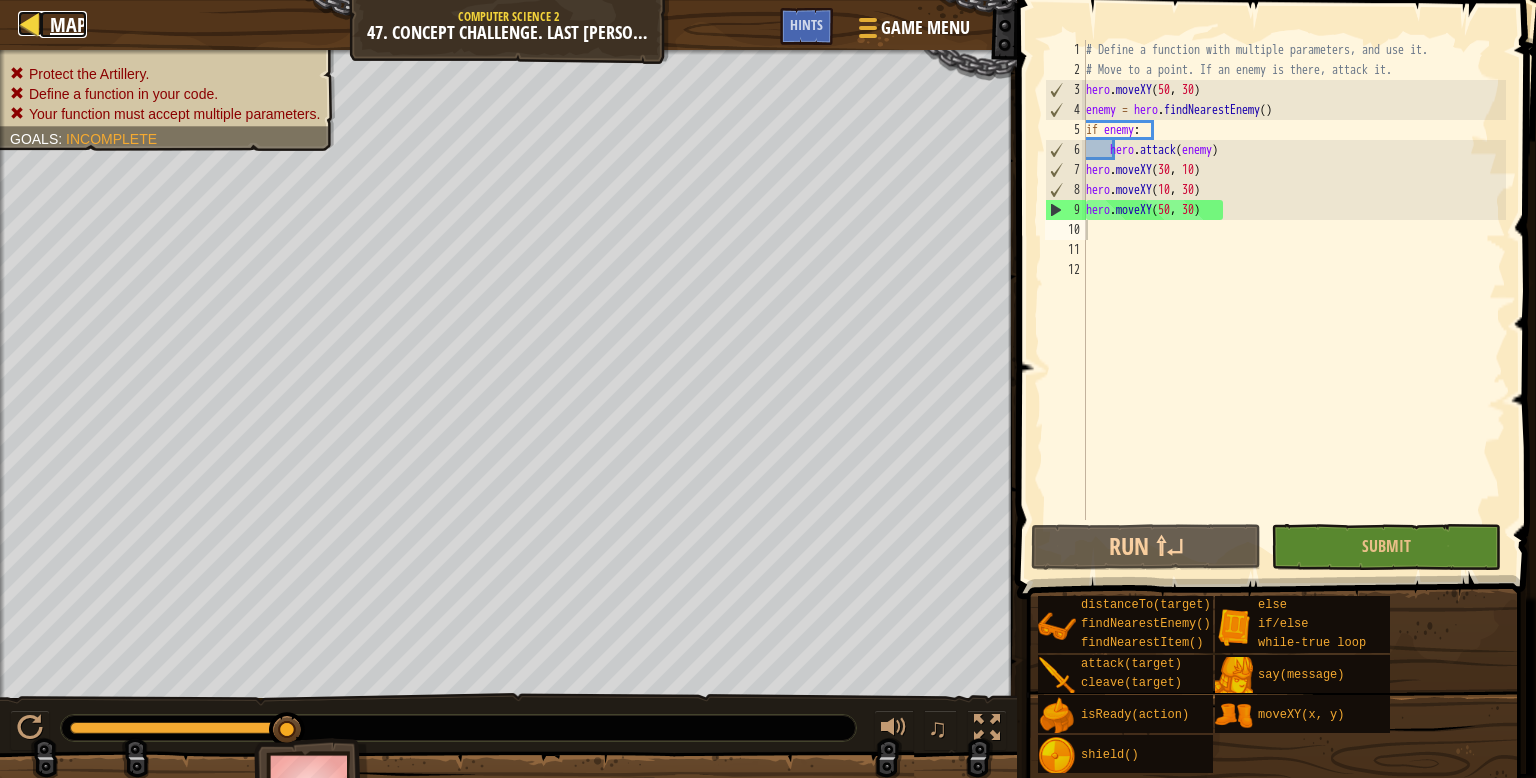 click on "Map" at bounding box center (63, 24) 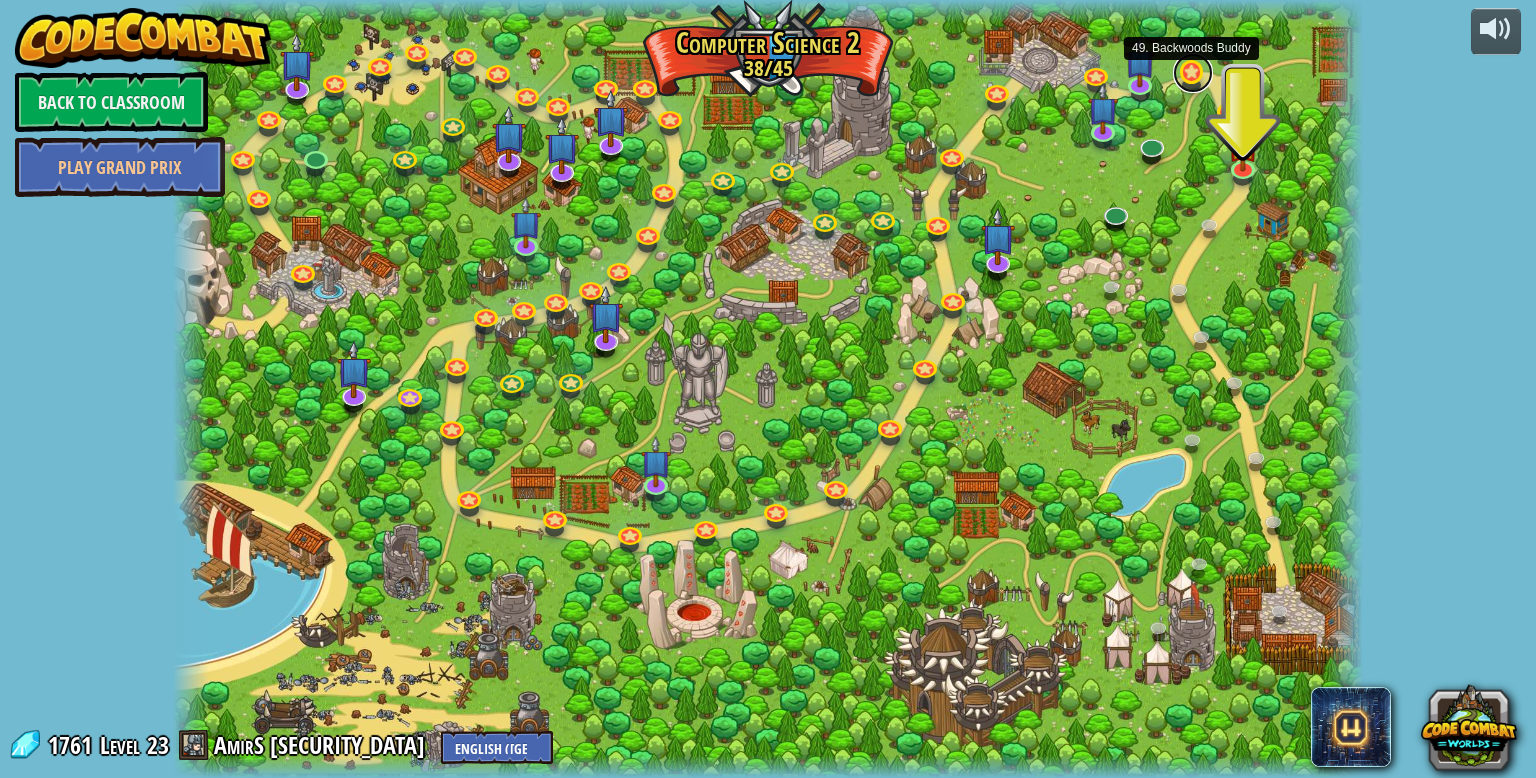 click at bounding box center (1193, 73) 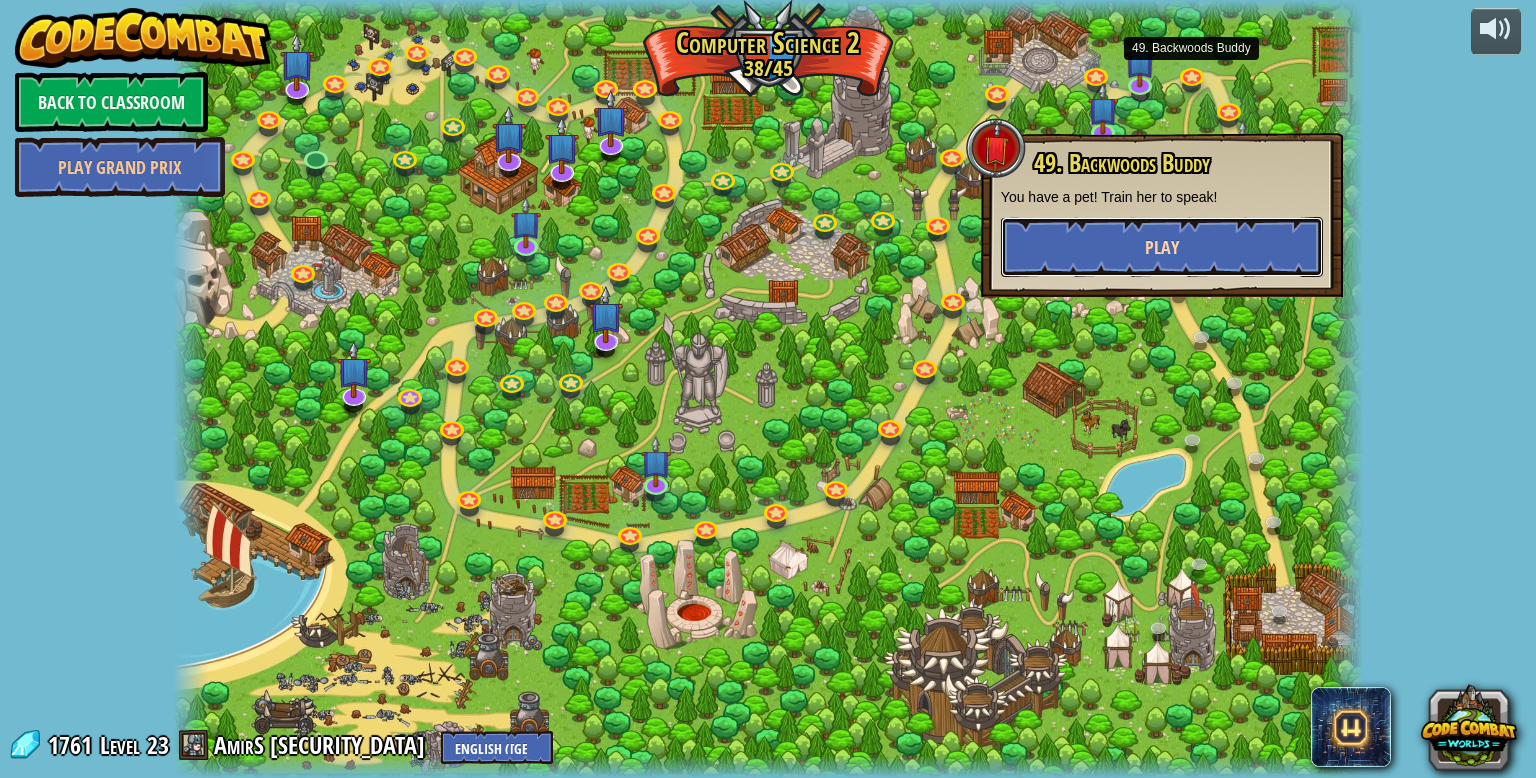 click on "Play" at bounding box center [1162, 247] 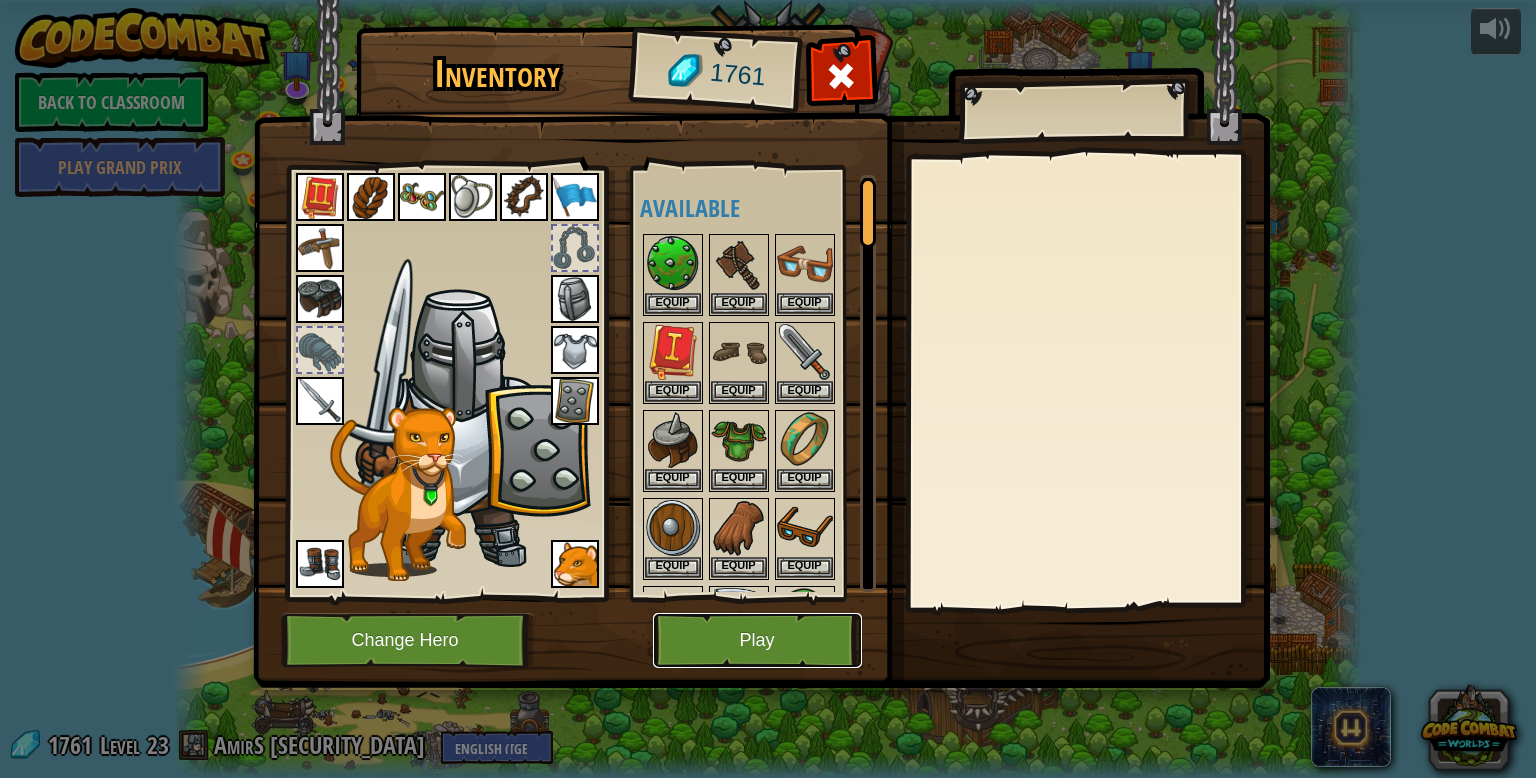 click on "Play" at bounding box center (757, 640) 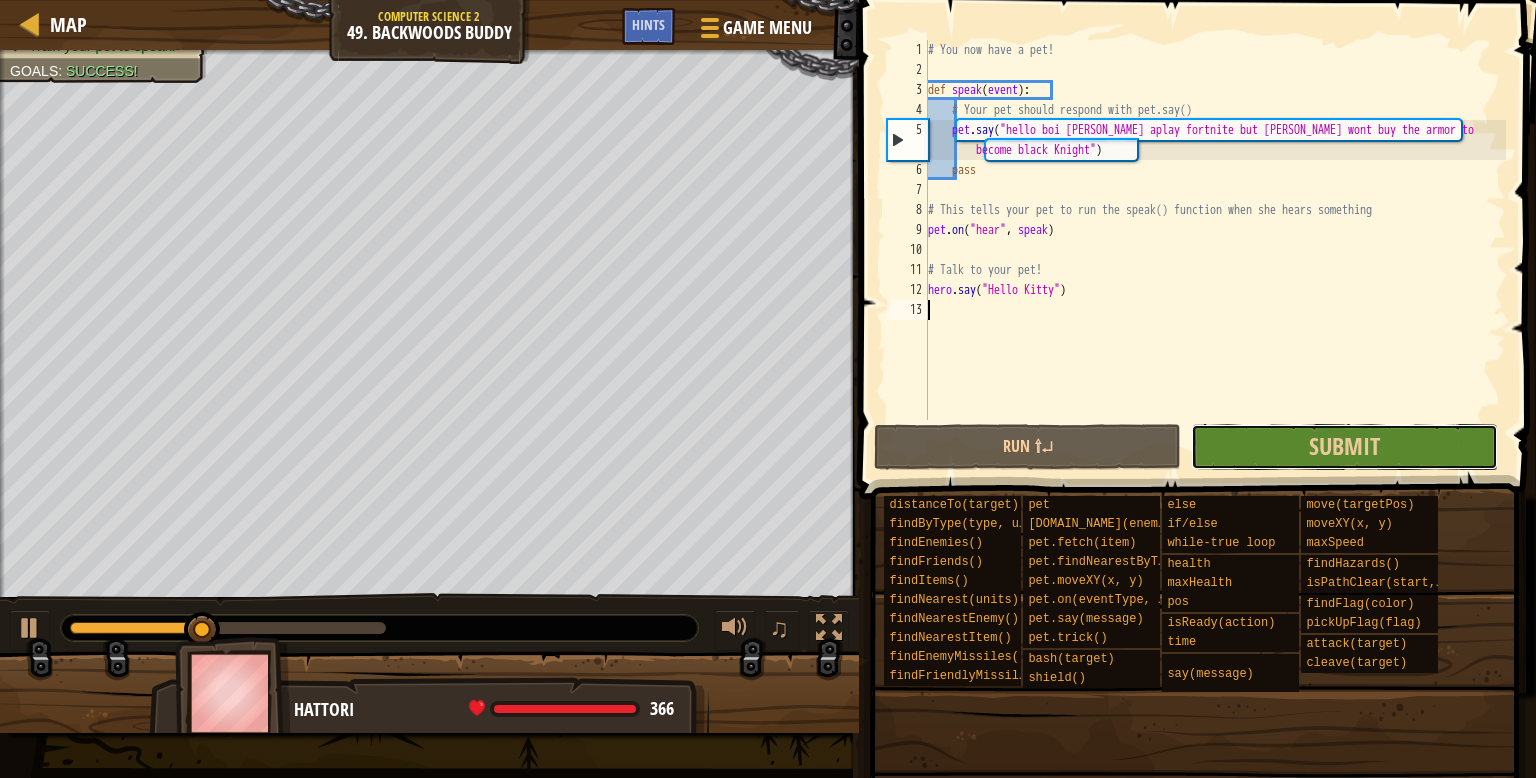 click on "Submit" at bounding box center (1344, 447) 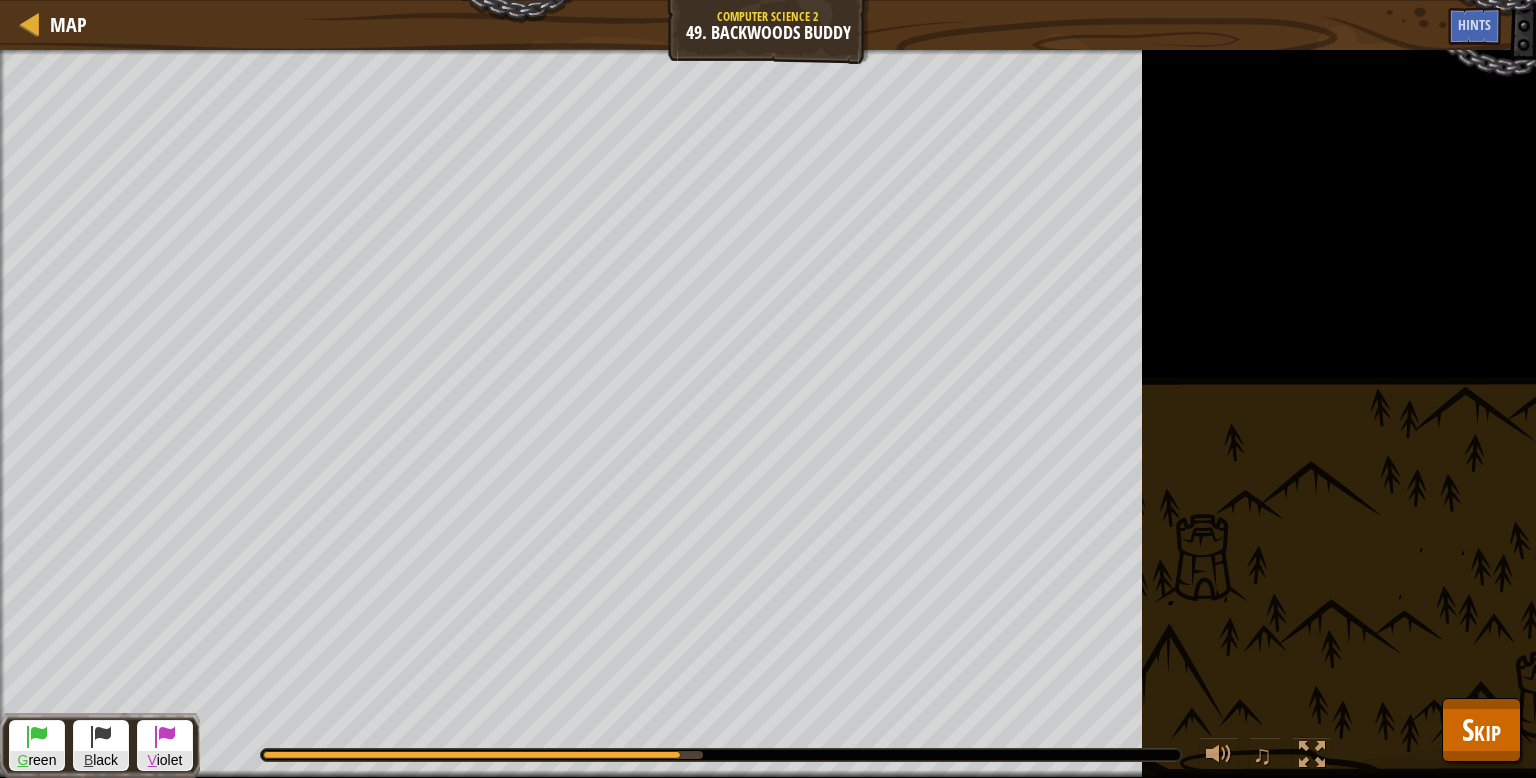 click on "Map Computer Science 2 49. Backwoods Buddy Game Menu Done Hints 1     הההההההההההההההההההההההההההההההההההההההההההההההההההההההההההההההההההההההההההההההההההההההההההההההההההההההההההההההההההההההההההההההההההההההההההההההההההההההההההההההההההההההההההההההההההההההההההההההההההההההההההההההההההההההההההההההההההההההההההההההההההההההההההההההה XXXXXXXXXXXXXXXXXXXXXXXXXXXXXXXXXXXXXXXXXXXXXXXXXXXXXXXXXXXXXXXXXXXXXXXXXXXXXXXXXXXXXXXXXXXXXXXXXXXXXXXXXXXXXXXXXXXXXXXXXXXXXXXXXXXXXXXXXXXXXXXXXXXXXXXXXXXXXXXXXXXXXXXXXXXXXXXXXXXXXXXXXXXXXXXXXXXXXXXXXXXXXXXXXXXXXXXXXXXXXXXXXXXXXXXXXXXXXXXXXXXXXXXXXXXXXXXX Solution × Hints 1 2 3 4 5 6 7 8 9 10 11 12 13 # You now have a pet! def   speak ( event ) :      # Your pet should respond with pet.say()      pet . say (          )      ." at bounding box center (768, 389) 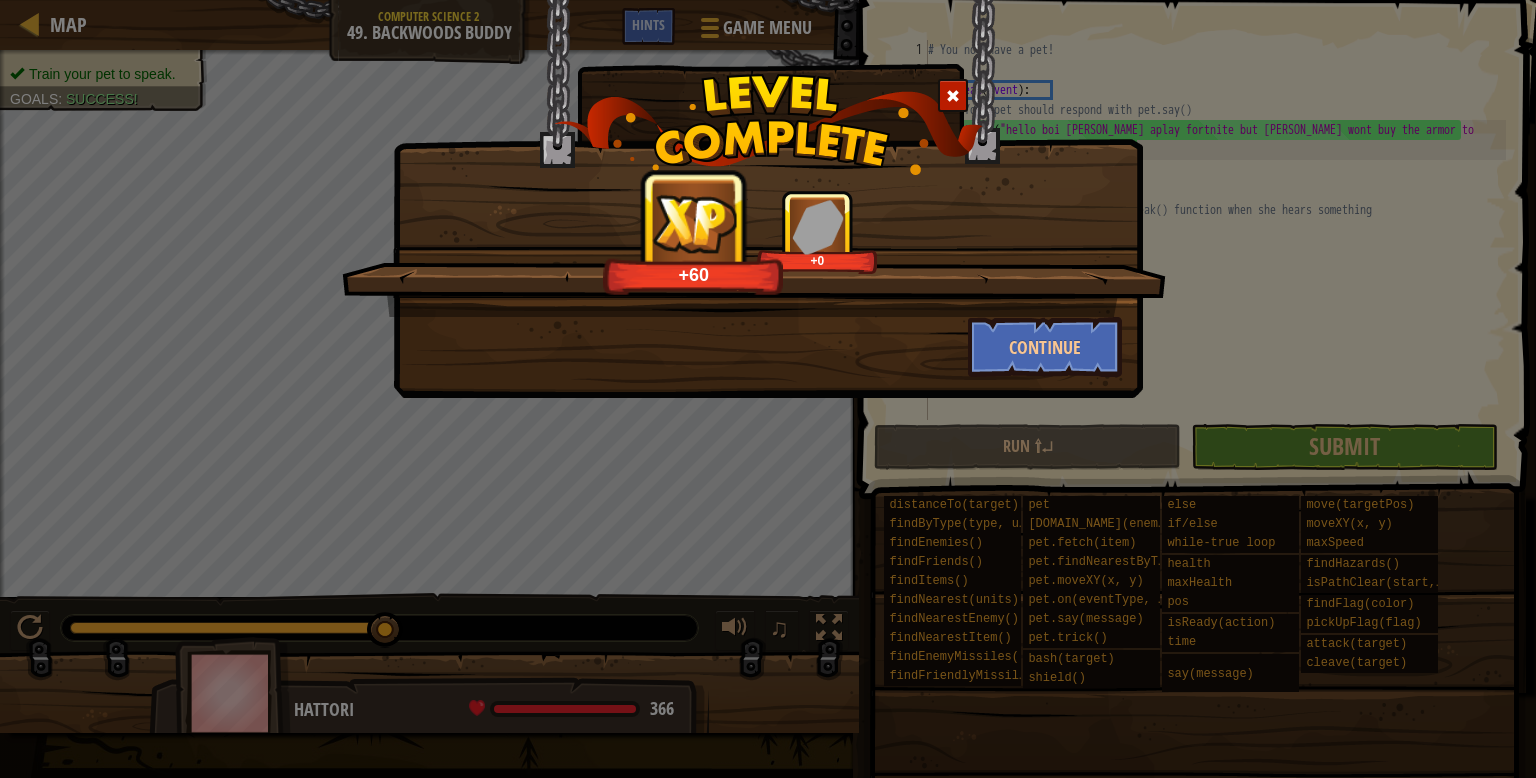 click at bounding box center [953, 96] 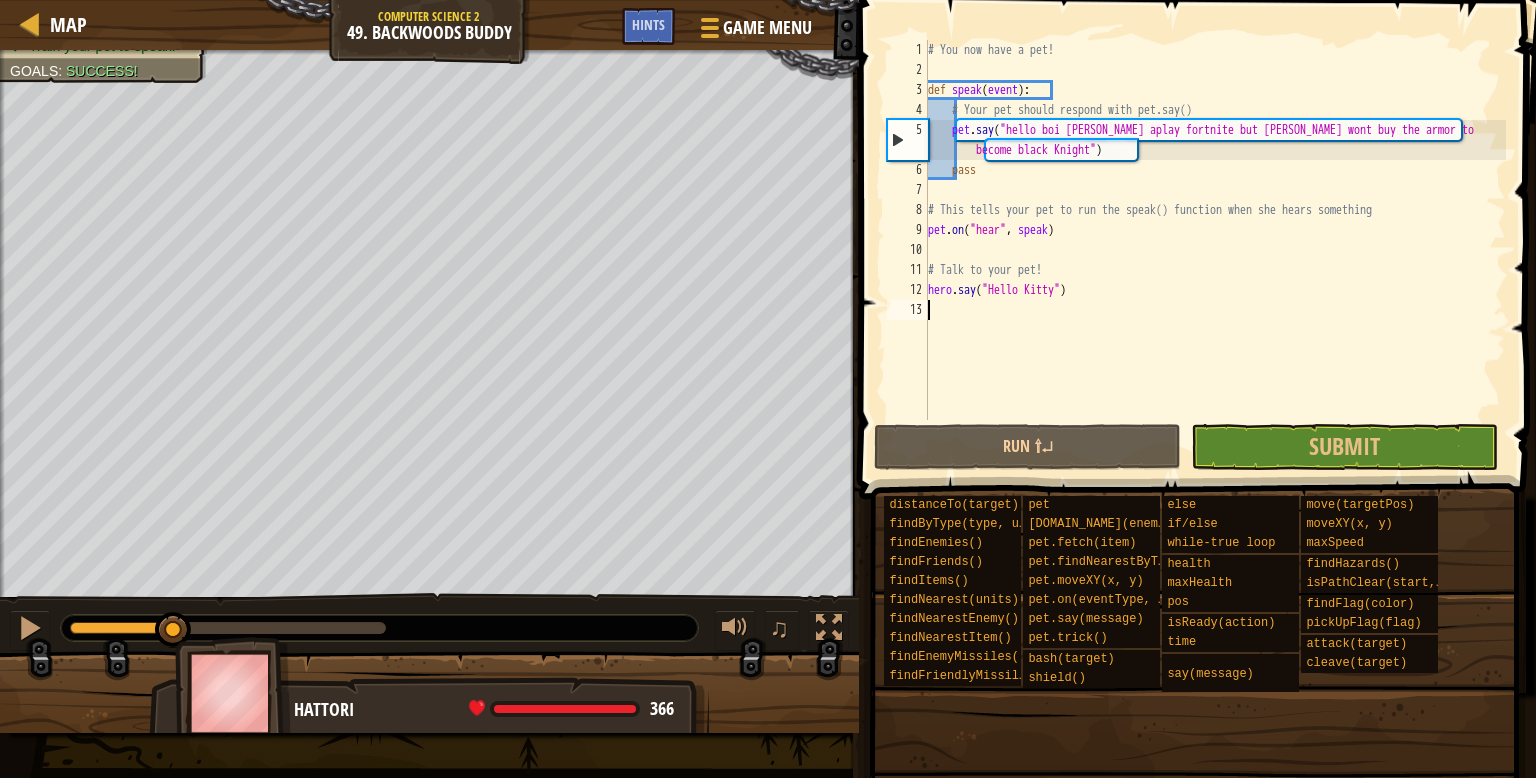 drag, startPoint x: 331, startPoint y: 632, endPoint x: 173, endPoint y: 610, distance: 159.52429 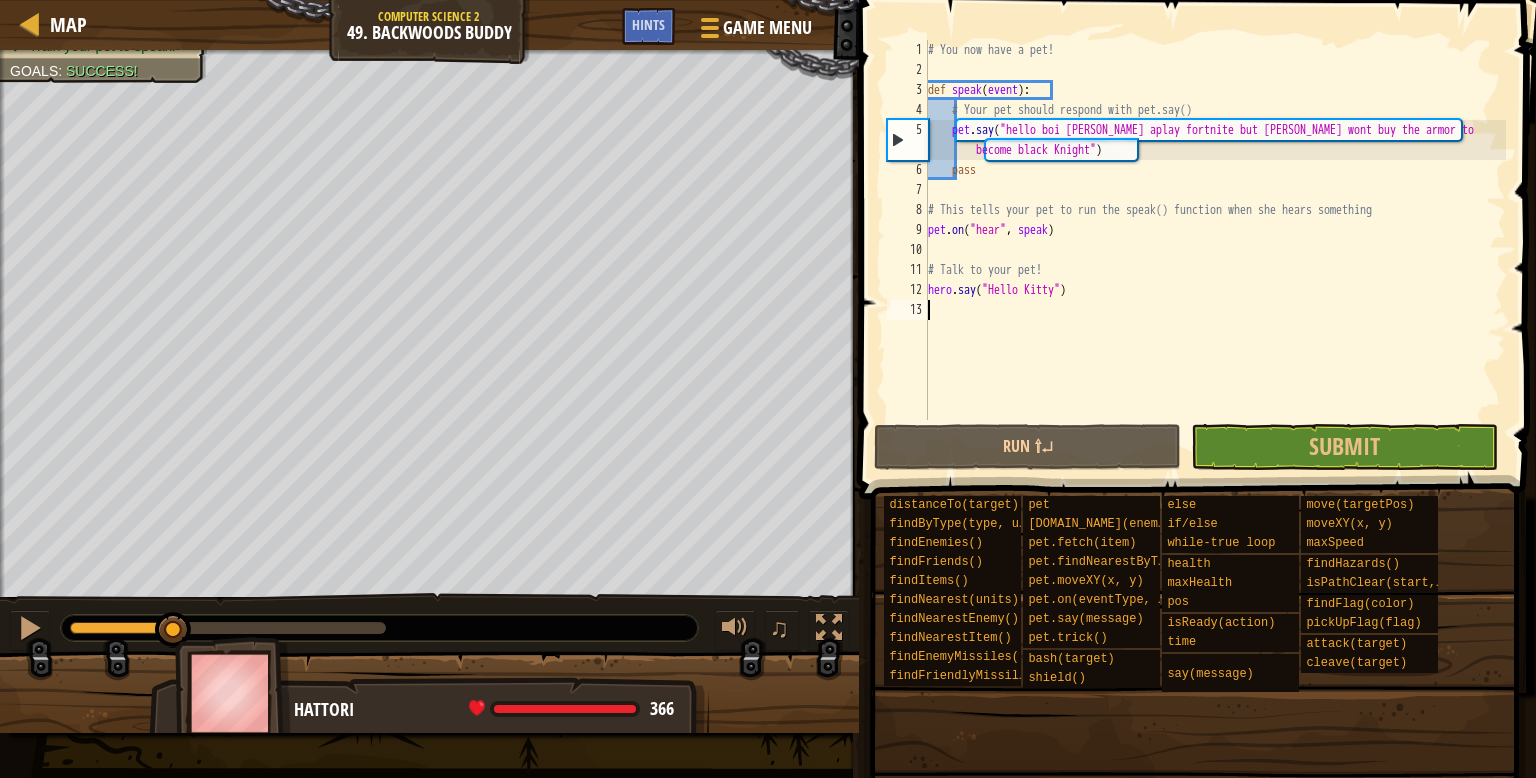 click on "♫" at bounding box center [429, 623] 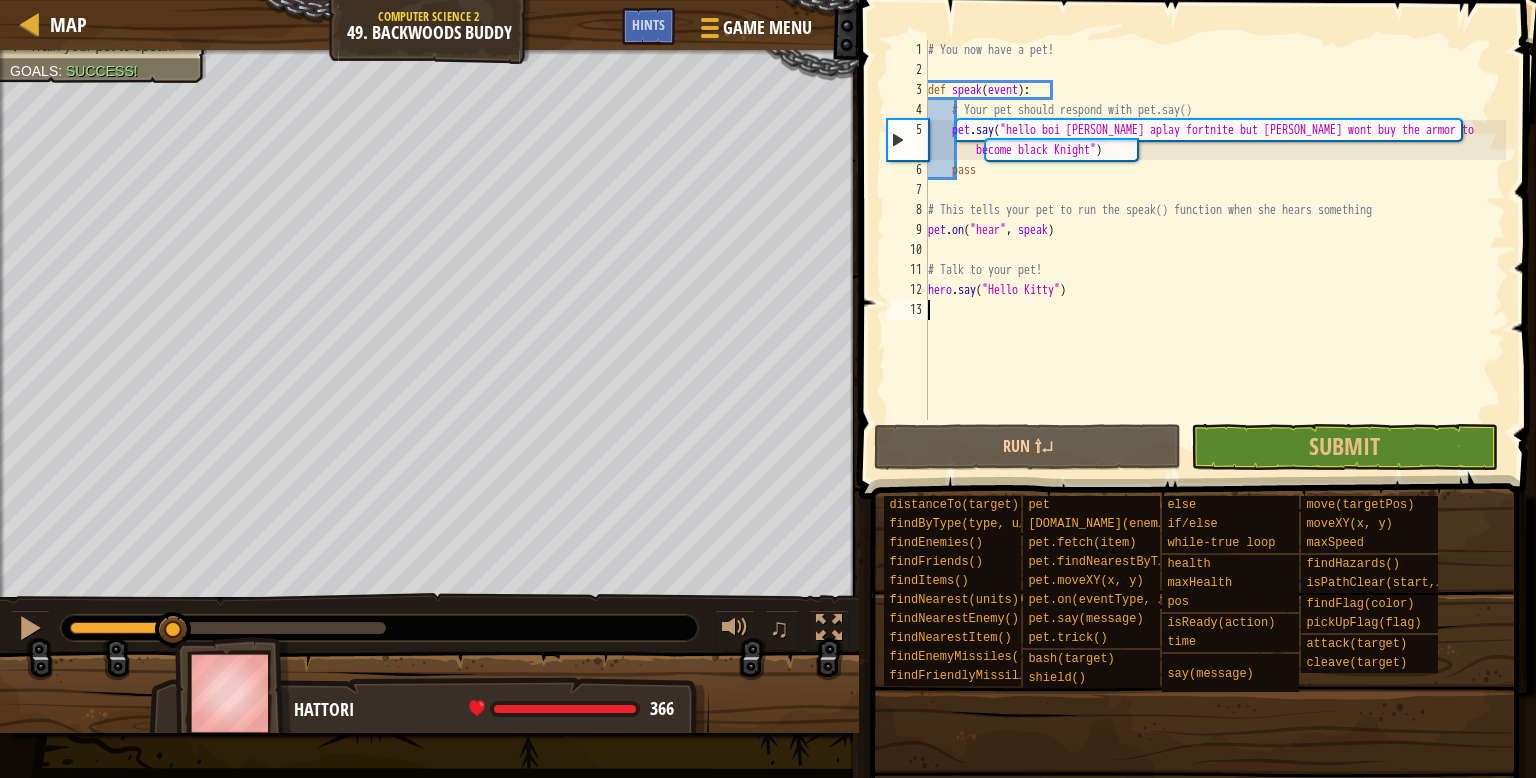 click on "# You now have a pet! def   speak ( event ) :      # Your pet should respond with pet.say()      pet . say ( "hello boi [PERSON_NAME] aplay fortnite but [PERSON_NAME] wont buy the armor to           become black Knight" )      pass # This tells your pet to run the speak() function when she hears something pet . on ( "hear" ,   speak ) # Talk to your pet! hero . say ( "Hello Kitty" )" at bounding box center (1215, 250) 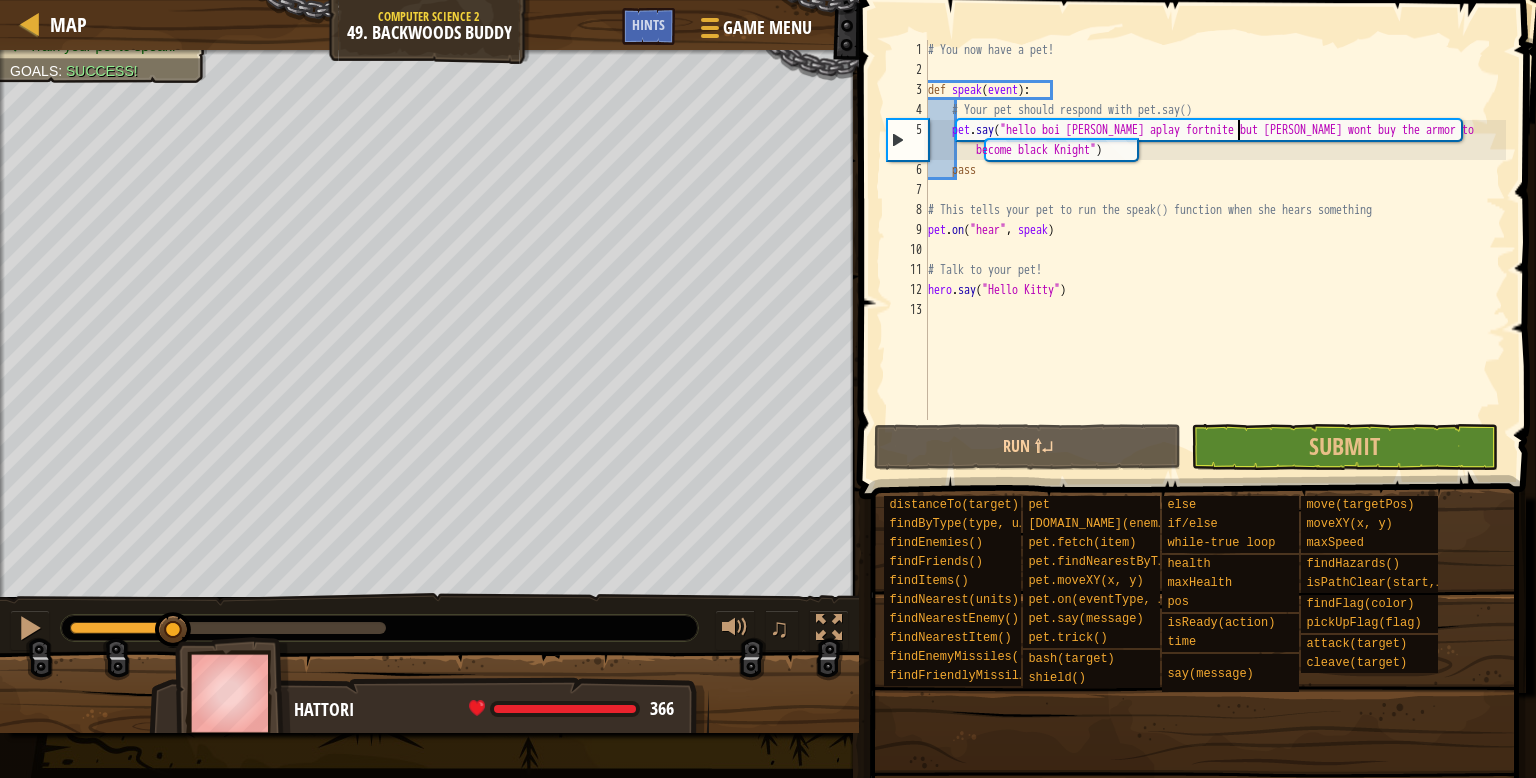 click on "# You now have a pet! def   speak ( event ) :      # Your pet should respond with pet.say()      pet . say ( "hello boi [PERSON_NAME] aplay fortnite but [PERSON_NAME] wont buy the armor to           become black Knight" )      pass # This tells your pet to run the speak() function when she hears something pet . on ( "hear" ,   speak ) # Talk to your pet! hero . say ( "Hello Kitty" )" at bounding box center (1215, 250) 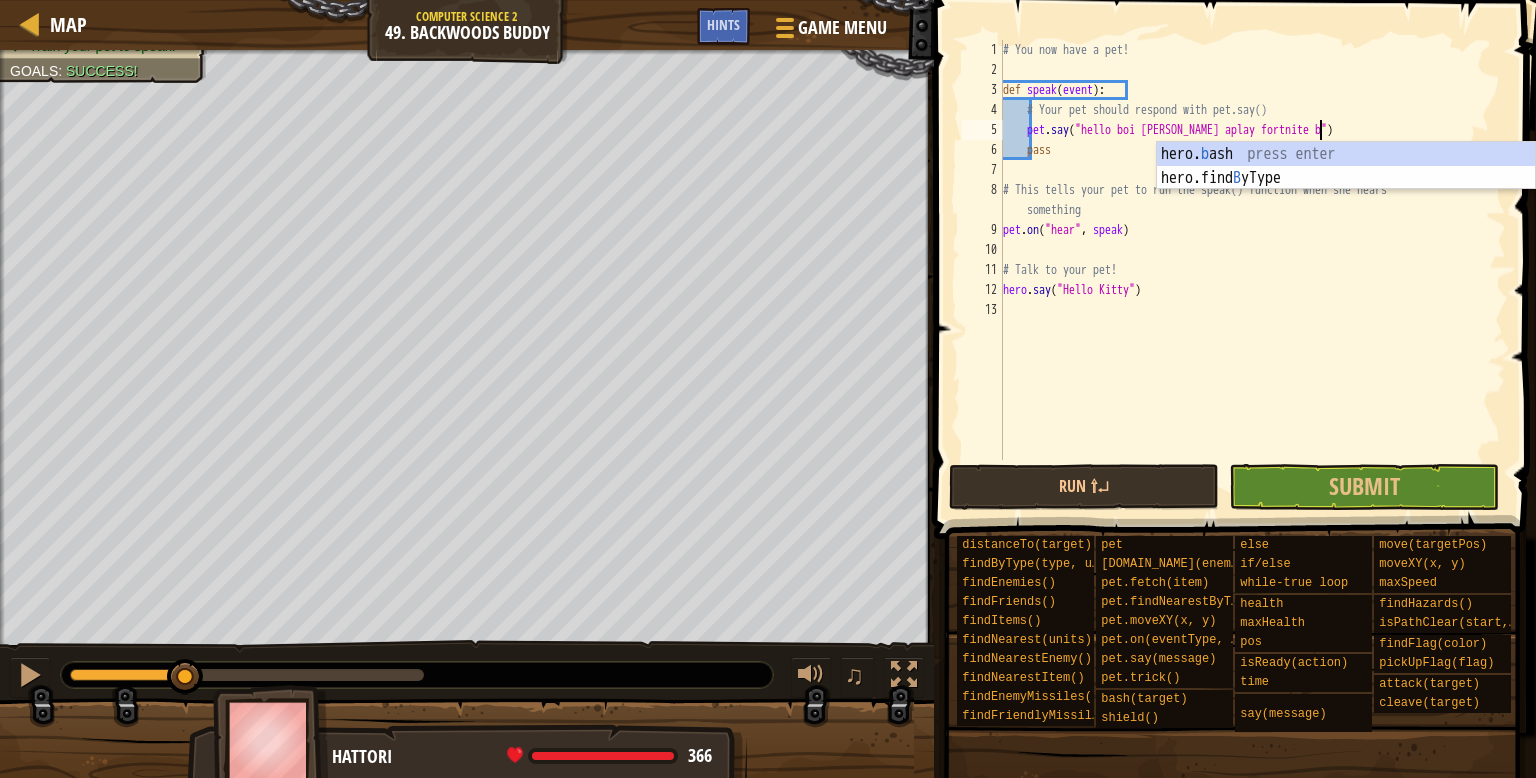 type on "pet.say("hello boi [PERSON_NAME] aplay fortnite ")" 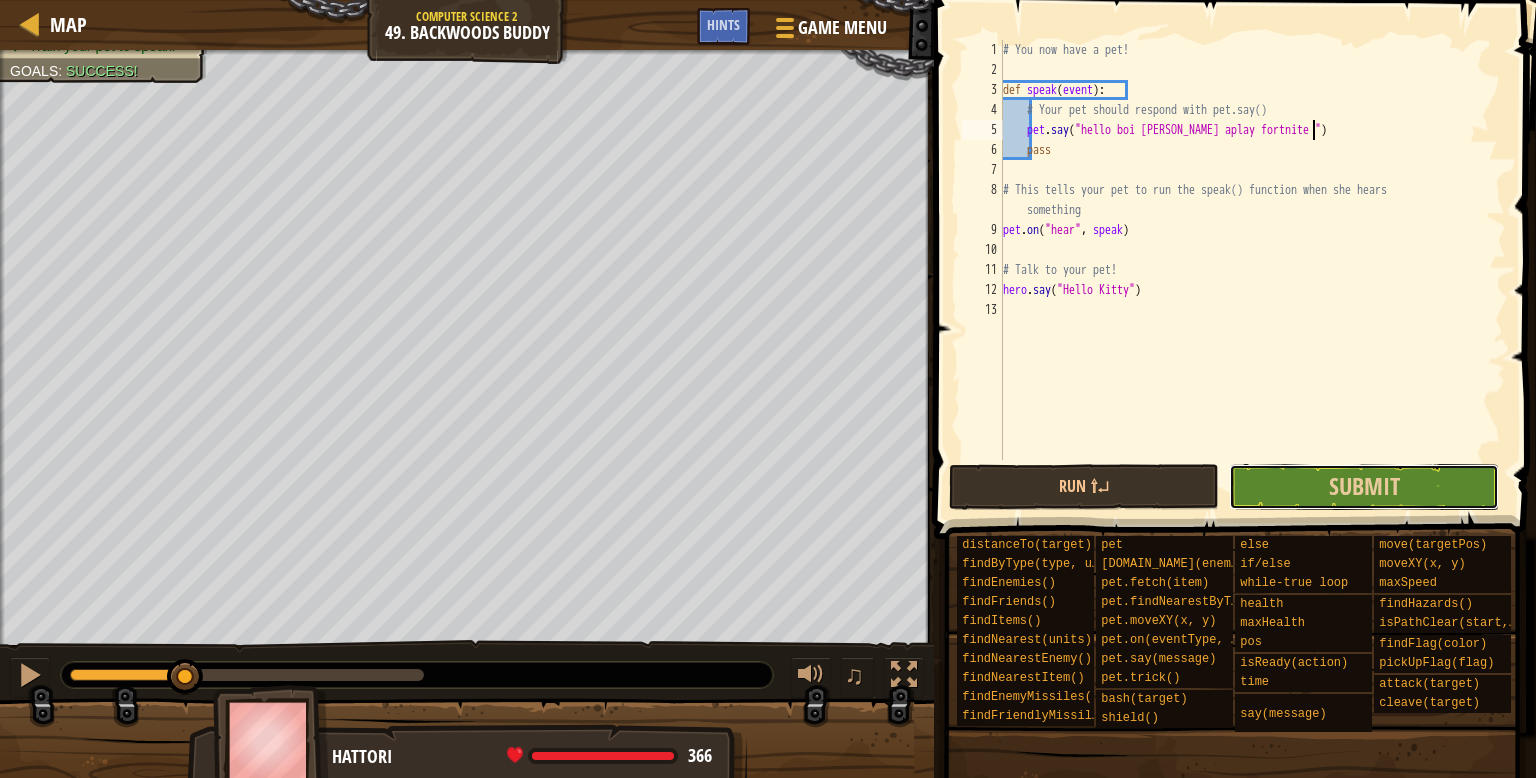 click on "Submit" at bounding box center [1364, 487] 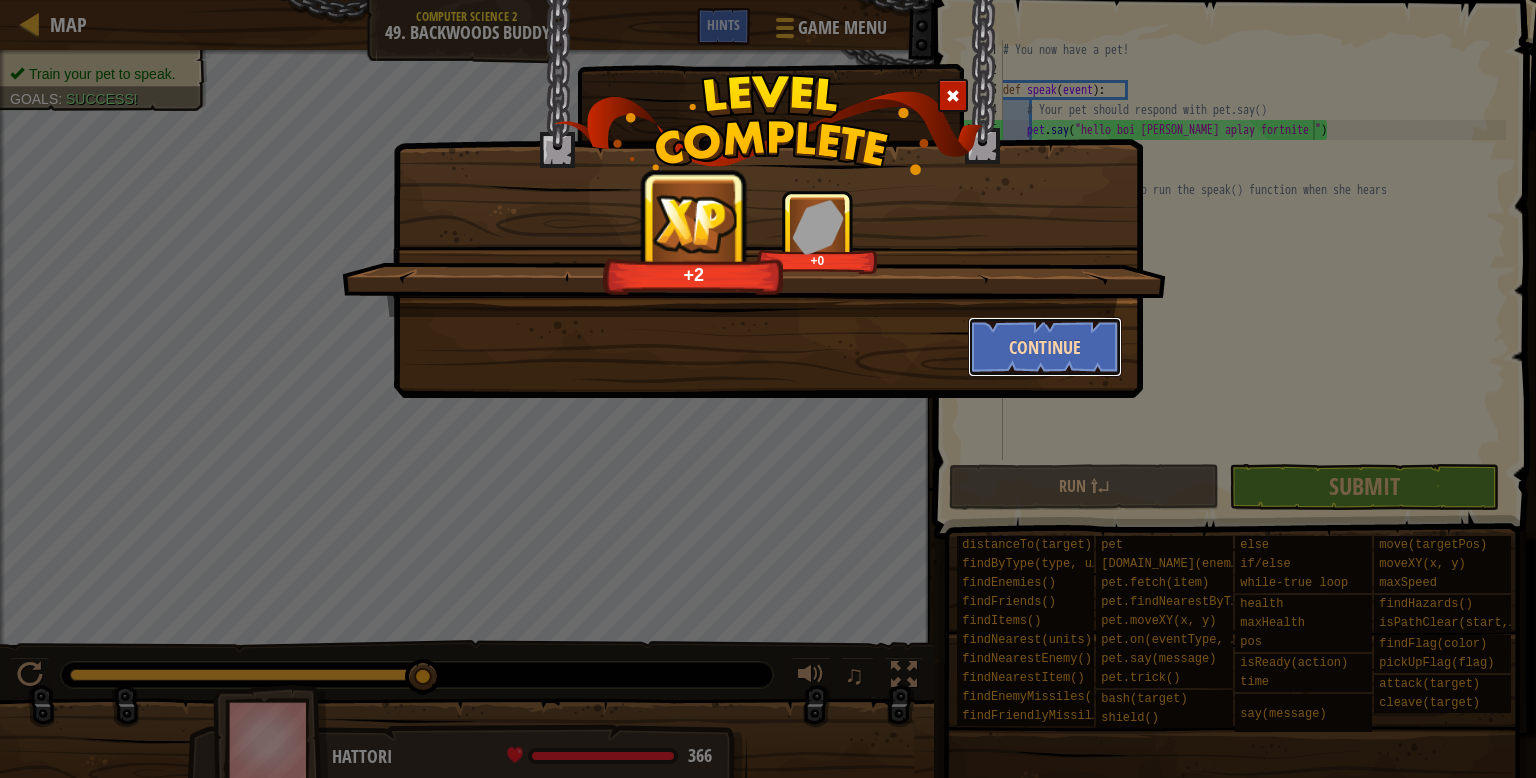 click on "Continue" at bounding box center [1045, 347] 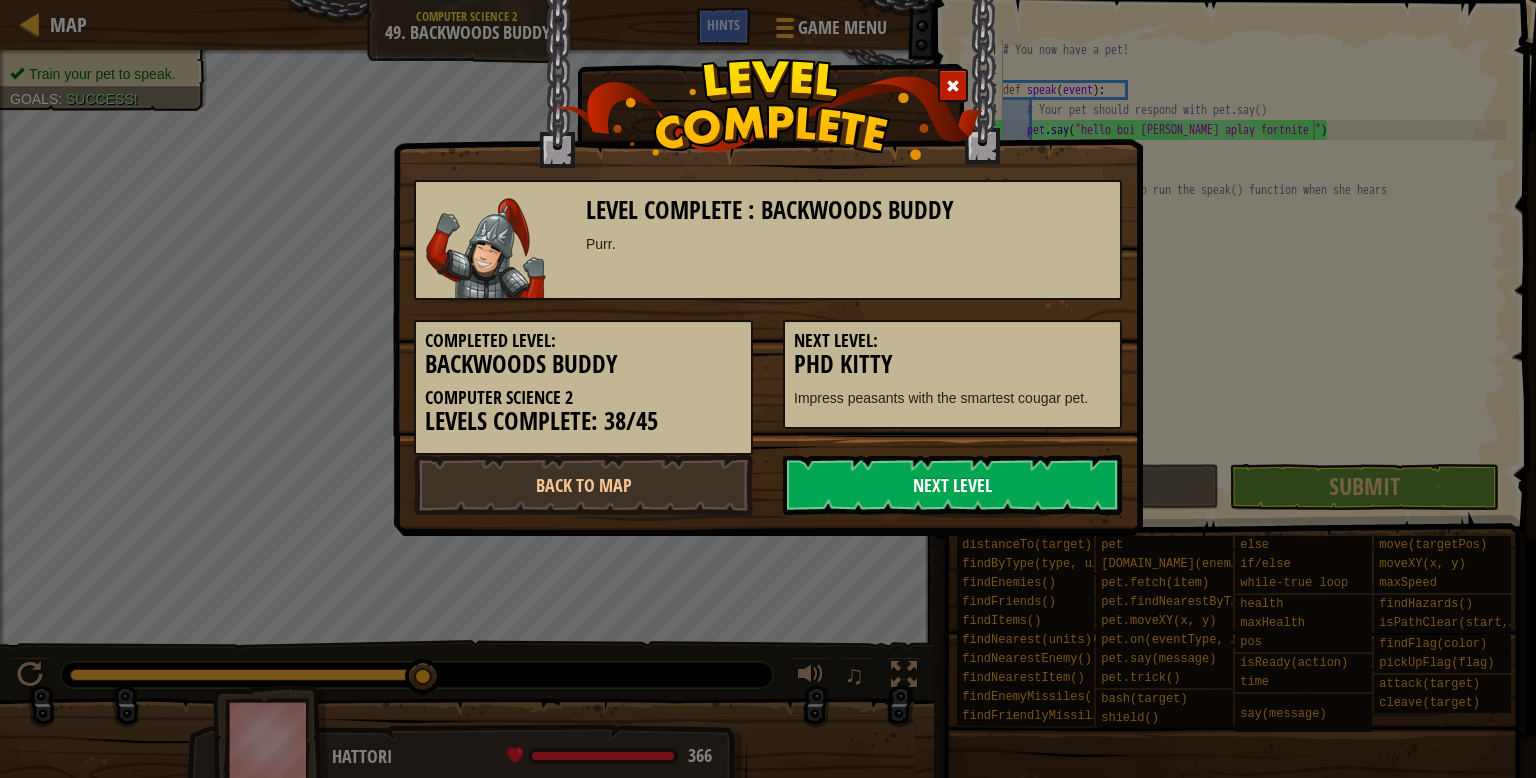 click on "Next Level" at bounding box center [952, 485] 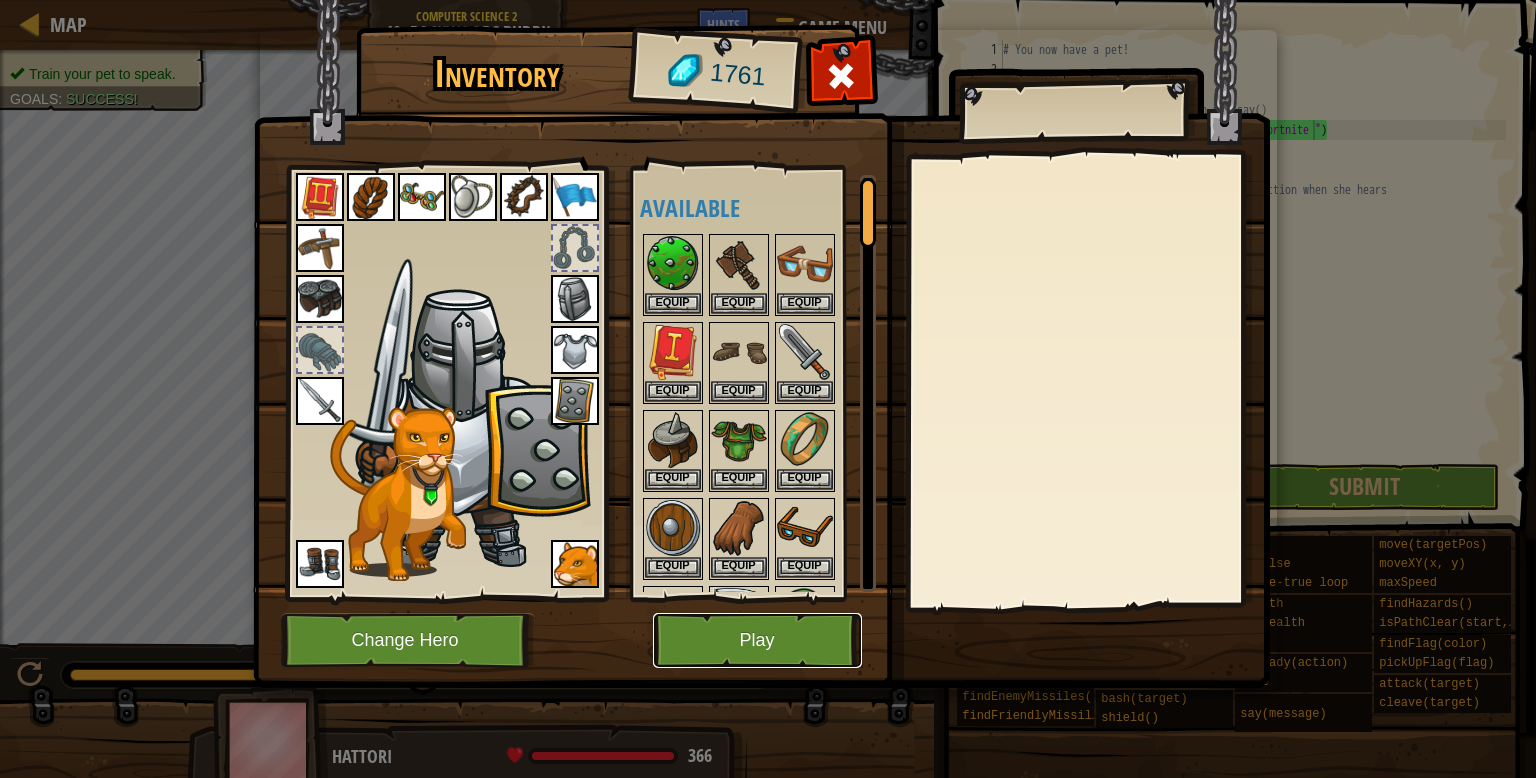click on "Play" at bounding box center [757, 640] 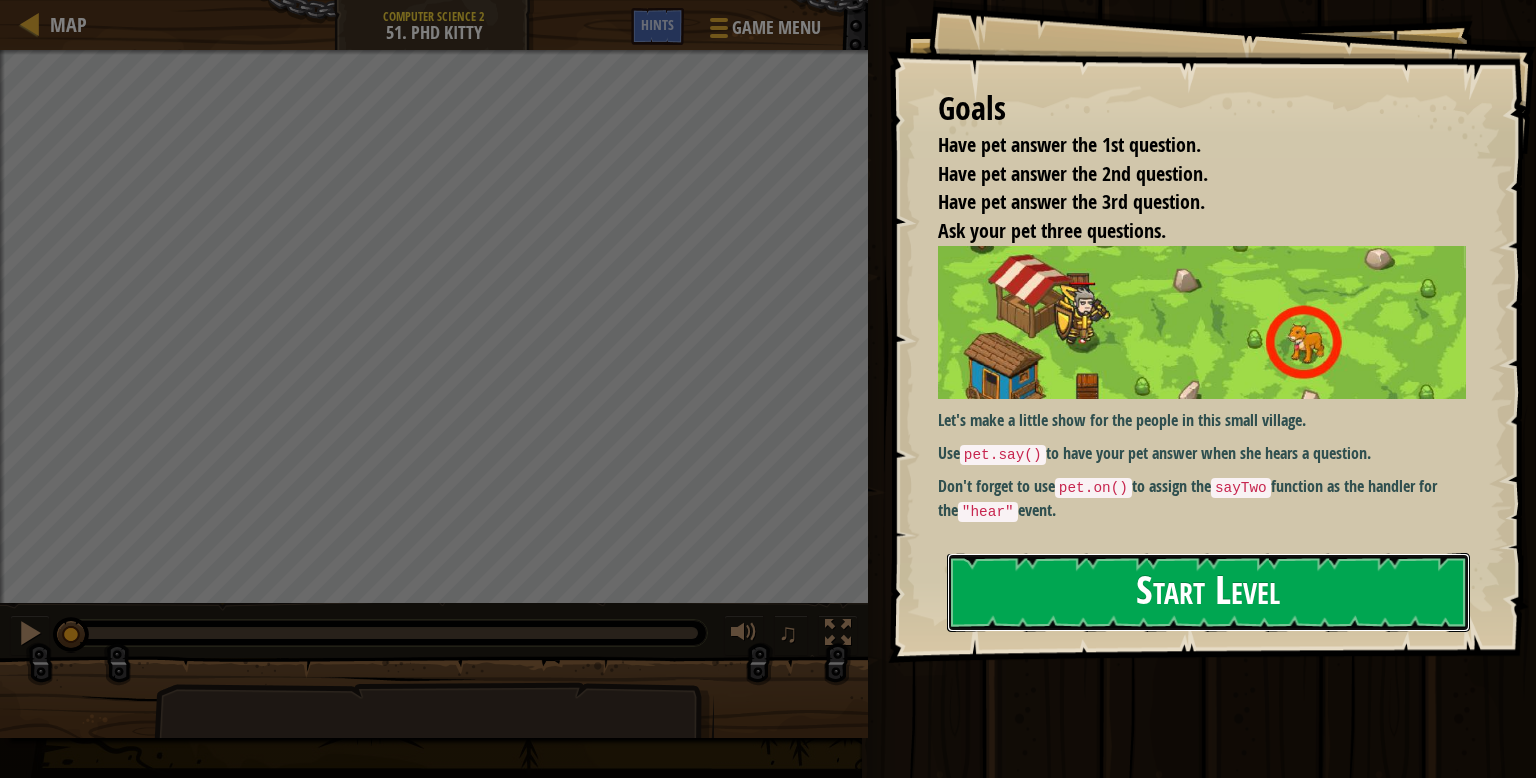click on "Start Level" at bounding box center (1208, 592) 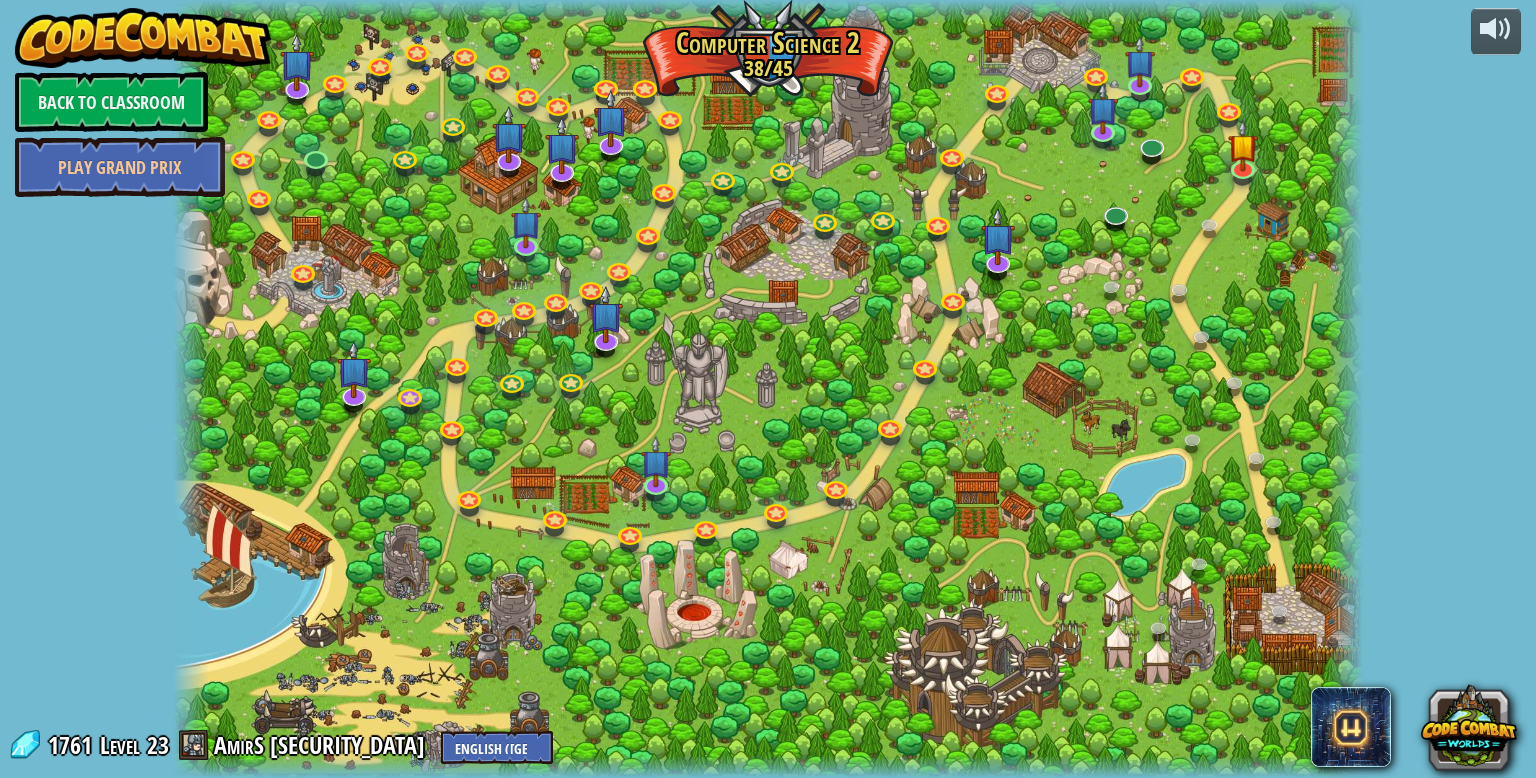 click at bounding box center (768, 389) 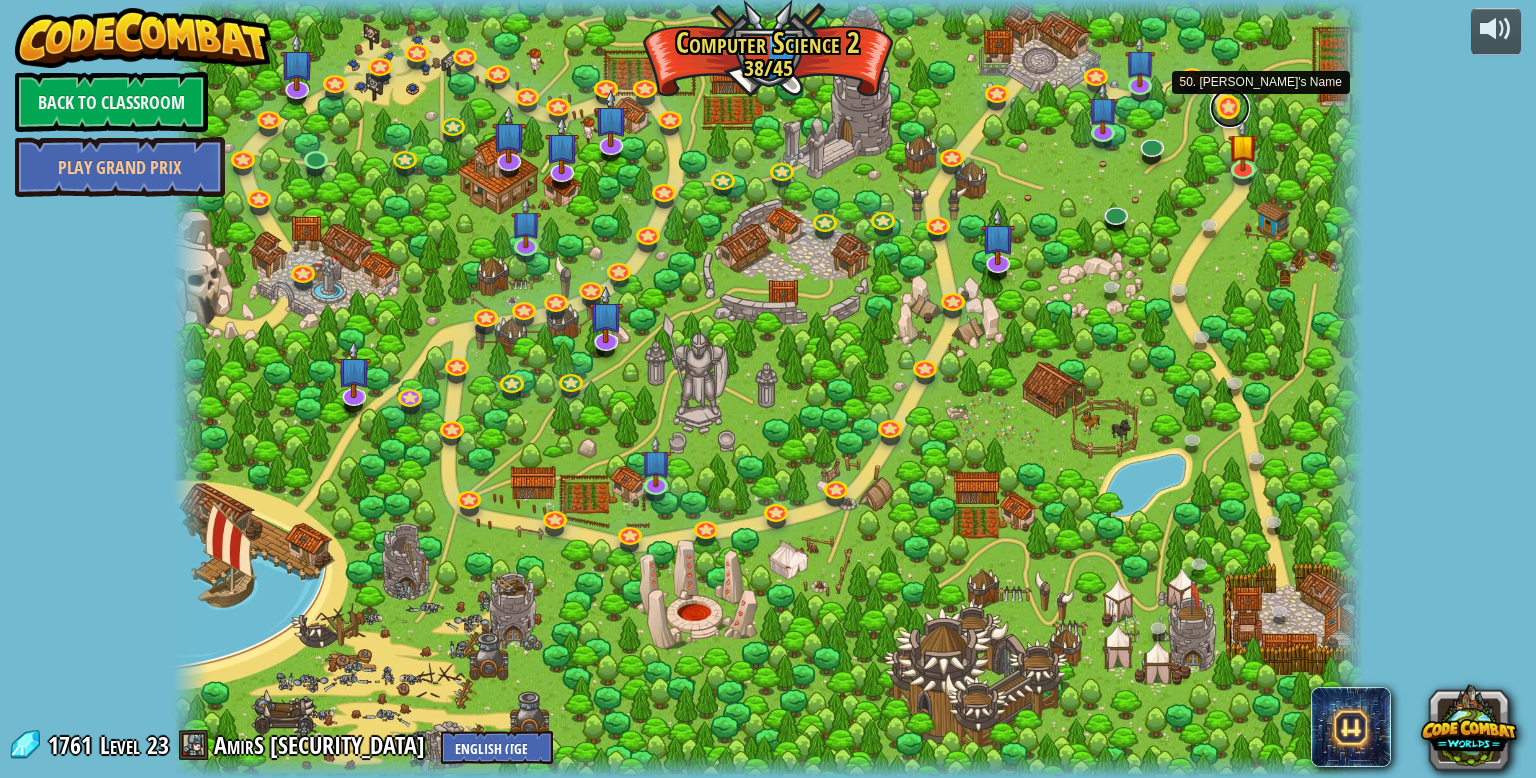 click at bounding box center [1230, 108] 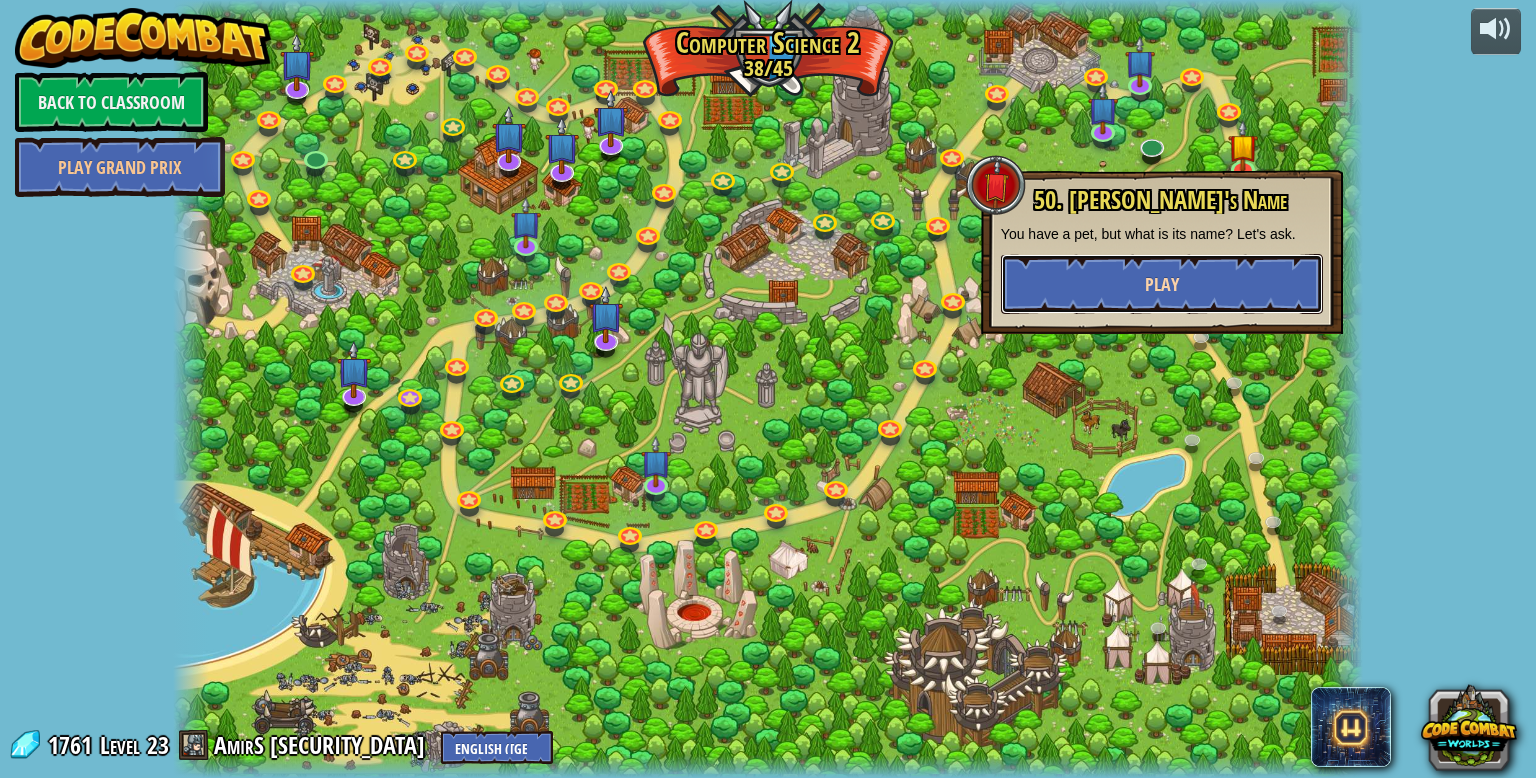 click on "Play" at bounding box center [1162, 284] 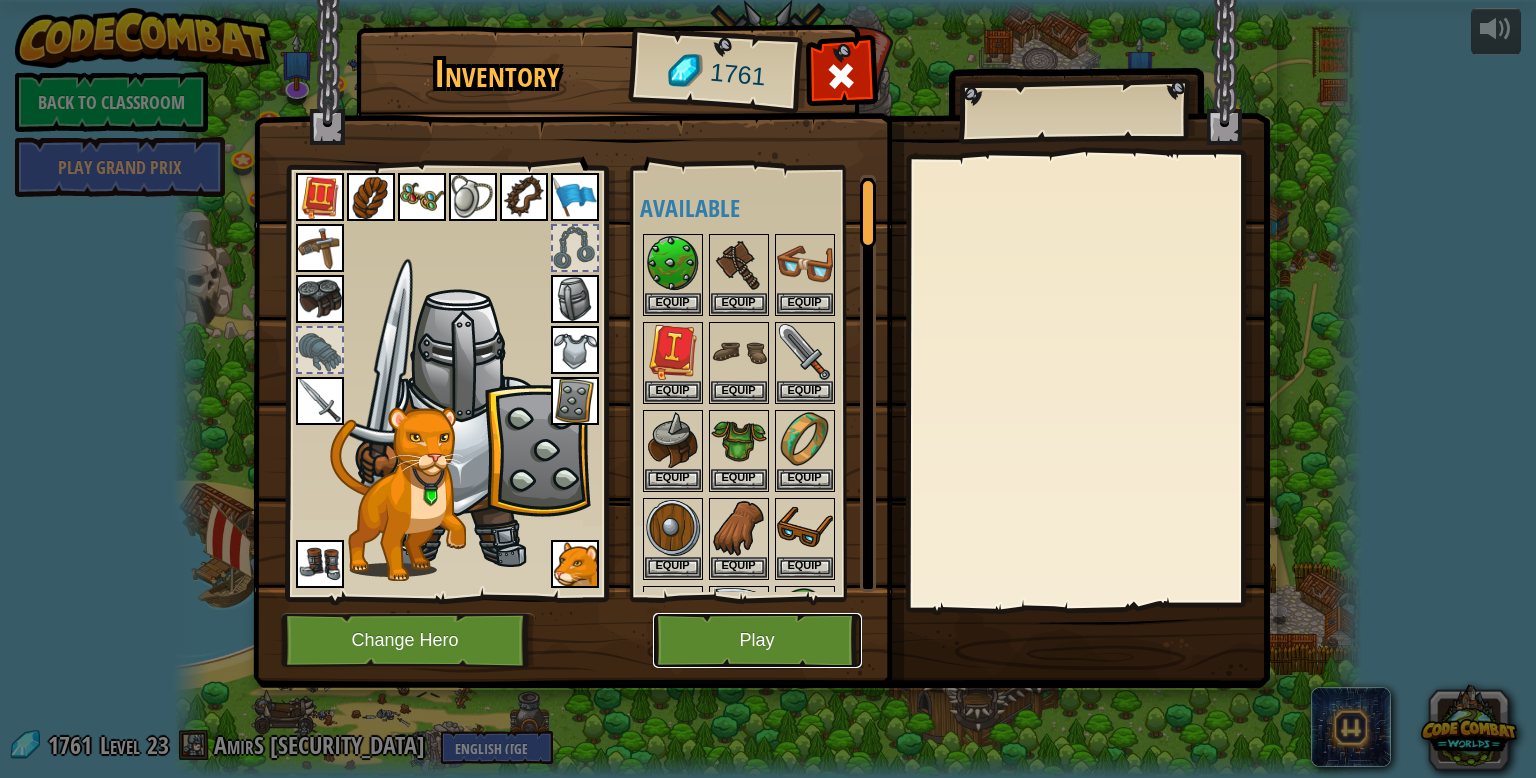 click on "Play" at bounding box center (757, 640) 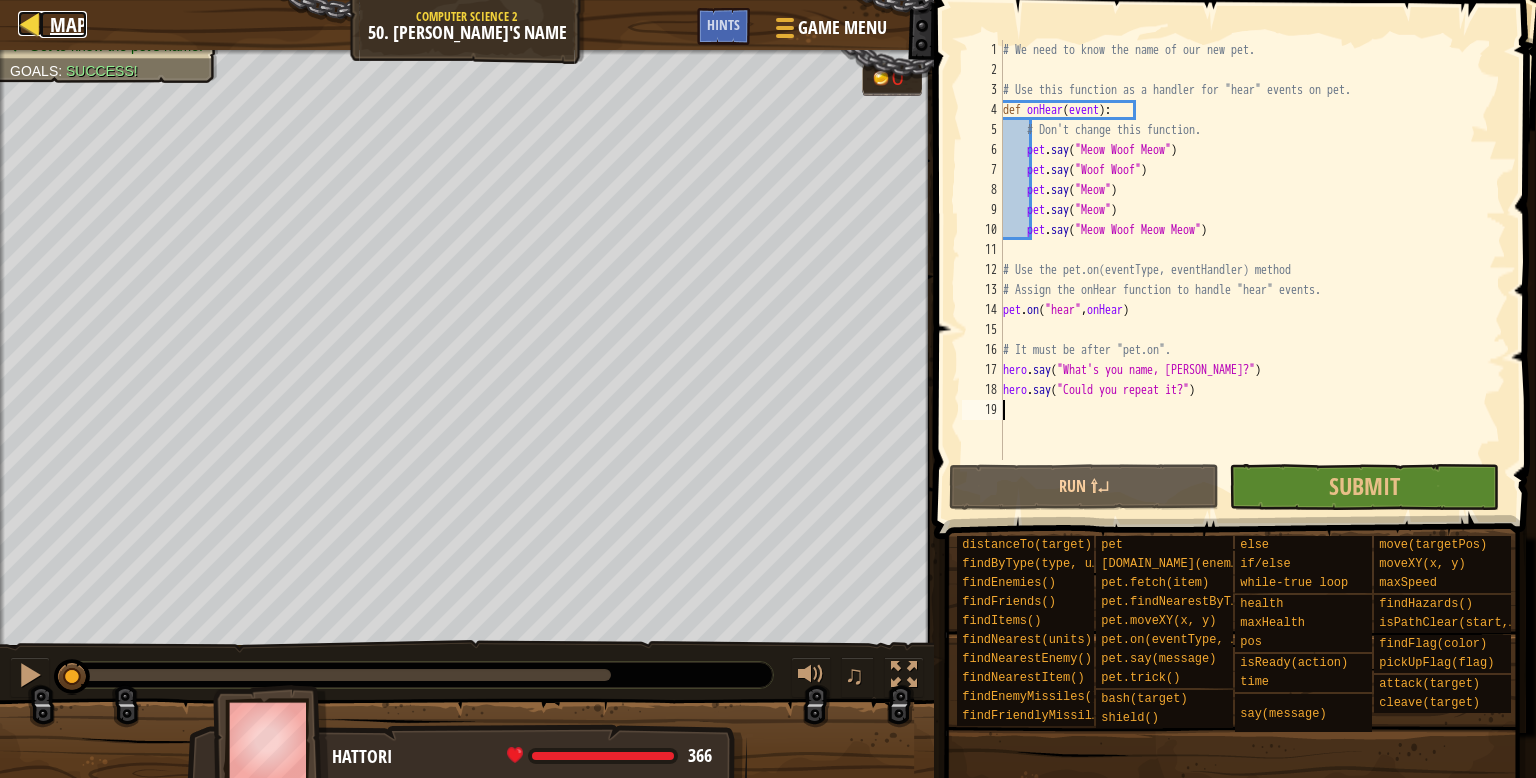 click on "Map" at bounding box center (68, 24) 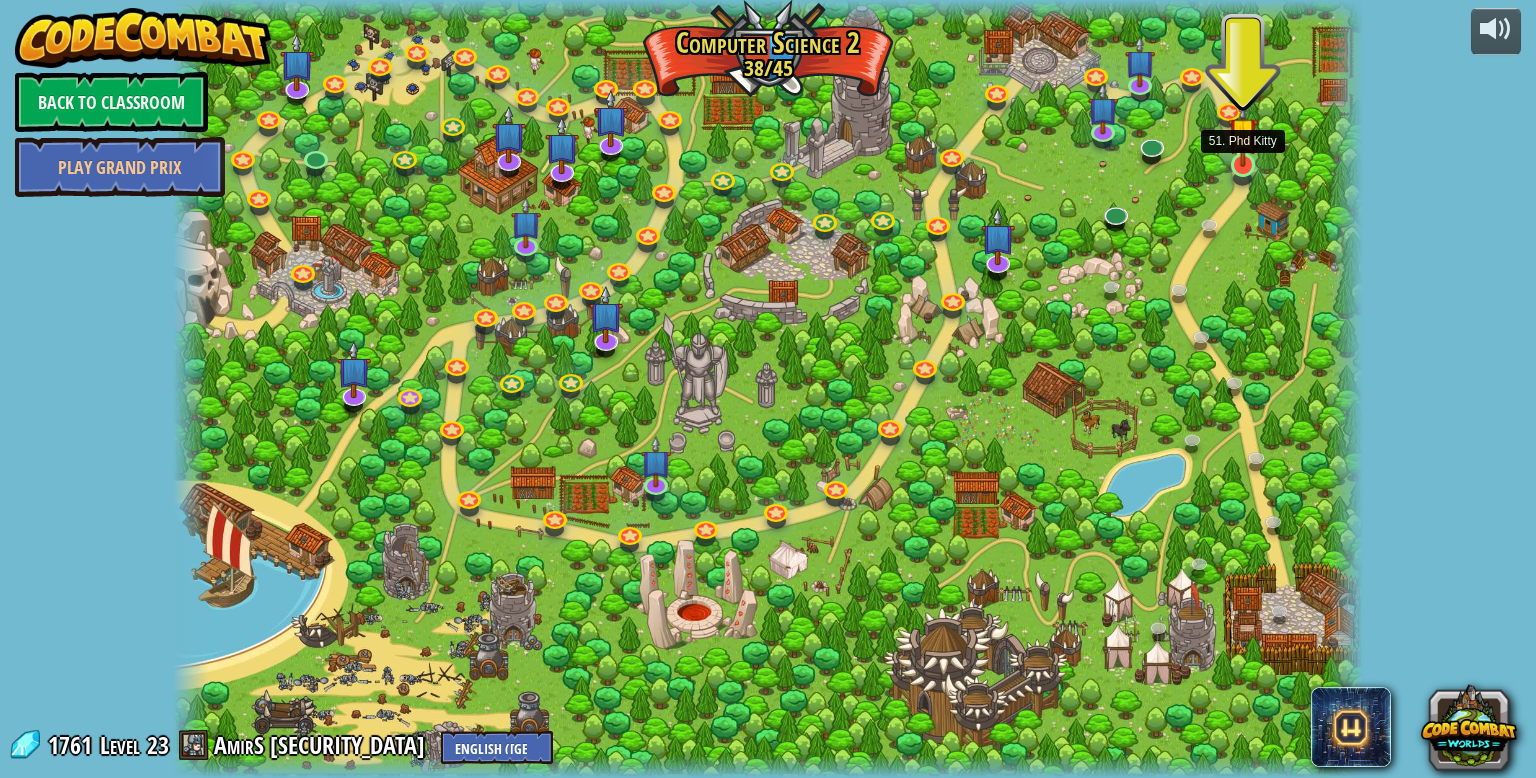click at bounding box center (1243, 132) 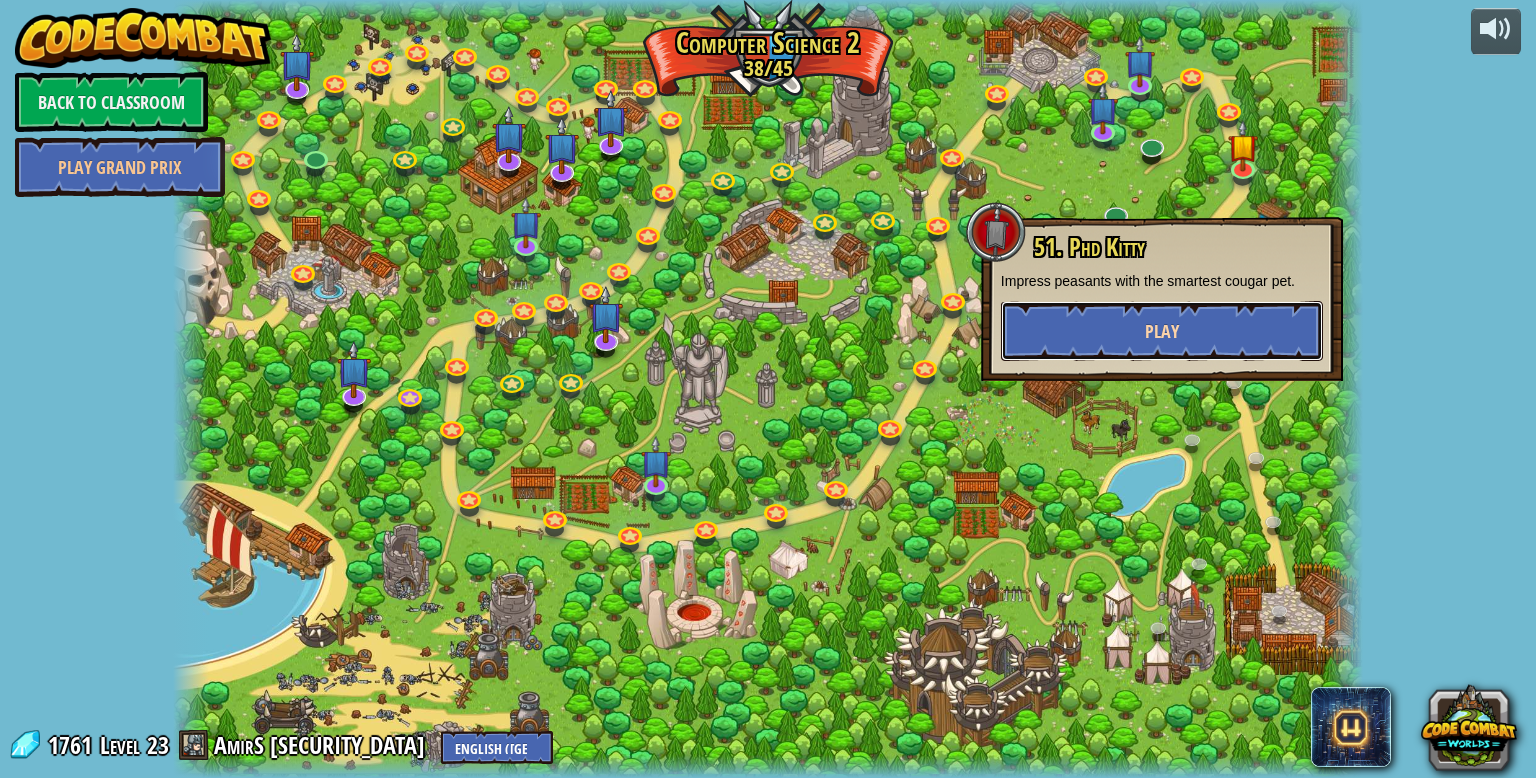 click on "Play" at bounding box center (1162, 331) 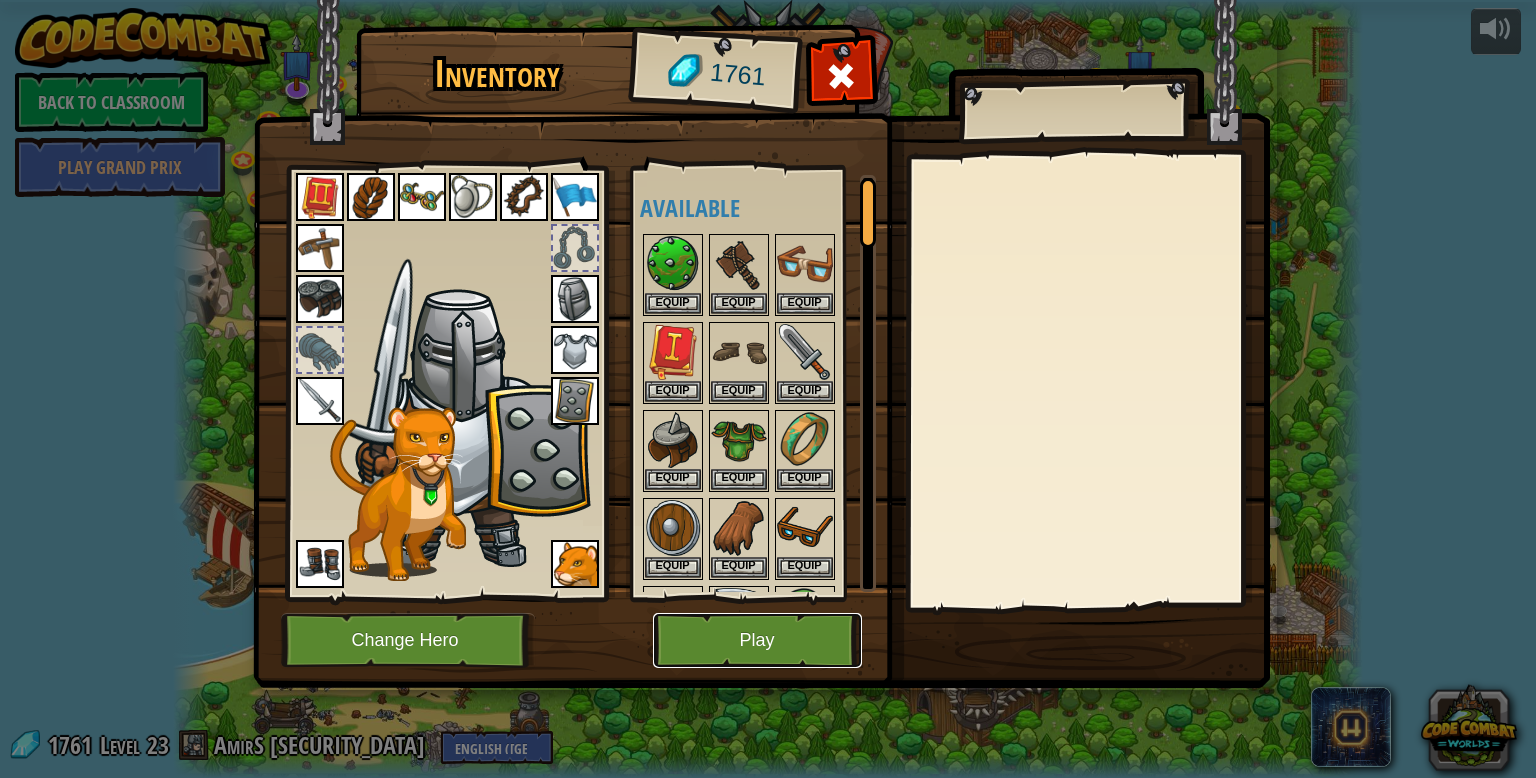 click on "Play" at bounding box center [757, 640] 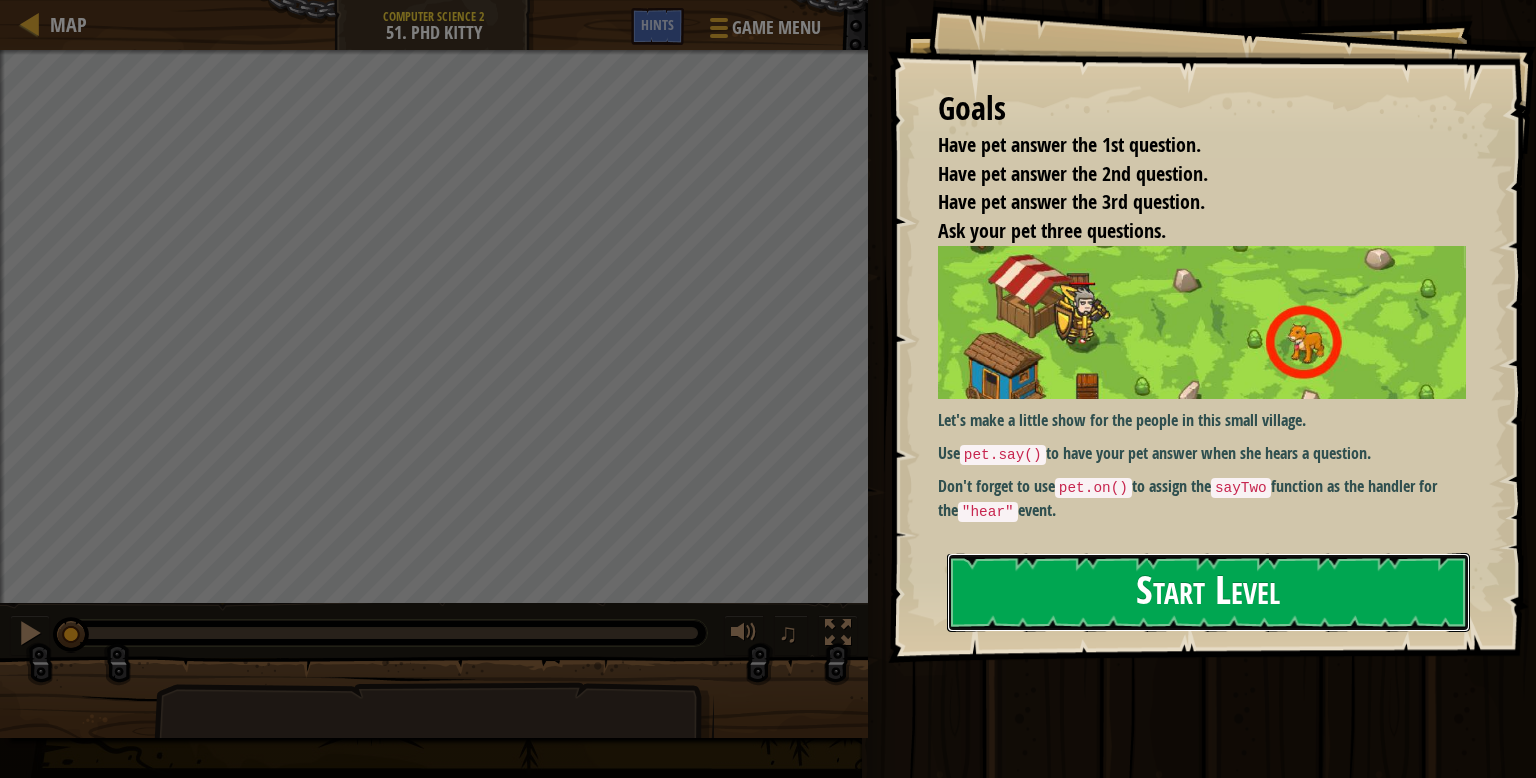 click on "Start Level" at bounding box center (1208, 592) 